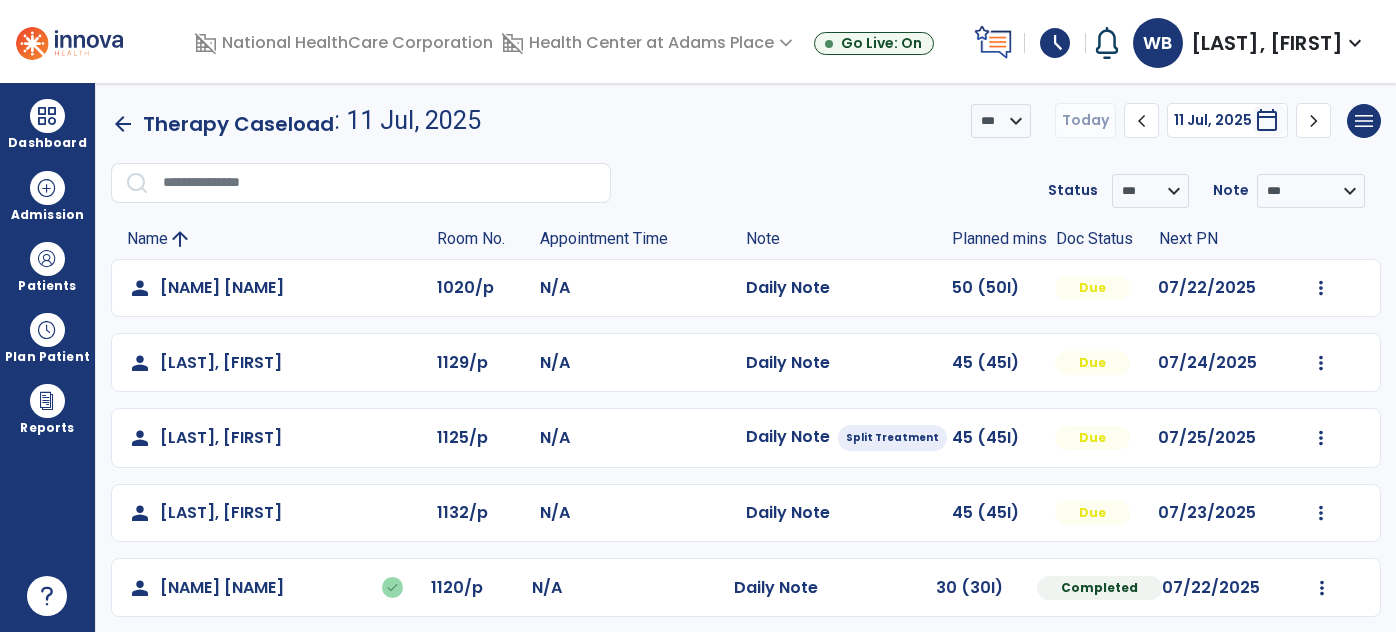 scroll, scrollTop: 0, scrollLeft: 0, axis: both 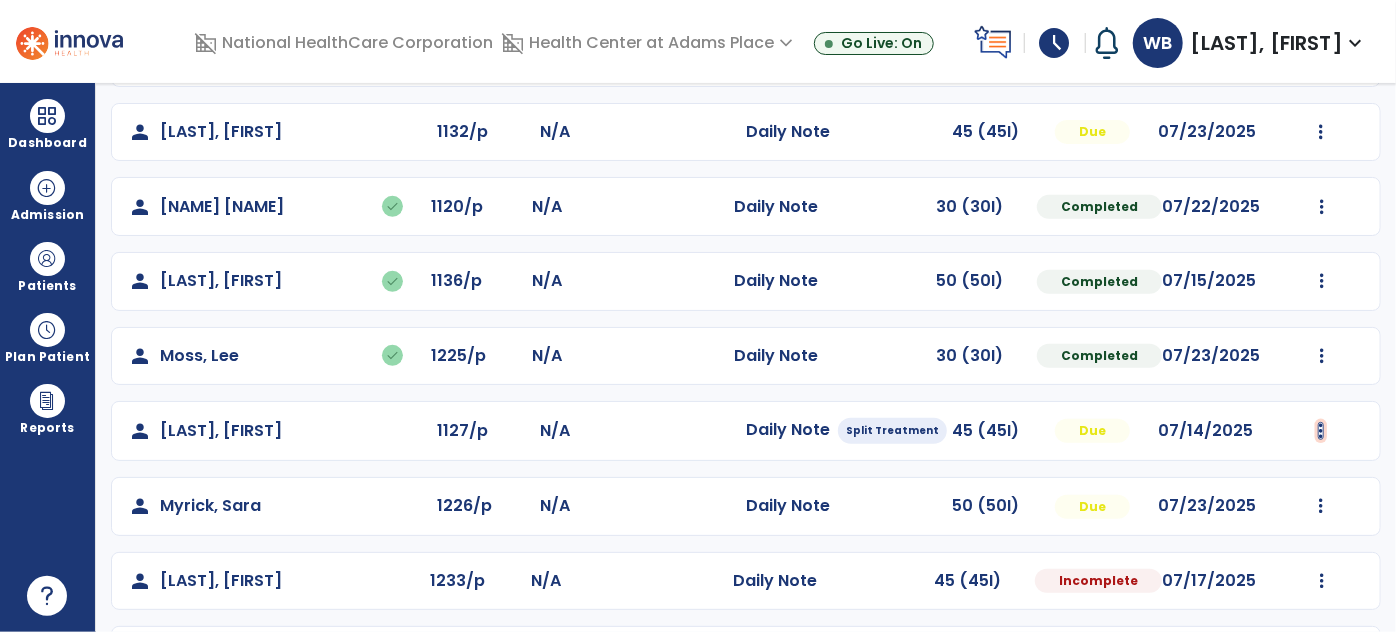 click at bounding box center (1321, -93) 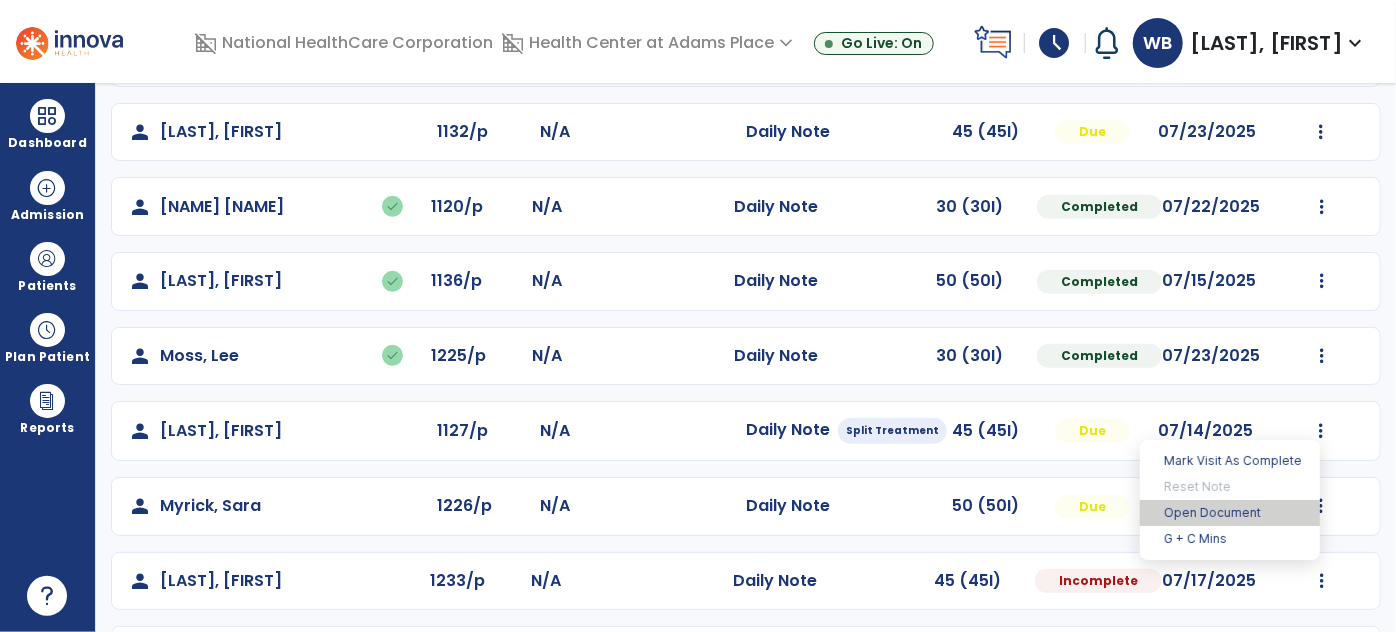 click on "Open Document" at bounding box center (1230, 513) 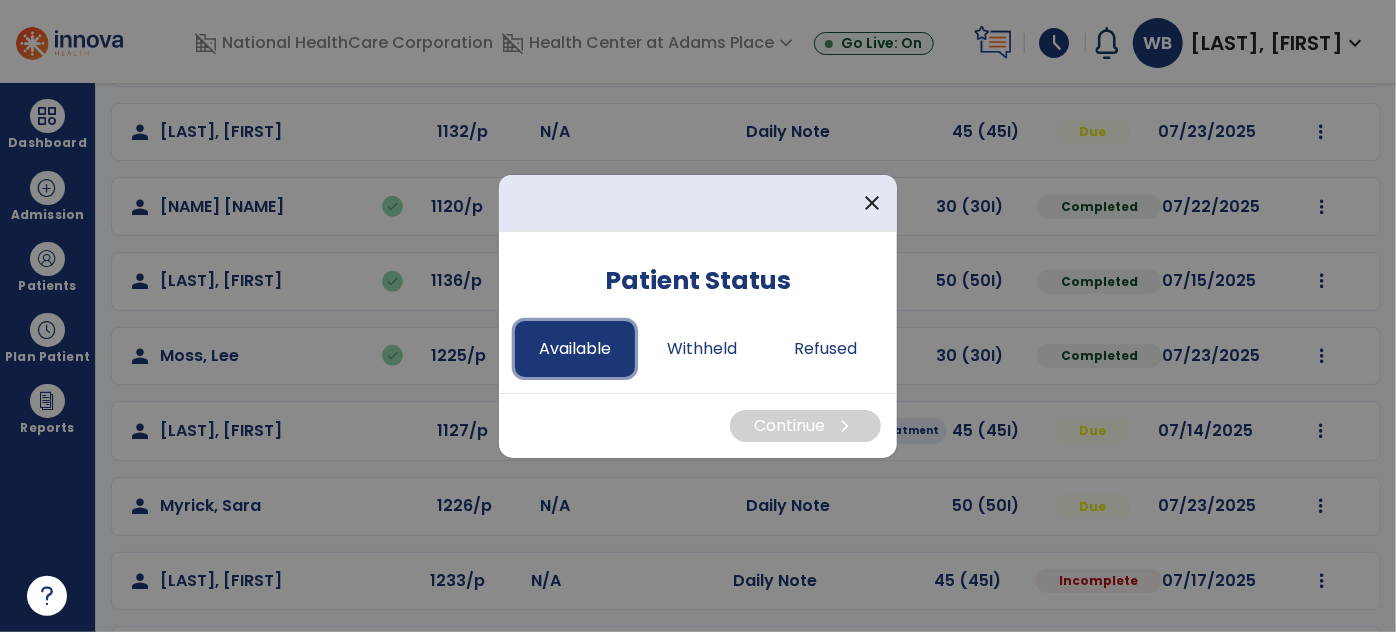 click on "Available" at bounding box center [575, 349] 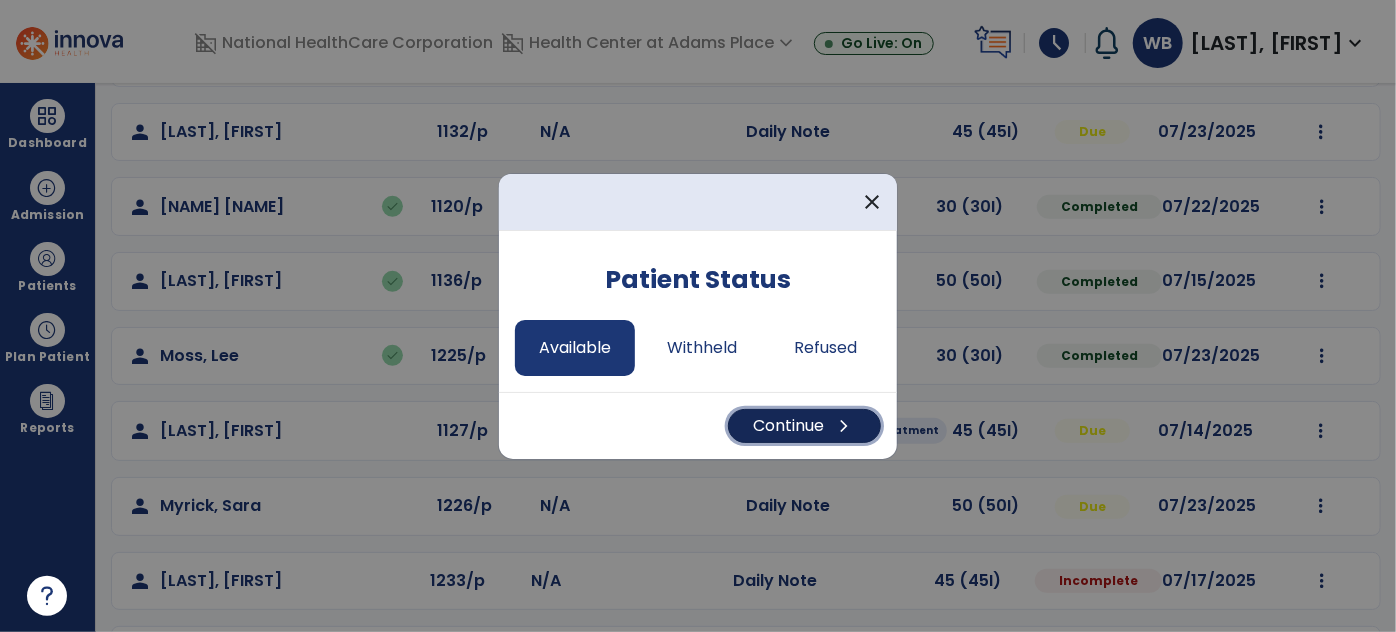 click on "Continue   chevron_right" at bounding box center [804, 426] 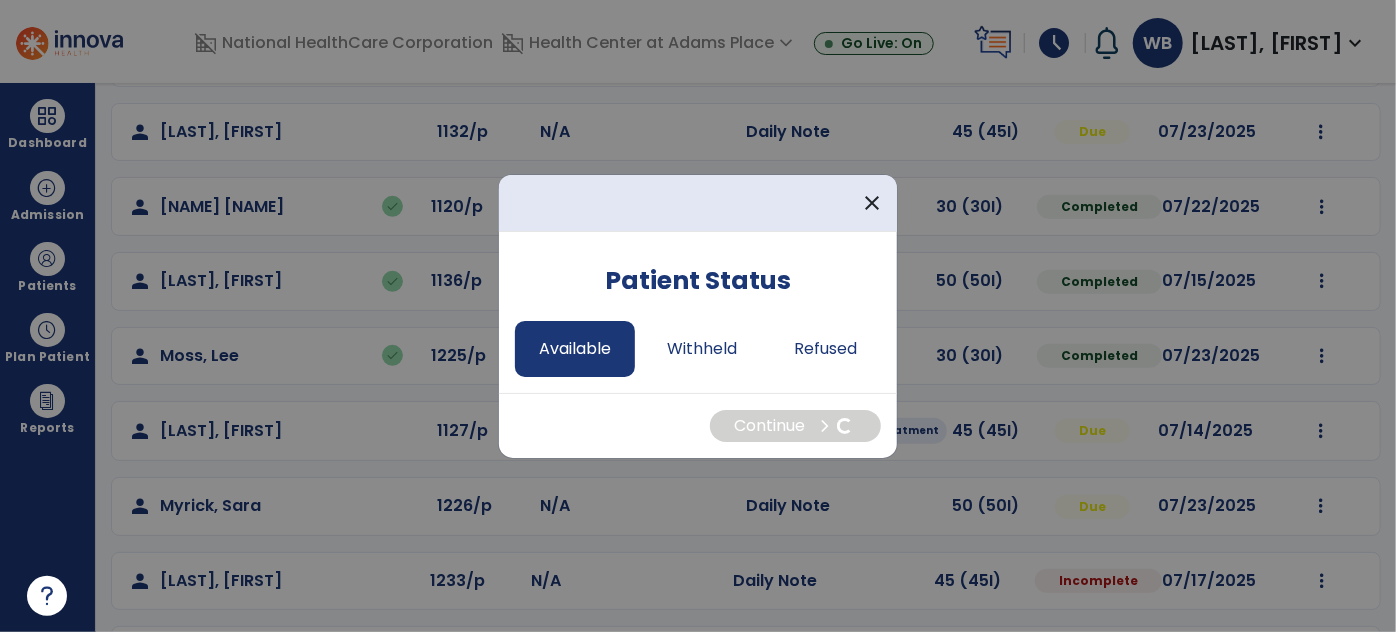 select on "*" 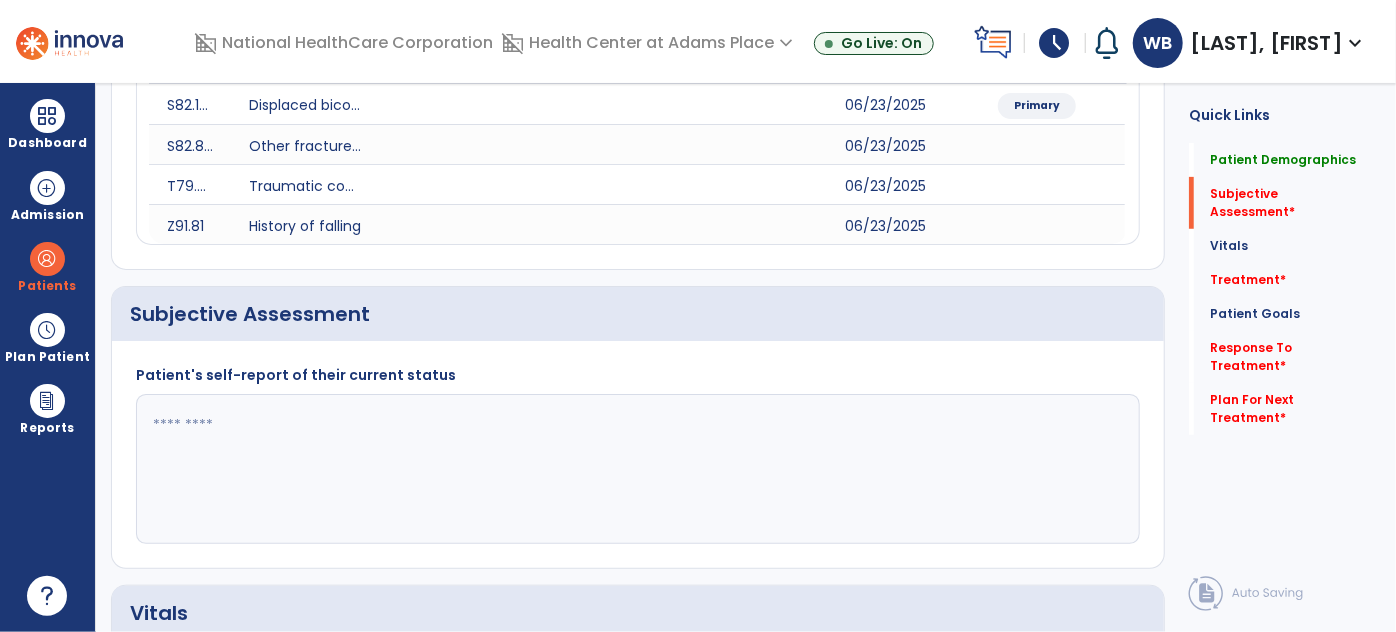 scroll, scrollTop: 549, scrollLeft: 0, axis: vertical 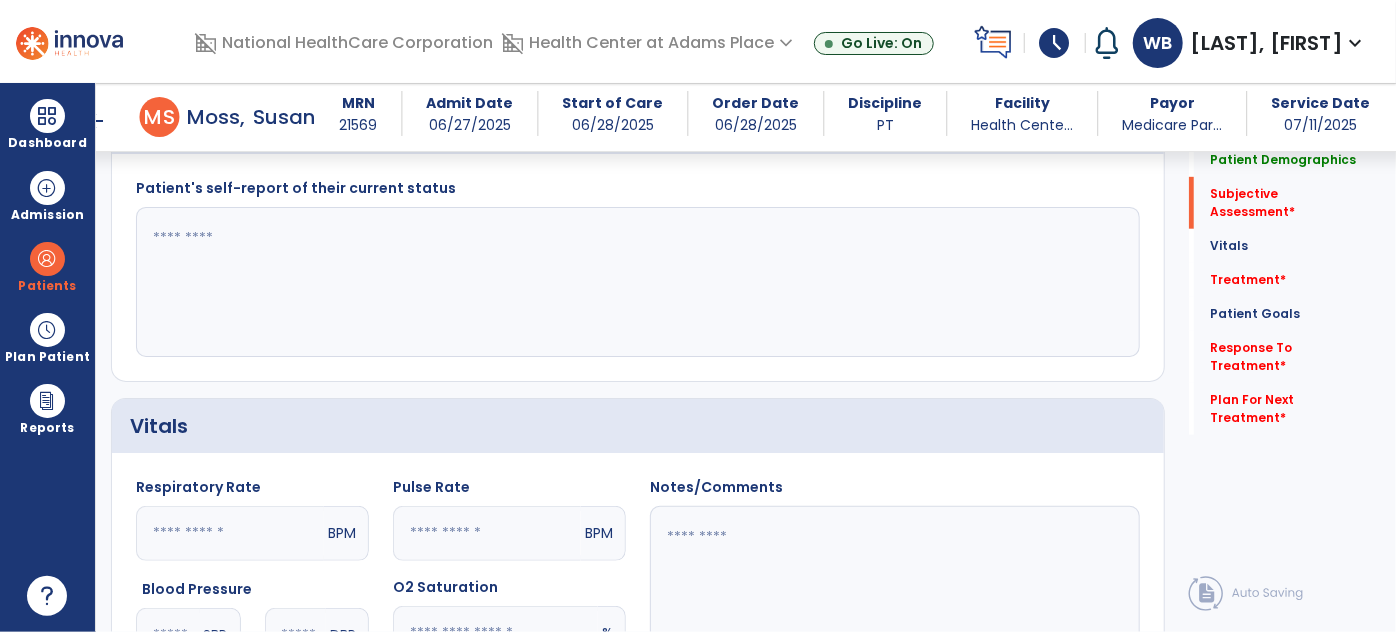 click 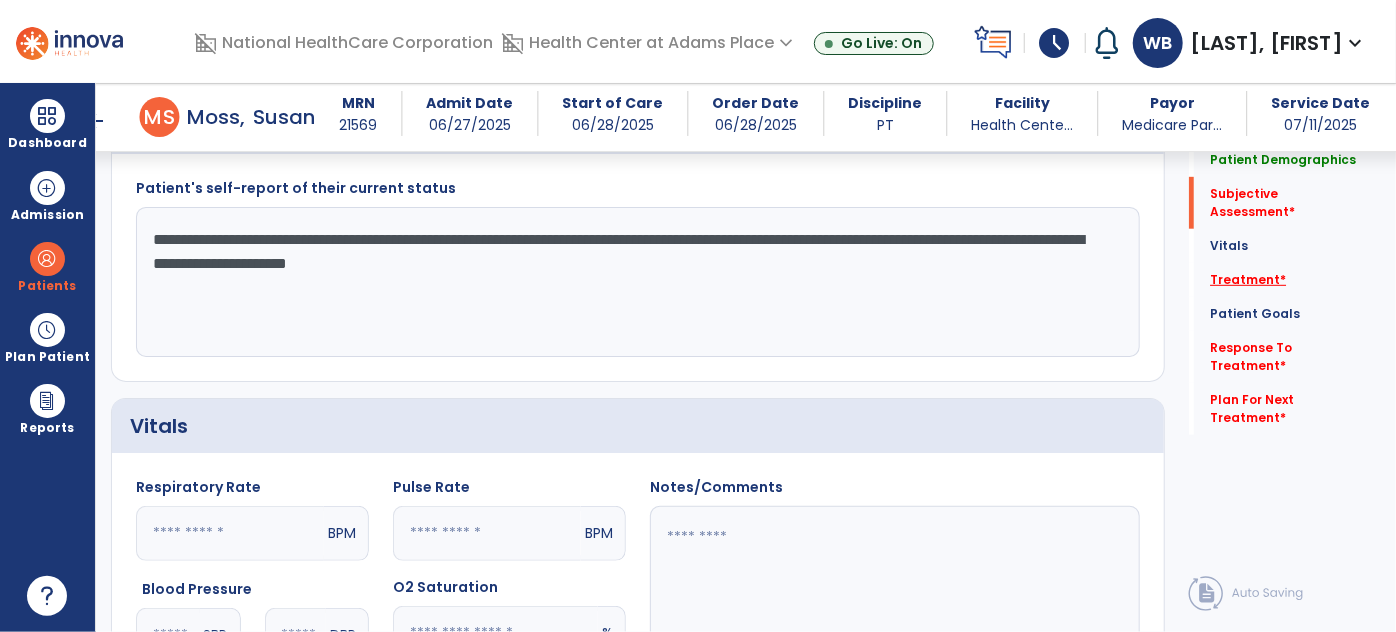 type on "**********" 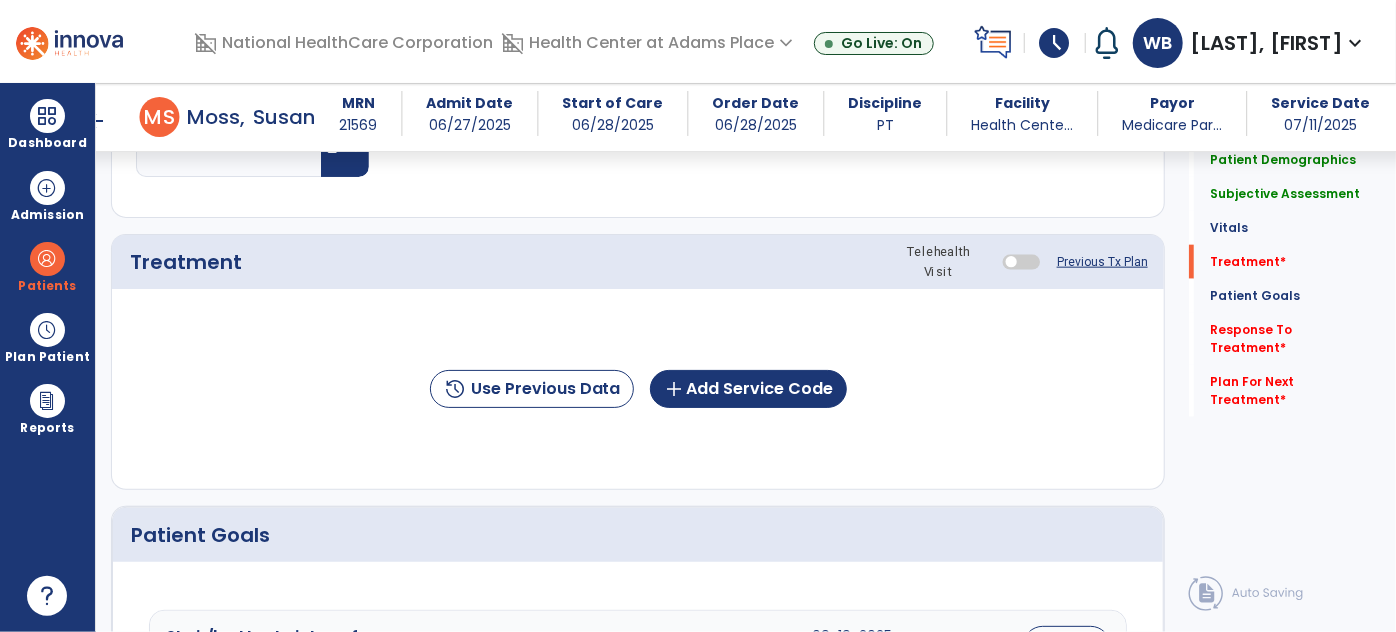 scroll, scrollTop: 1138, scrollLeft: 0, axis: vertical 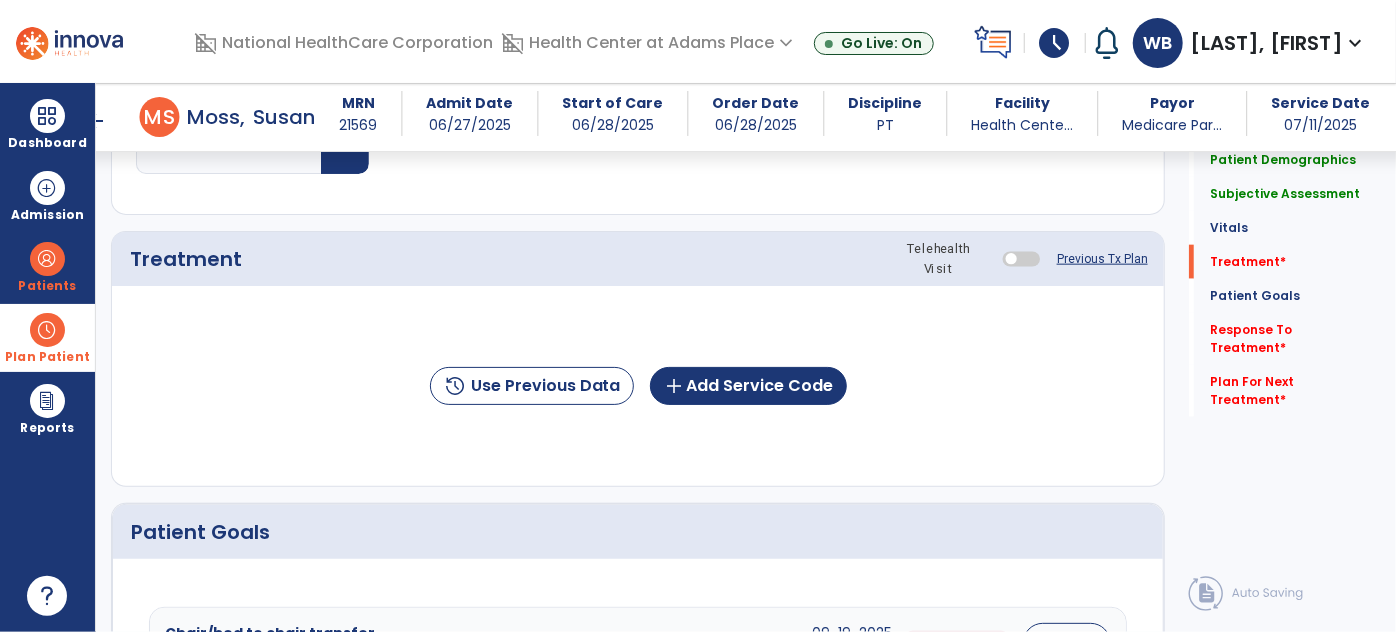 click on "Plan Patient" at bounding box center (47, 286) 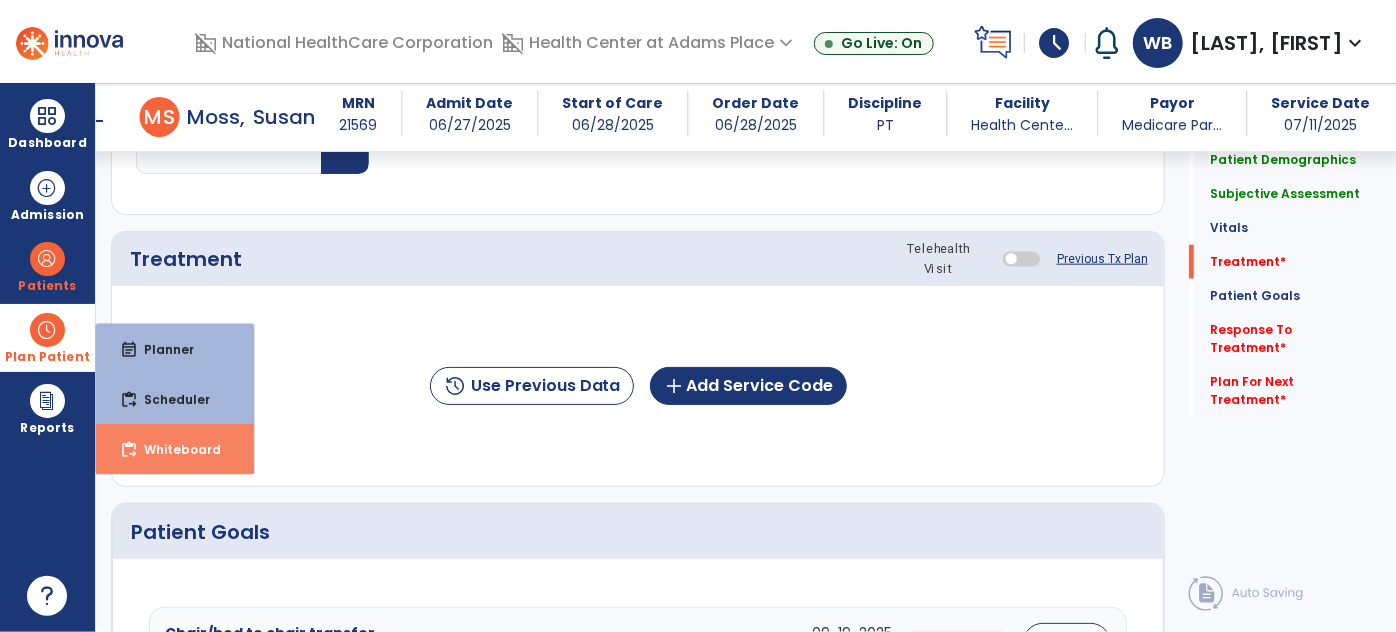 click on "Whiteboard" at bounding box center [174, 449] 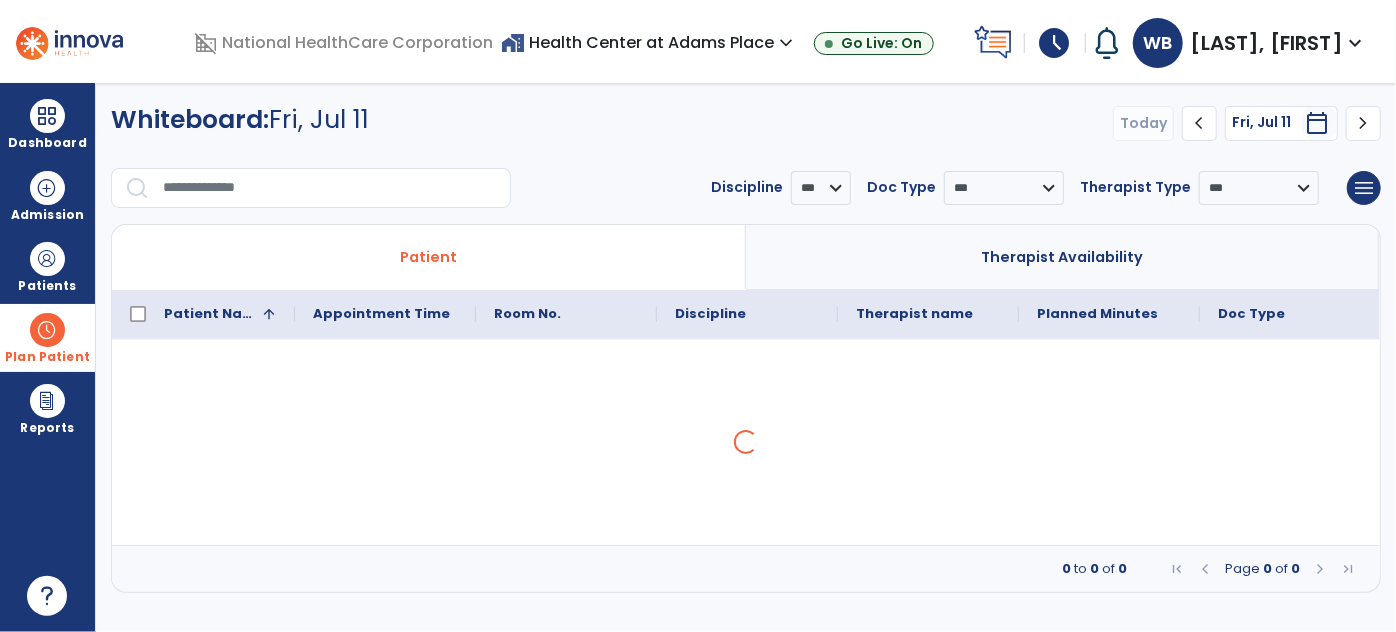 scroll, scrollTop: 0, scrollLeft: 0, axis: both 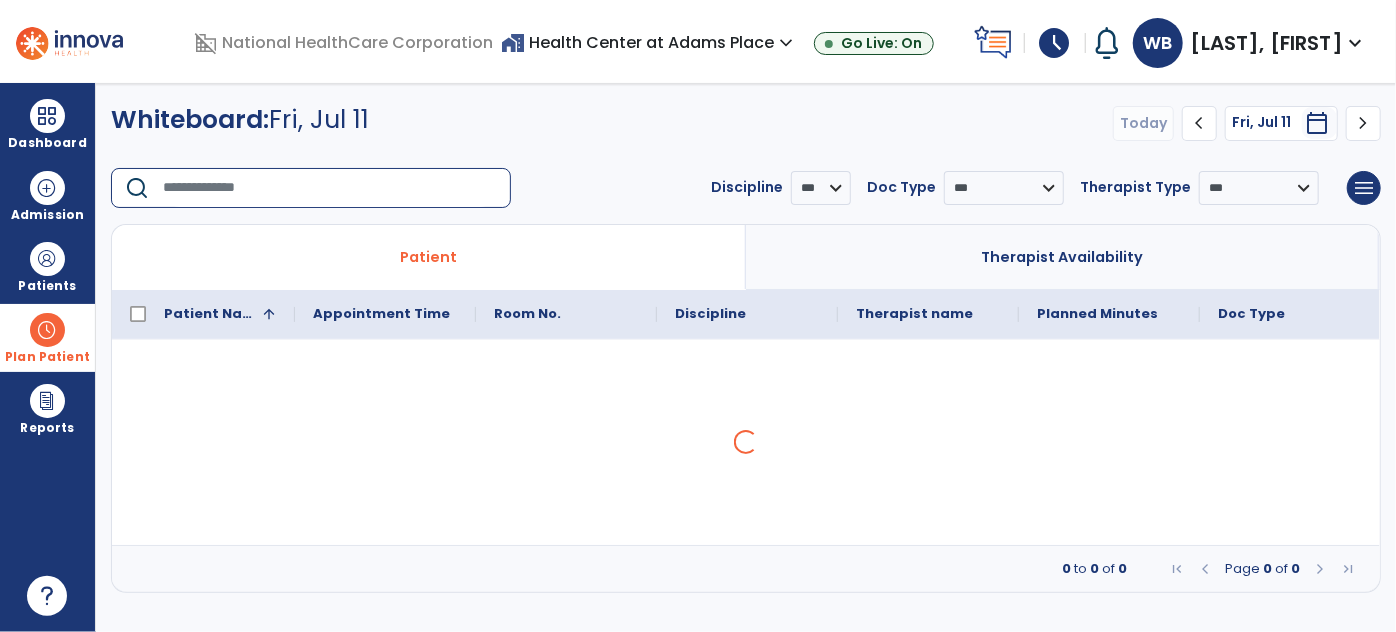 click 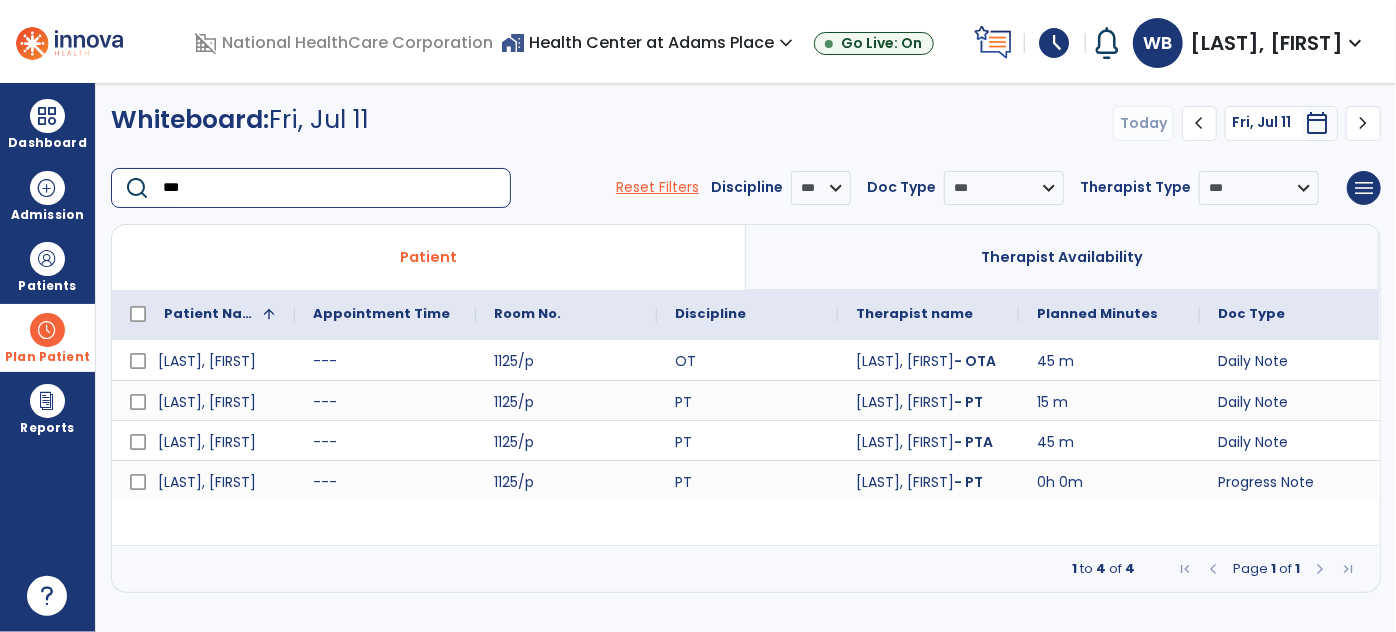 click on "***" 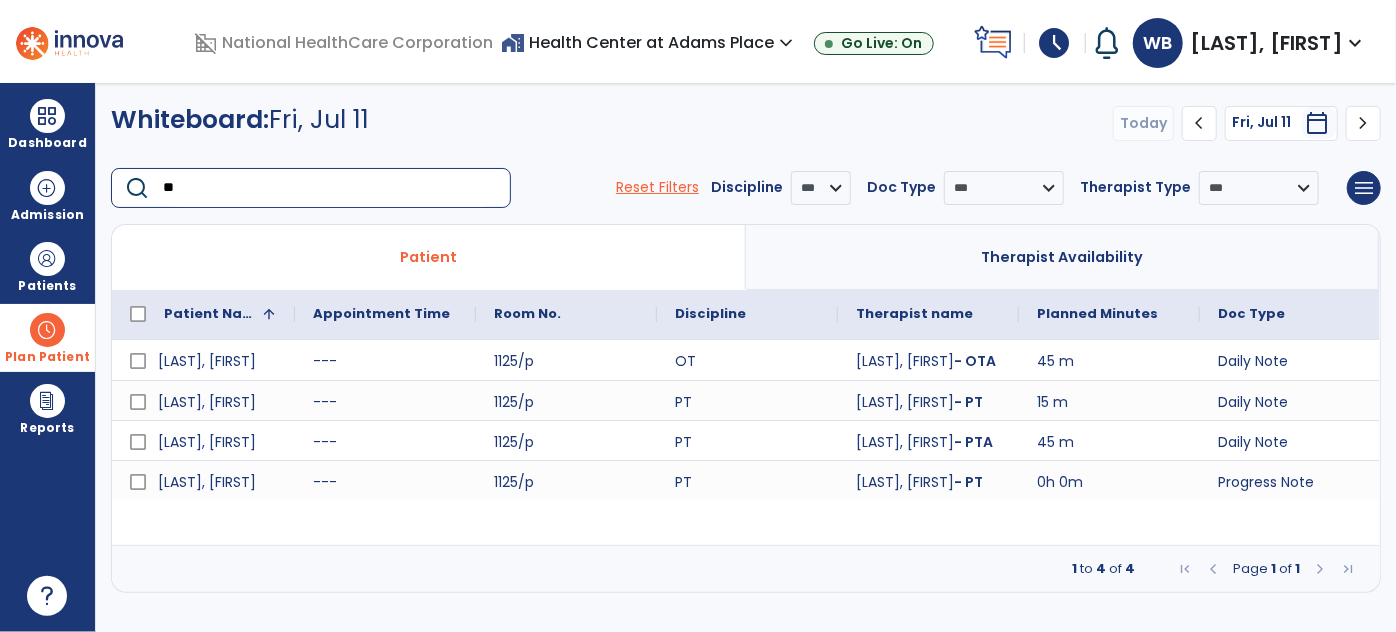 type on "*" 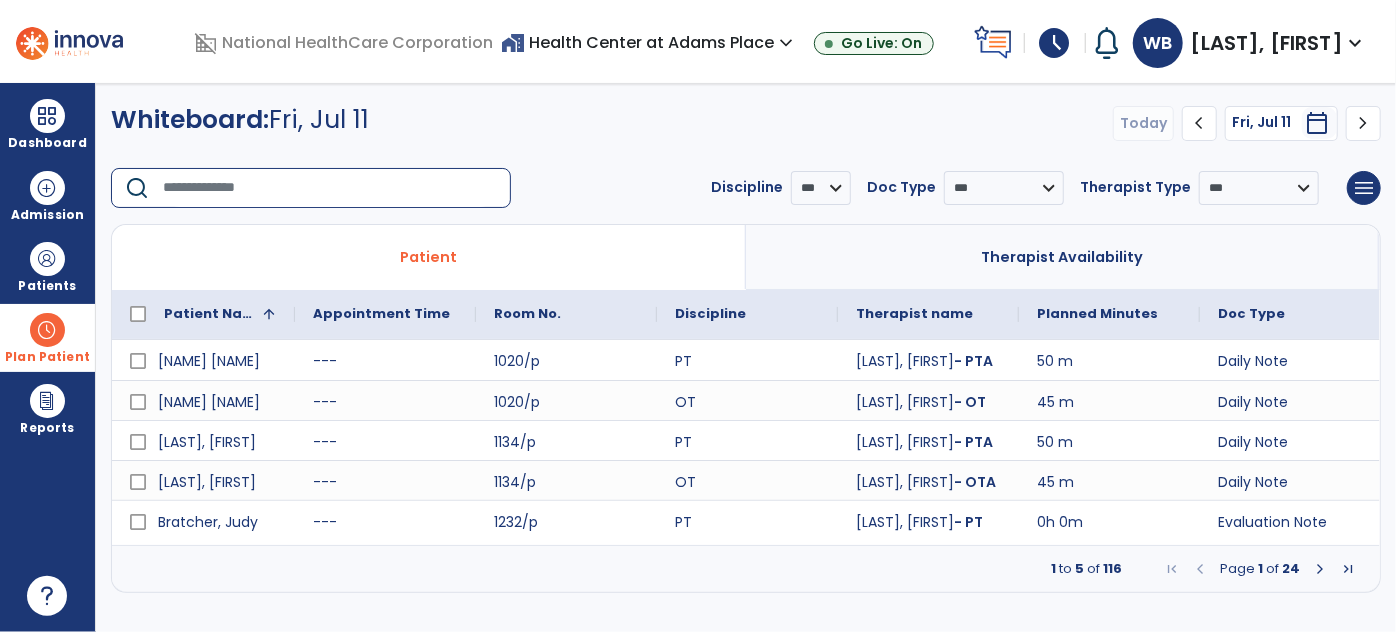 type 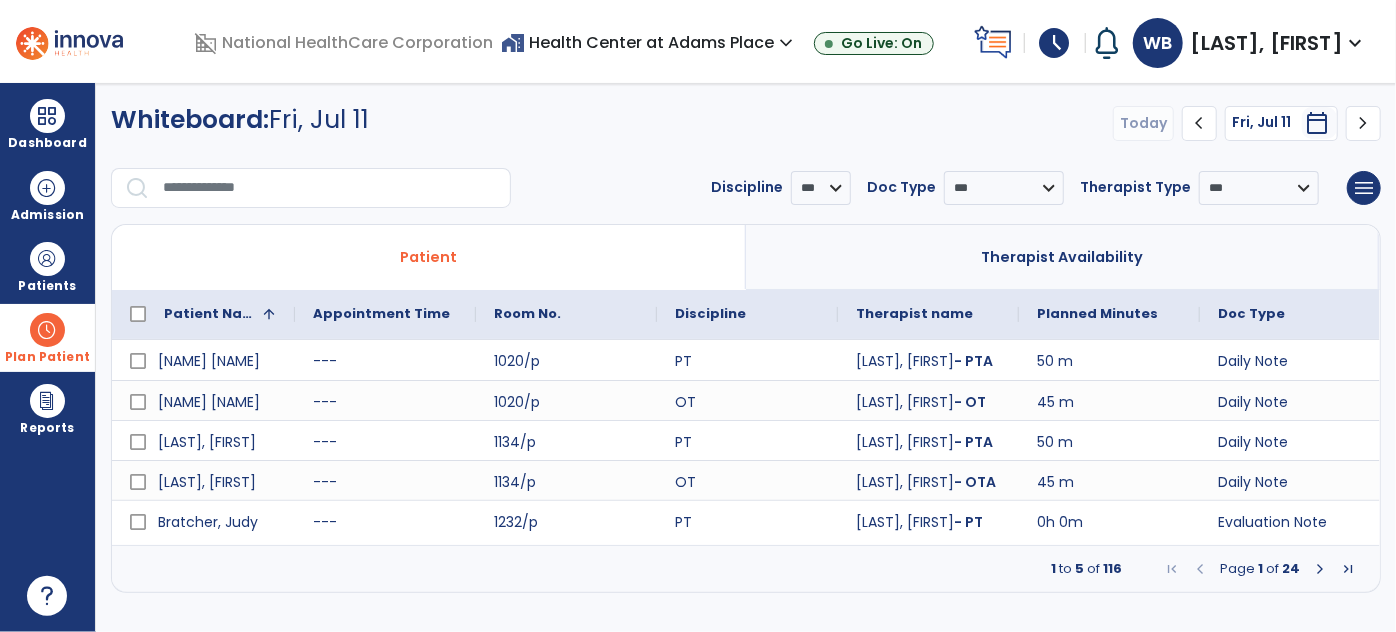 click at bounding box center (1320, 569) 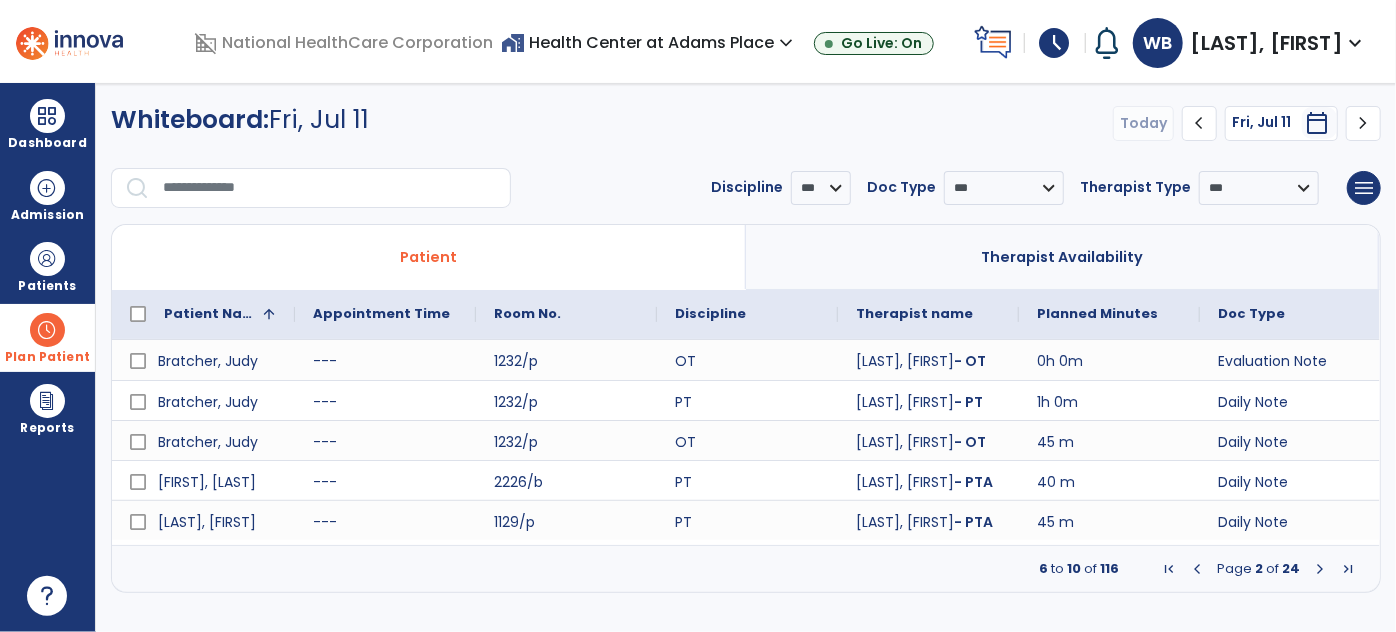 click at bounding box center (1320, 569) 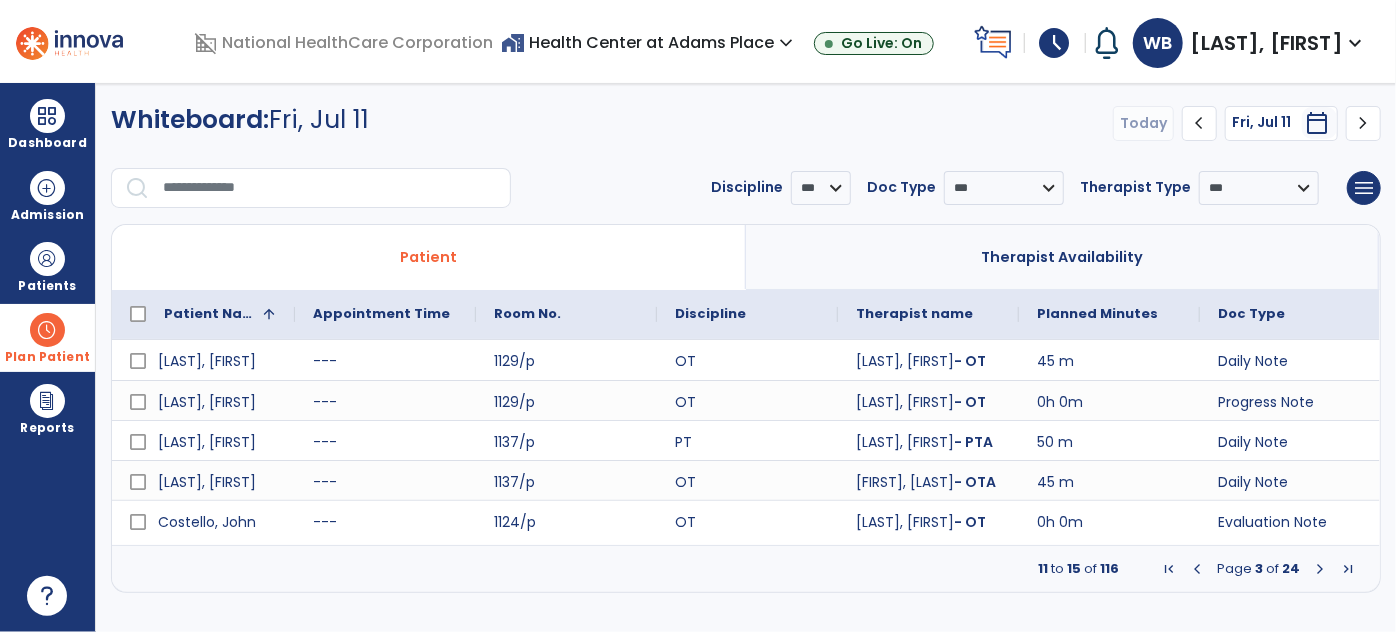 click at bounding box center [1197, 569] 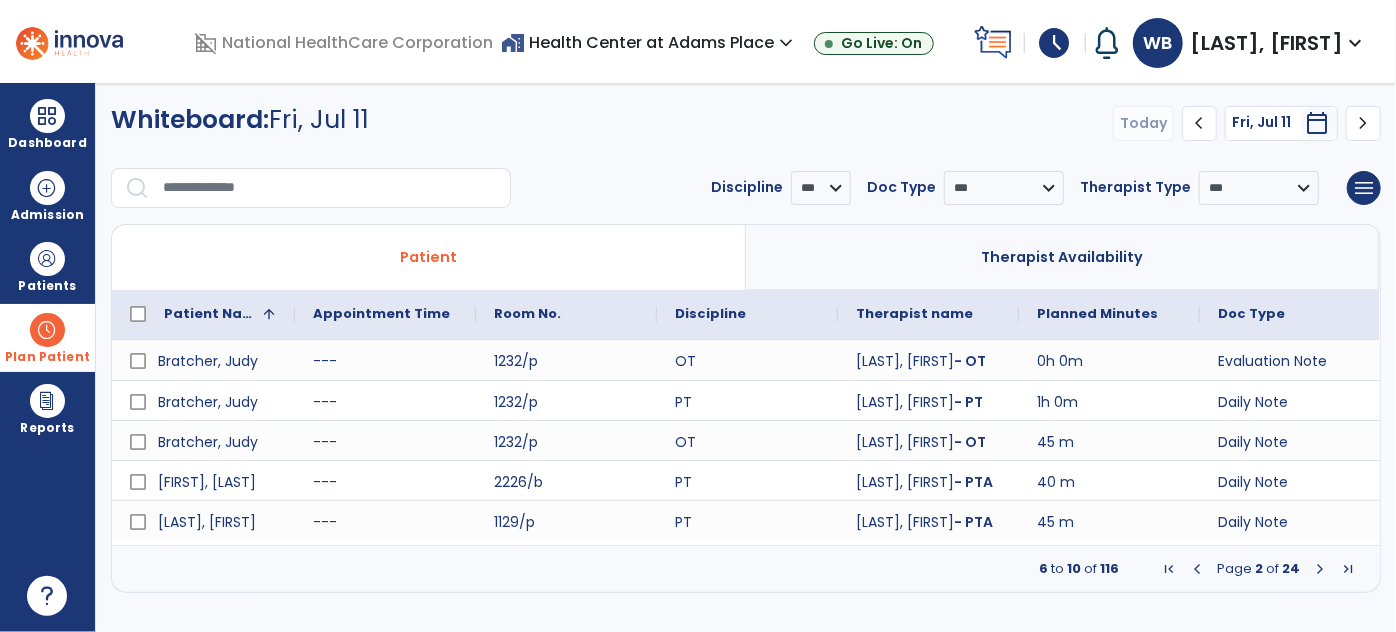 click at bounding box center [1320, 569] 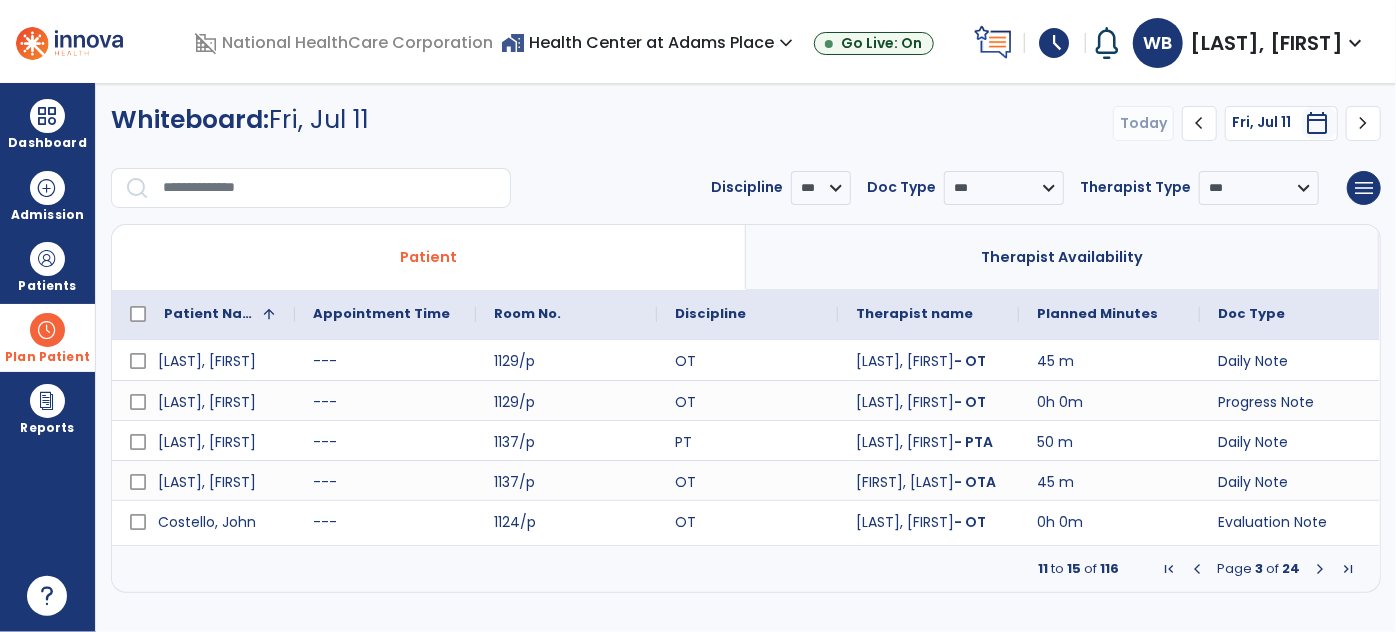 click at bounding box center (1320, 569) 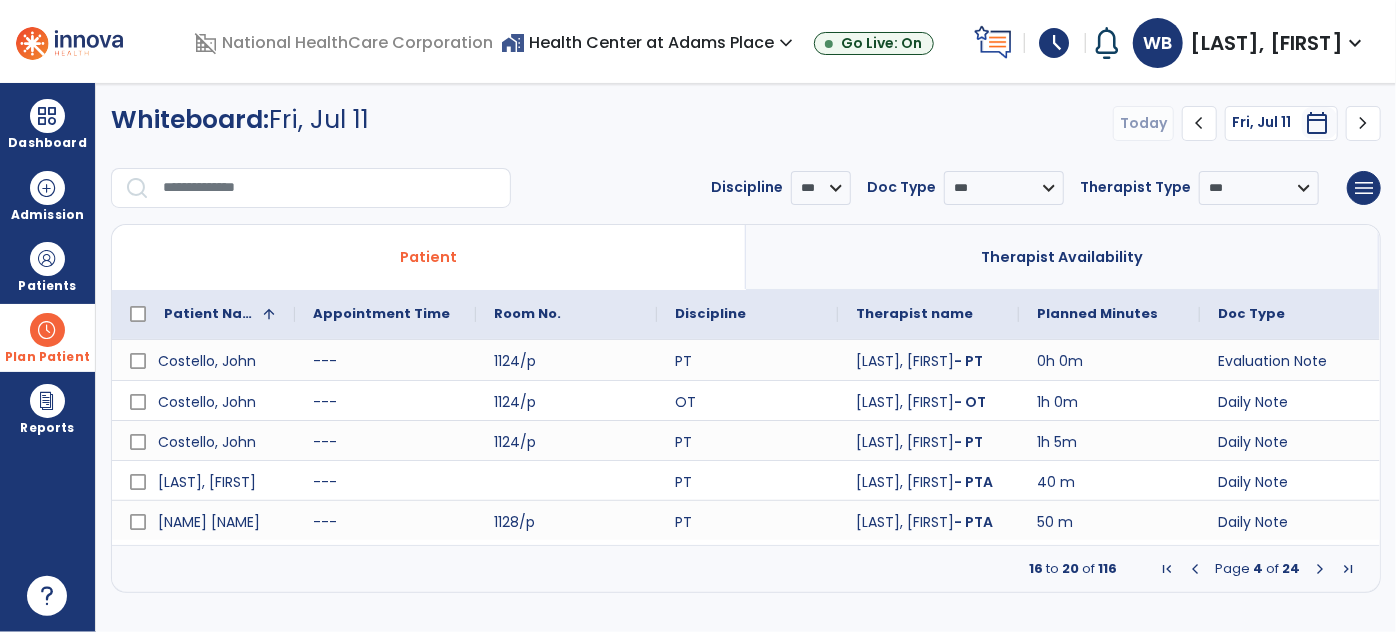 click at bounding box center [1320, 569] 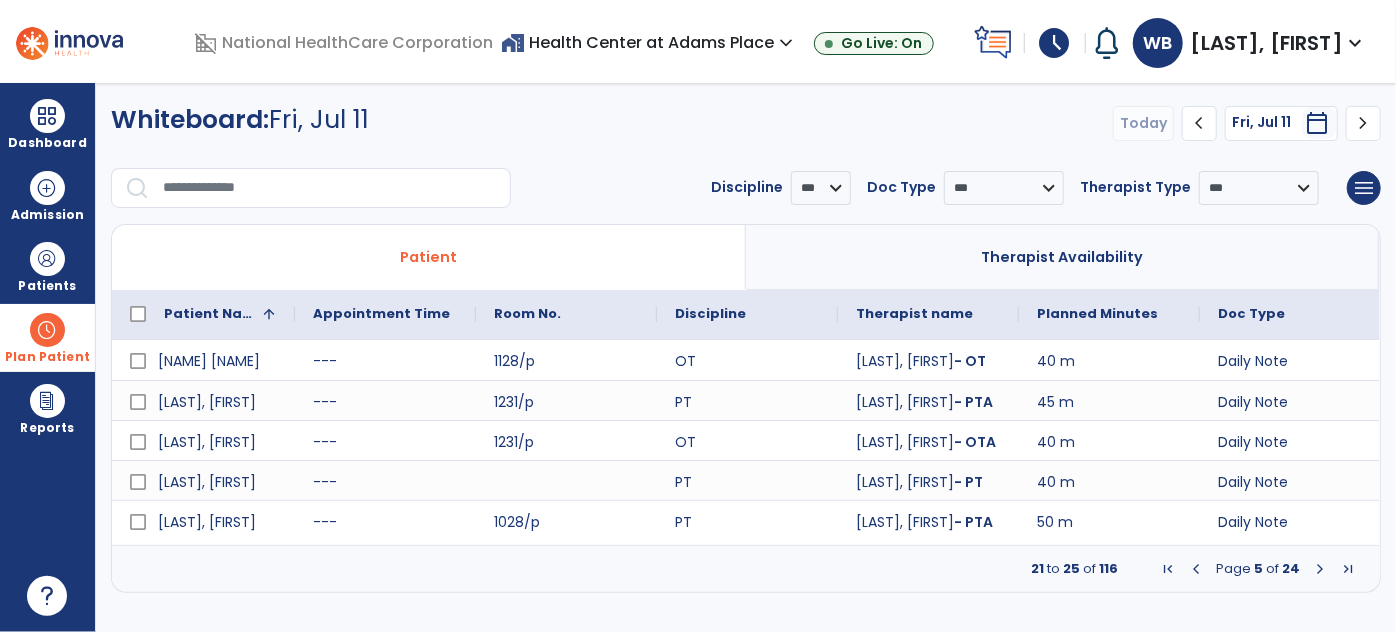 click at bounding box center (1320, 569) 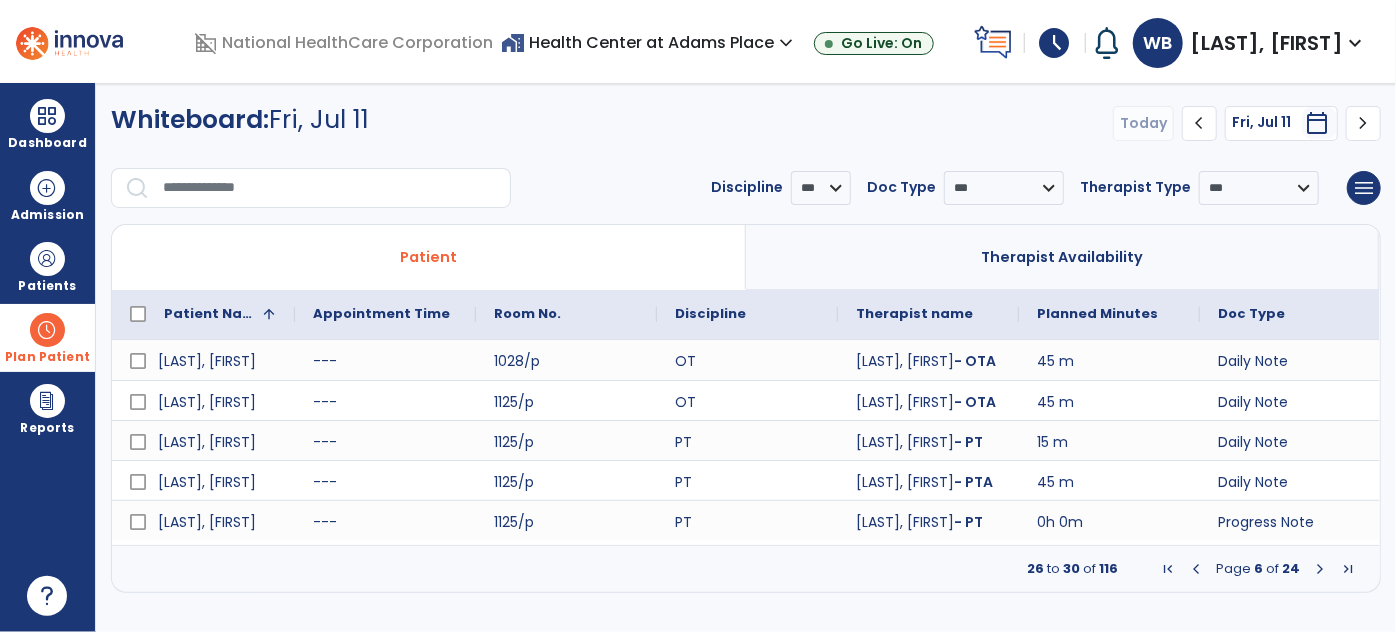 click at bounding box center (1320, 569) 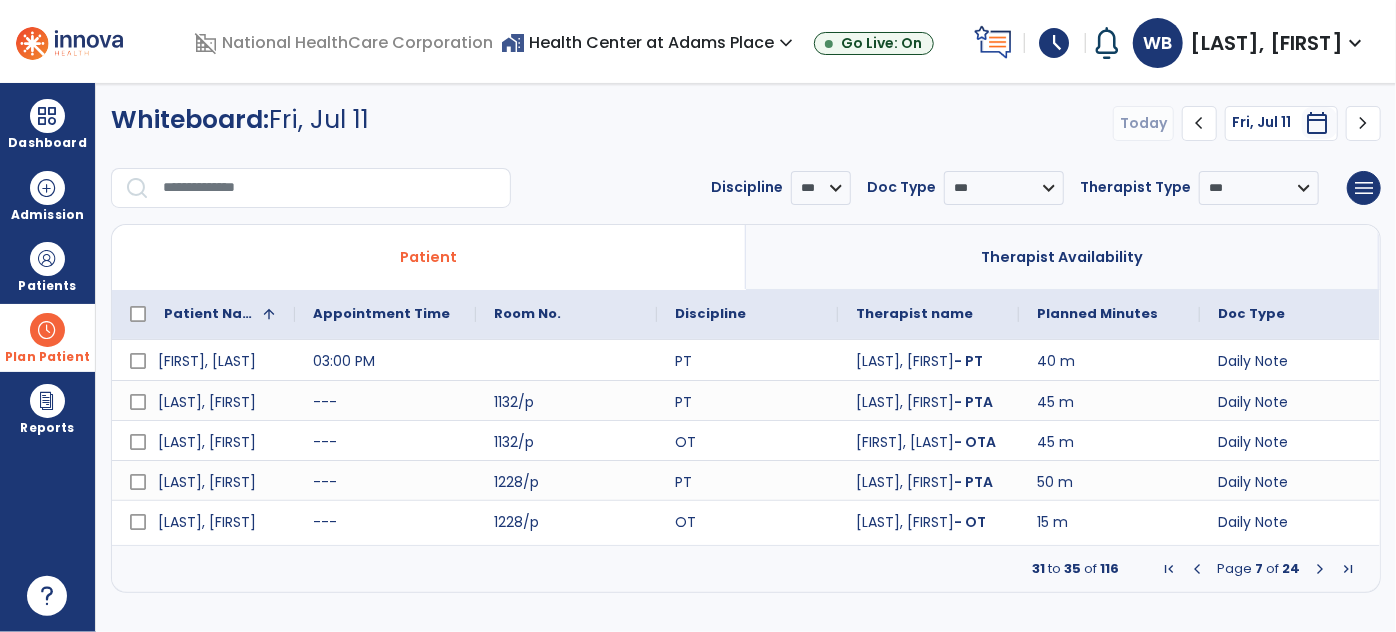 click at bounding box center [1320, 569] 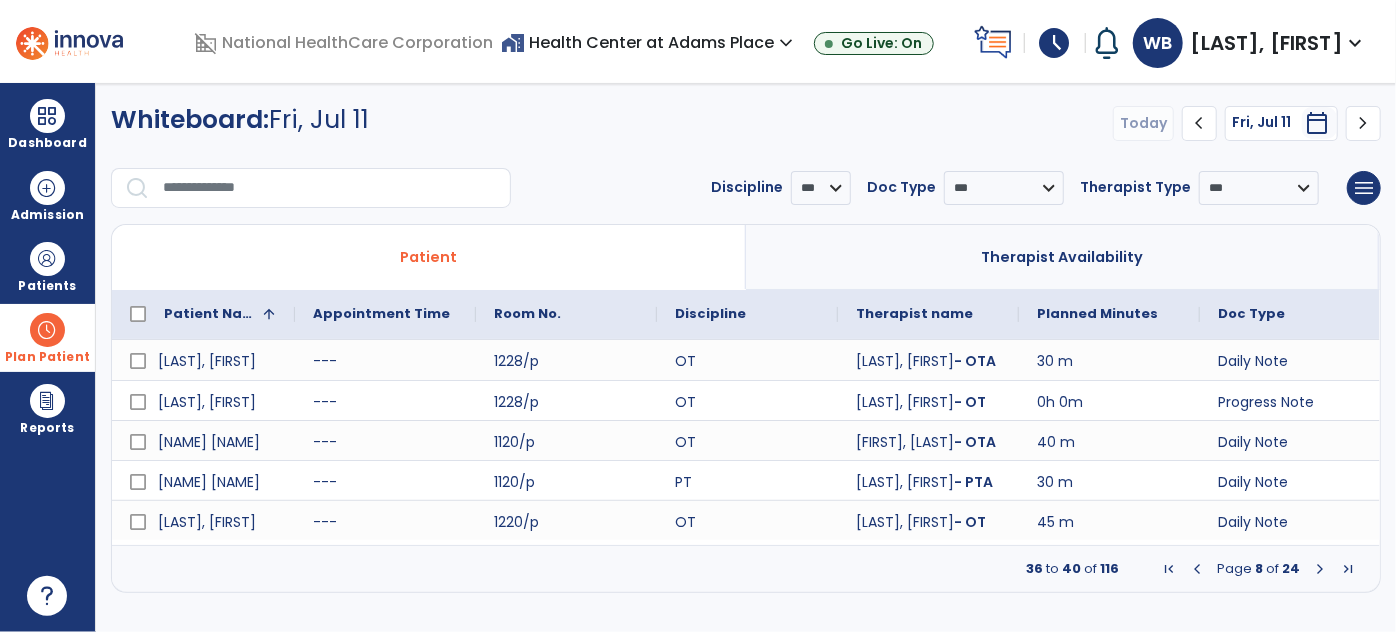 click at bounding box center [1320, 569] 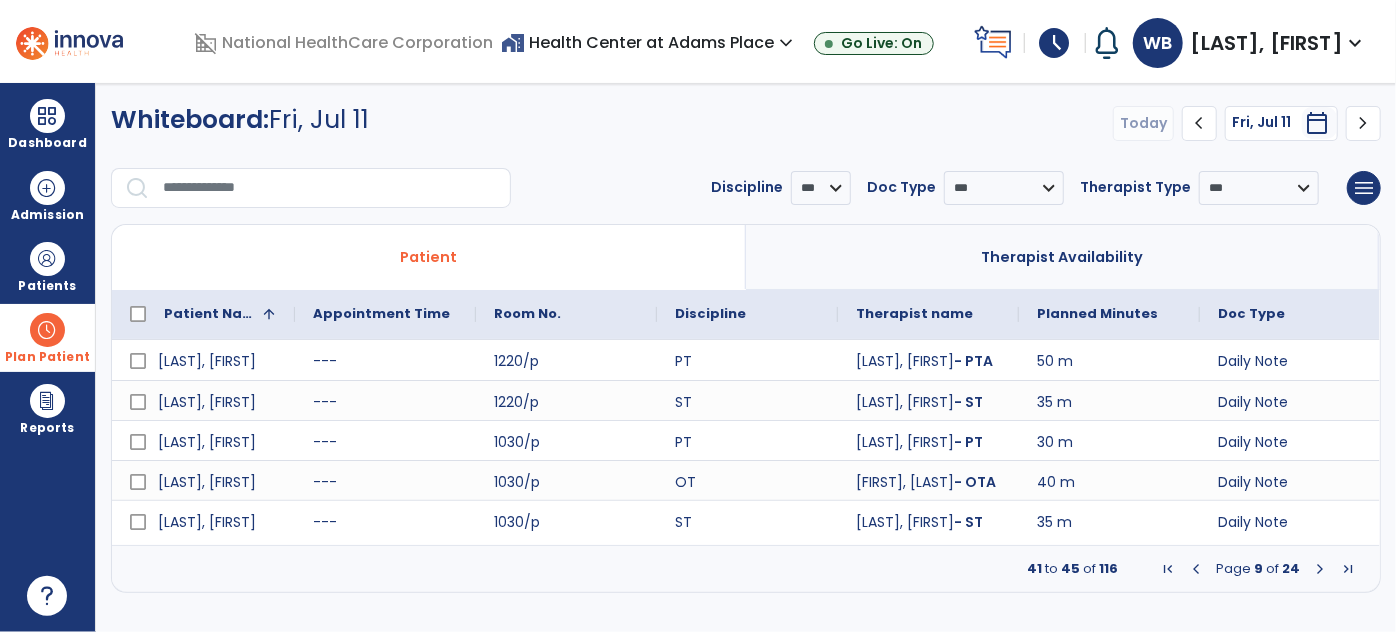 click at bounding box center [1320, 569] 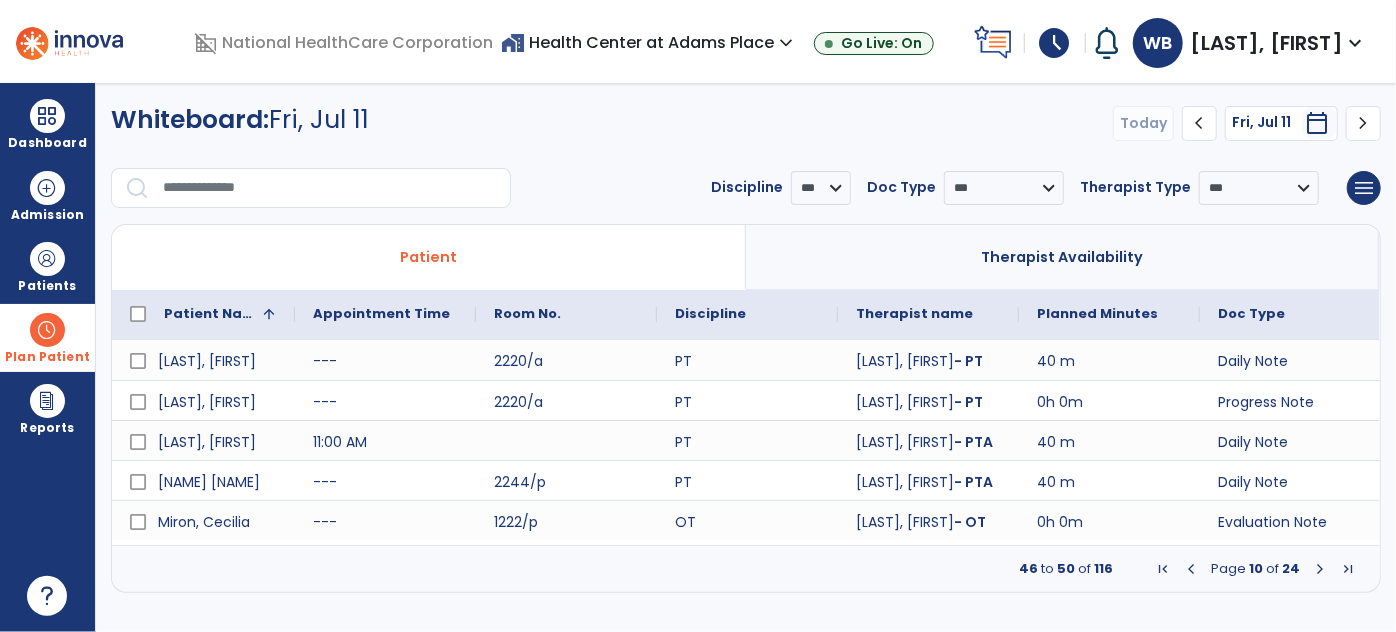 click at bounding box center (1320, 569) 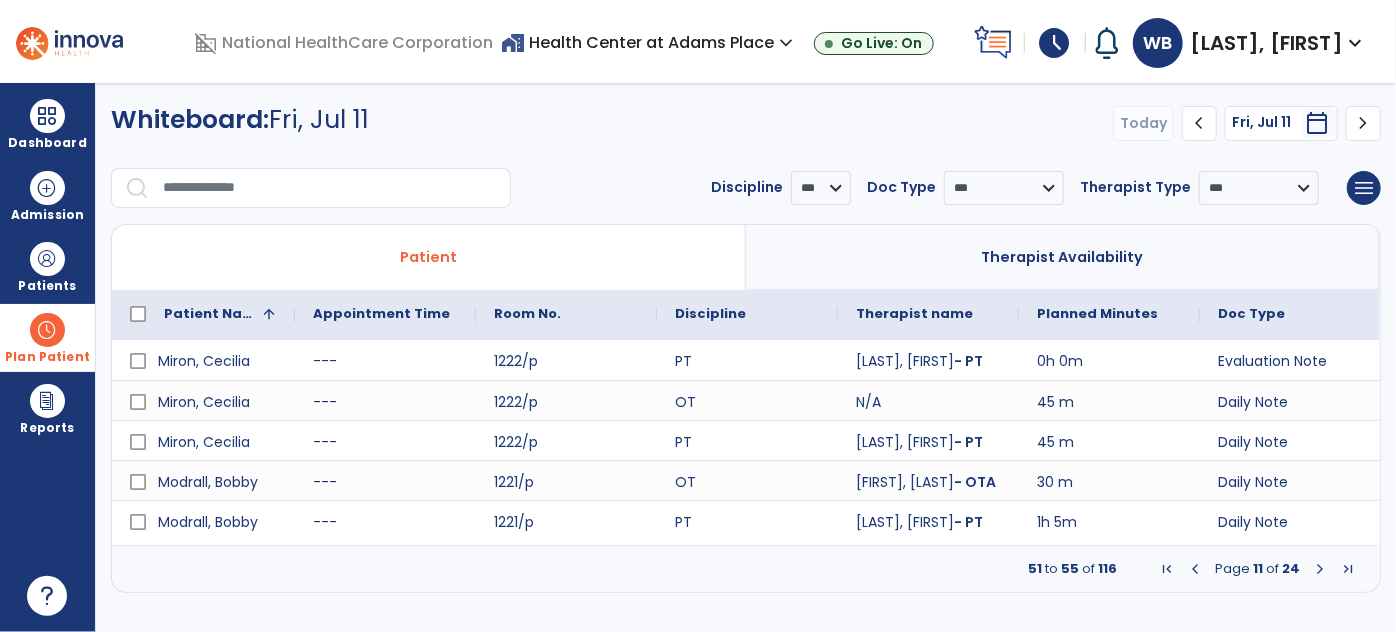 click at bounding box center [1320, 569] 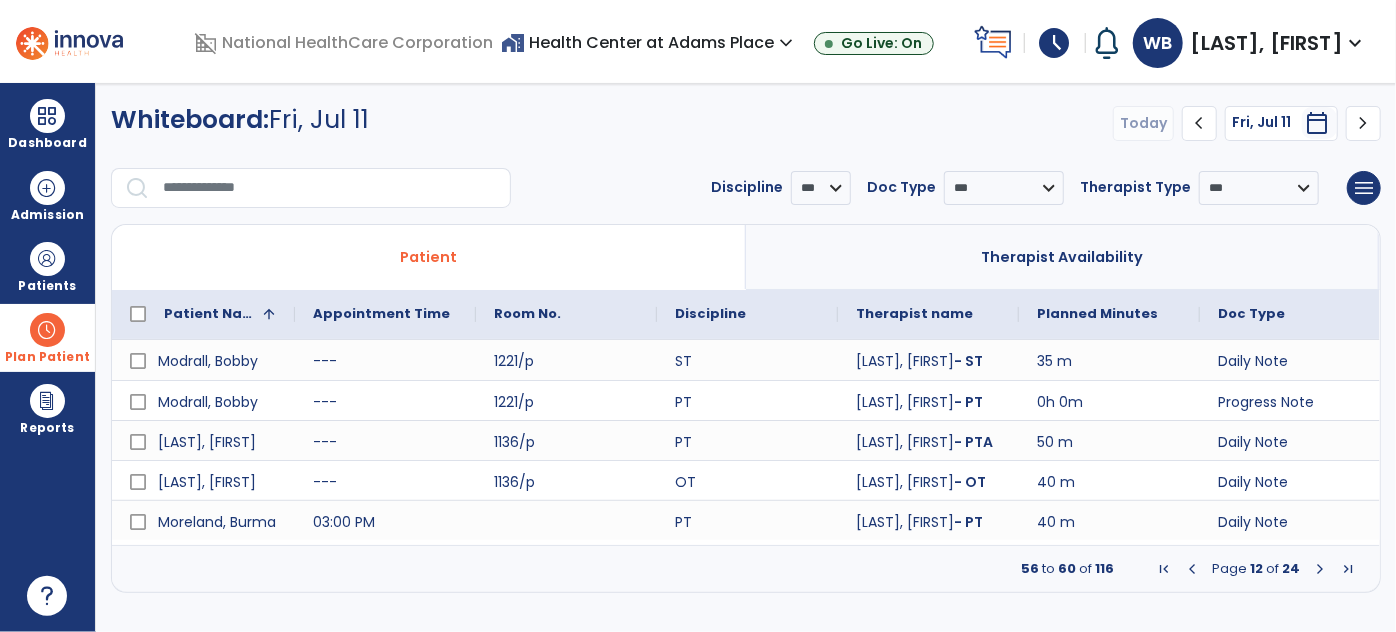 click at bounding box center [1320, 569] 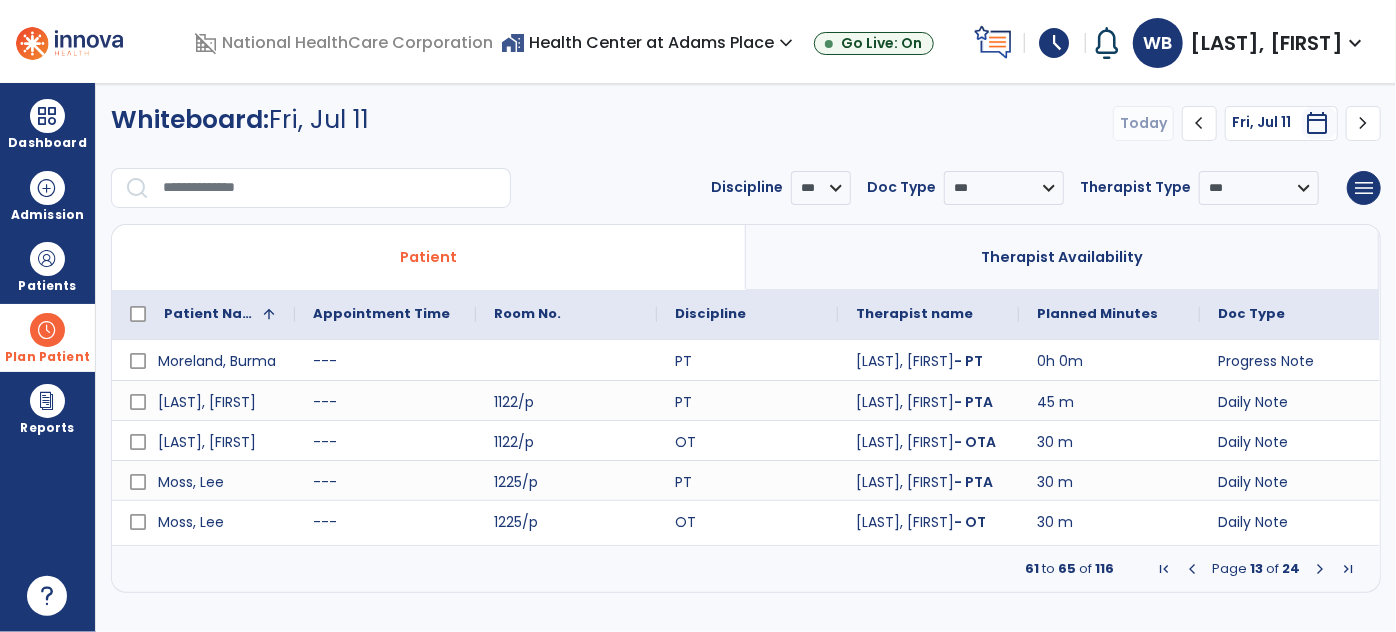 click at bounding box center (1320, 569) 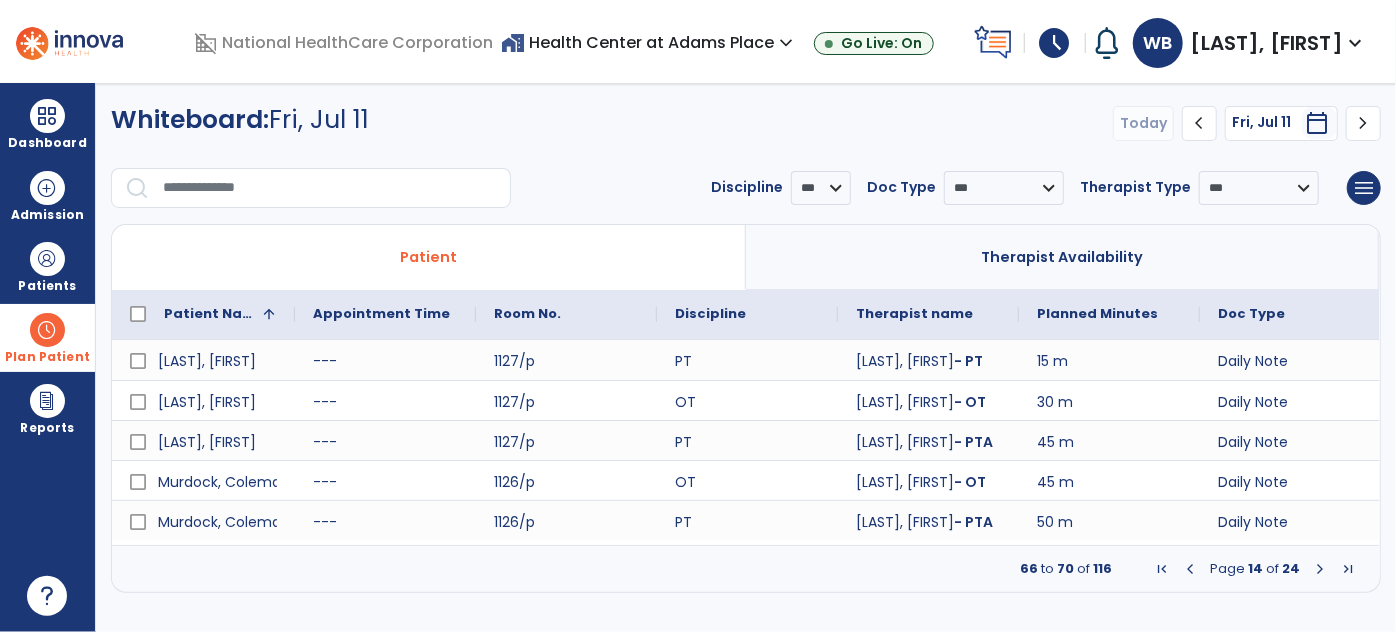 click at bounding box center (1320, 569) 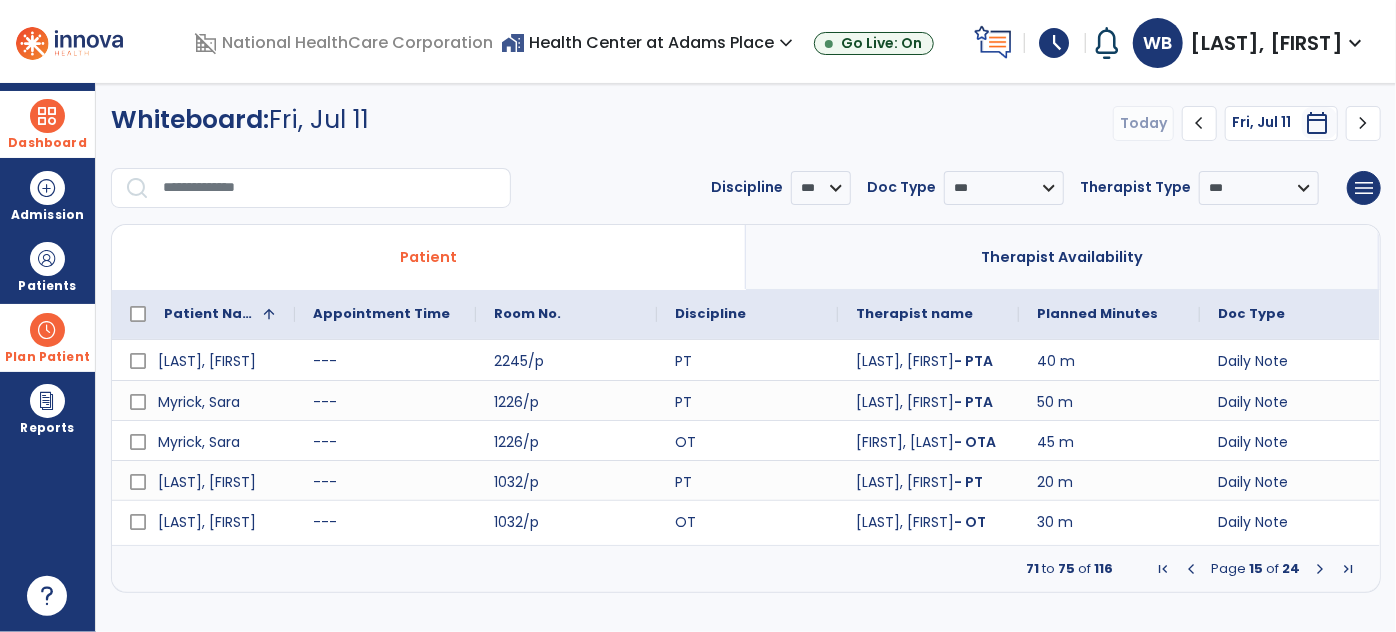 click on "Dashboard" at bounding box center [47, 124] 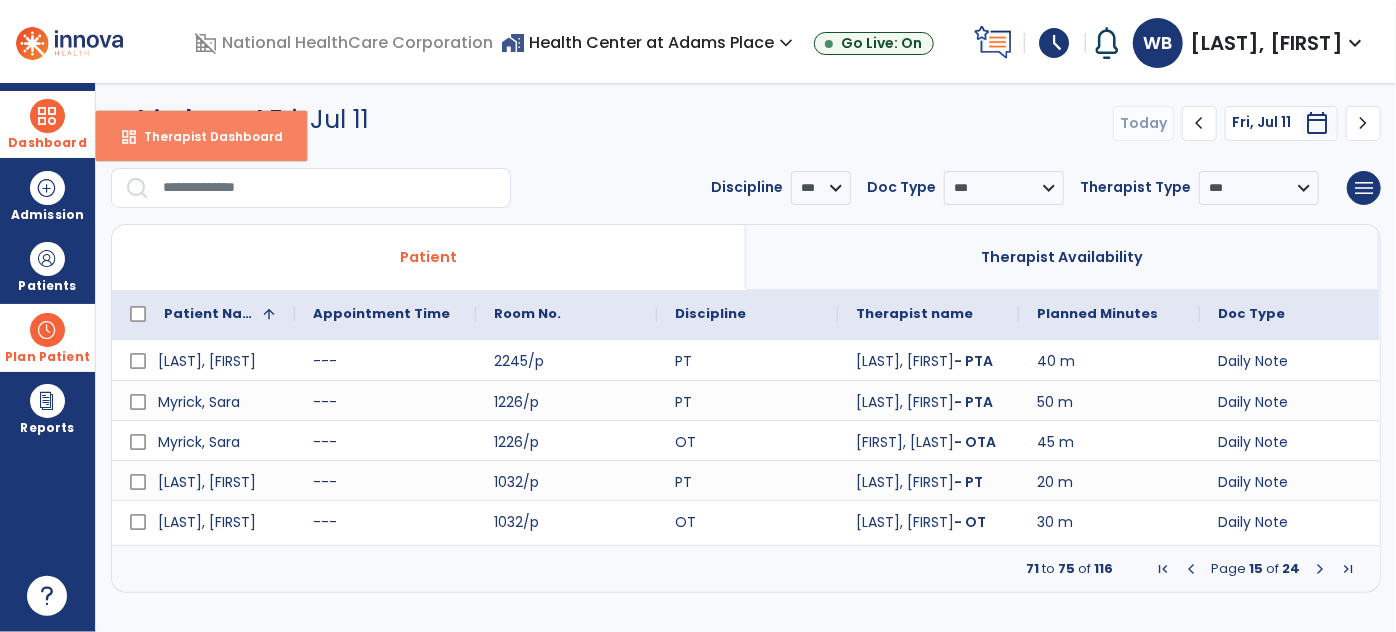 click on "dashboard  Therapist Dashboard" at bounding box center [201, 136] 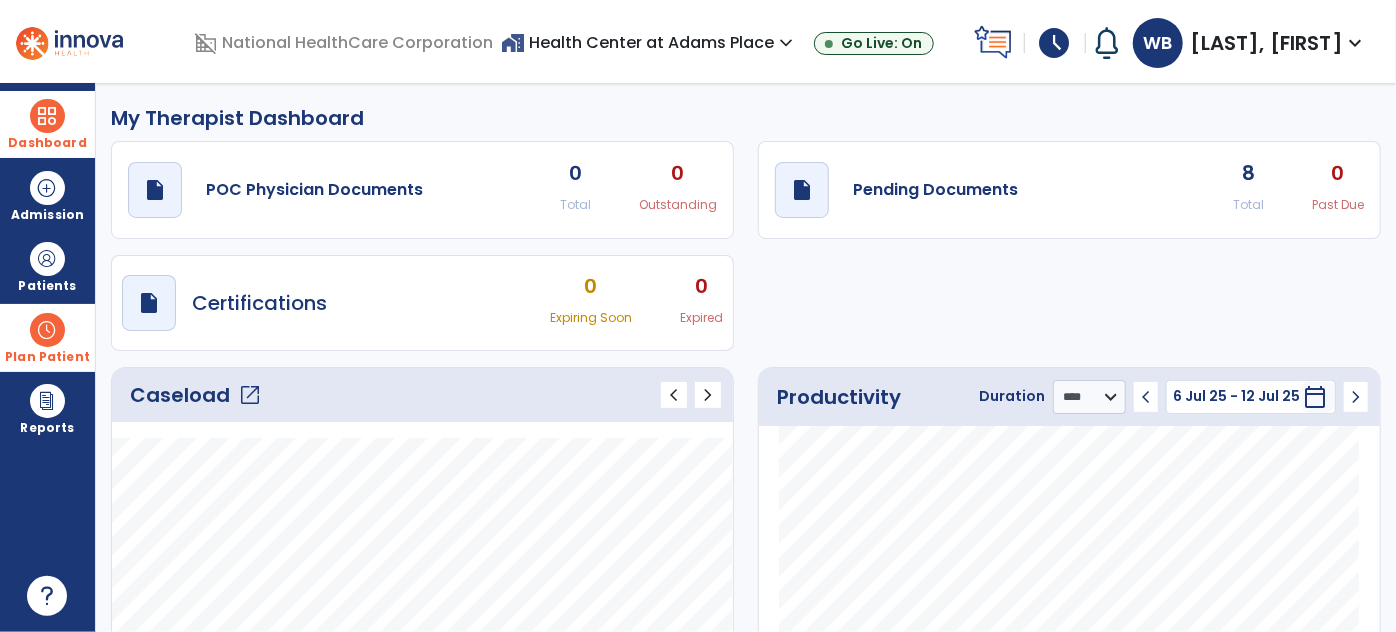 click on "open_in_new" 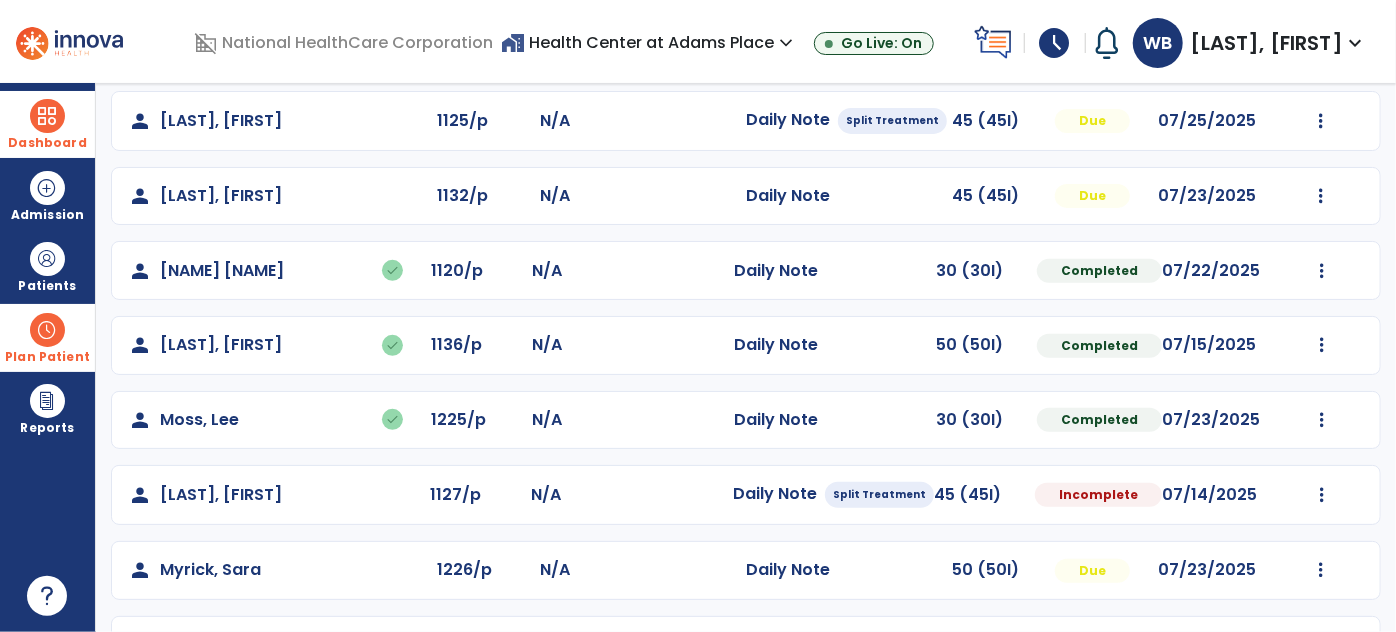 scroll, scrollTop: 456, scrollLeft: 0, axis: vertical 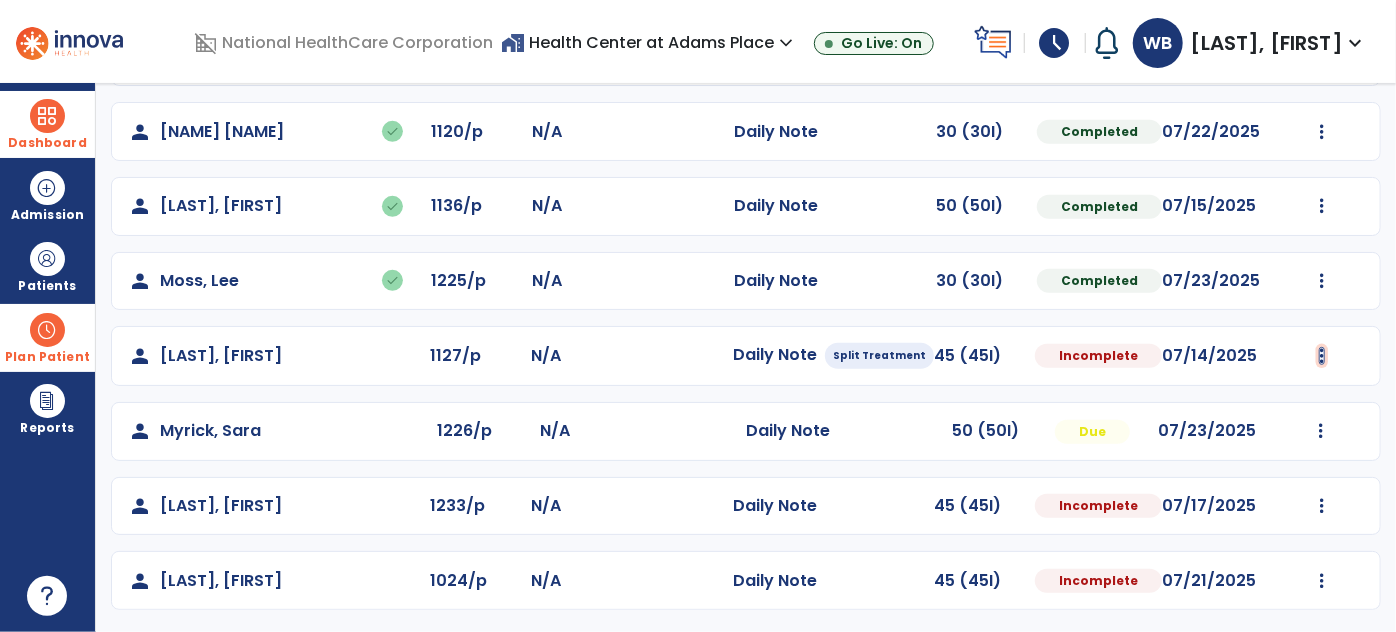 click at bounding box center [1321, -168] 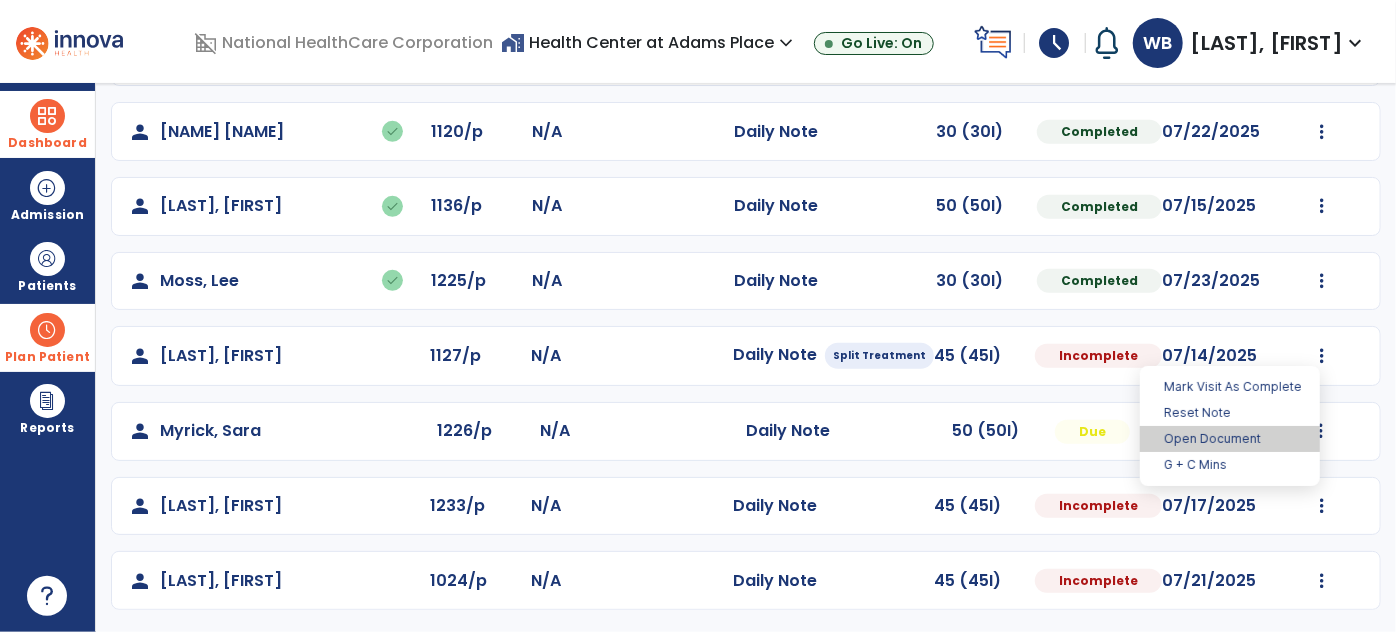 click on "Open Document" at bounding box center (1230, 439) 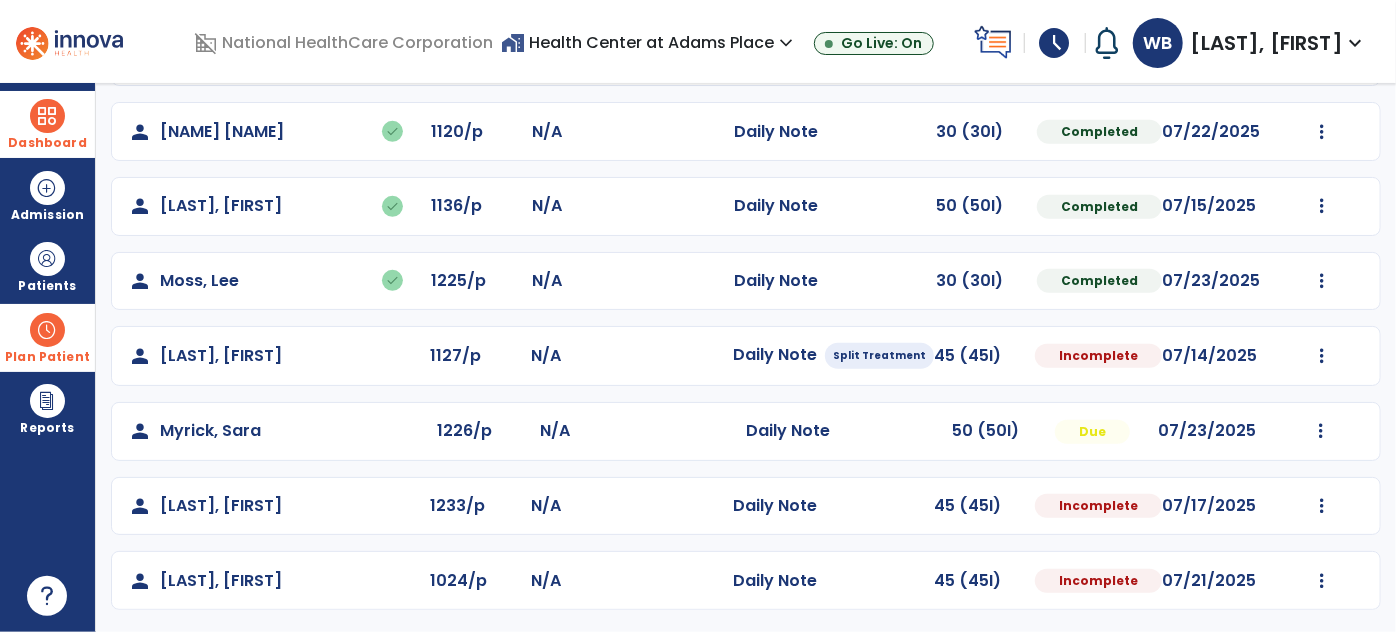 select on "*" 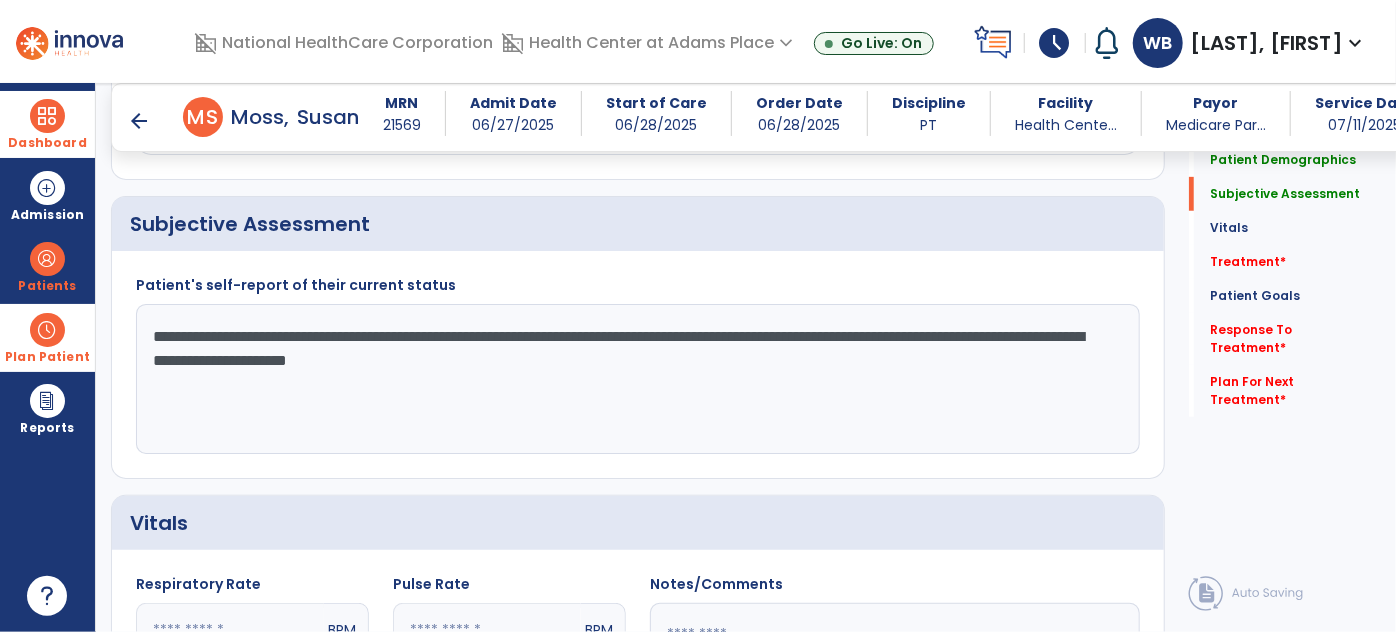 scroll, scrollTop: 549, scrollLeft: 0, axis: vertical 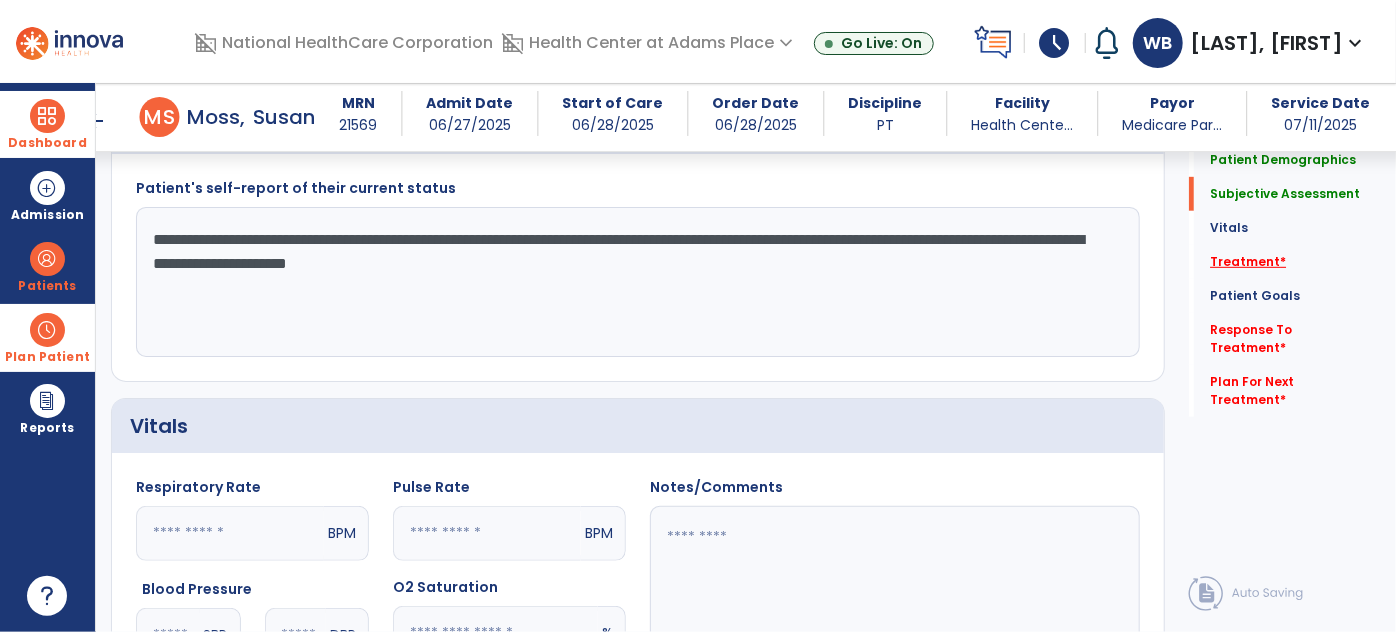click on "Treatment   *" 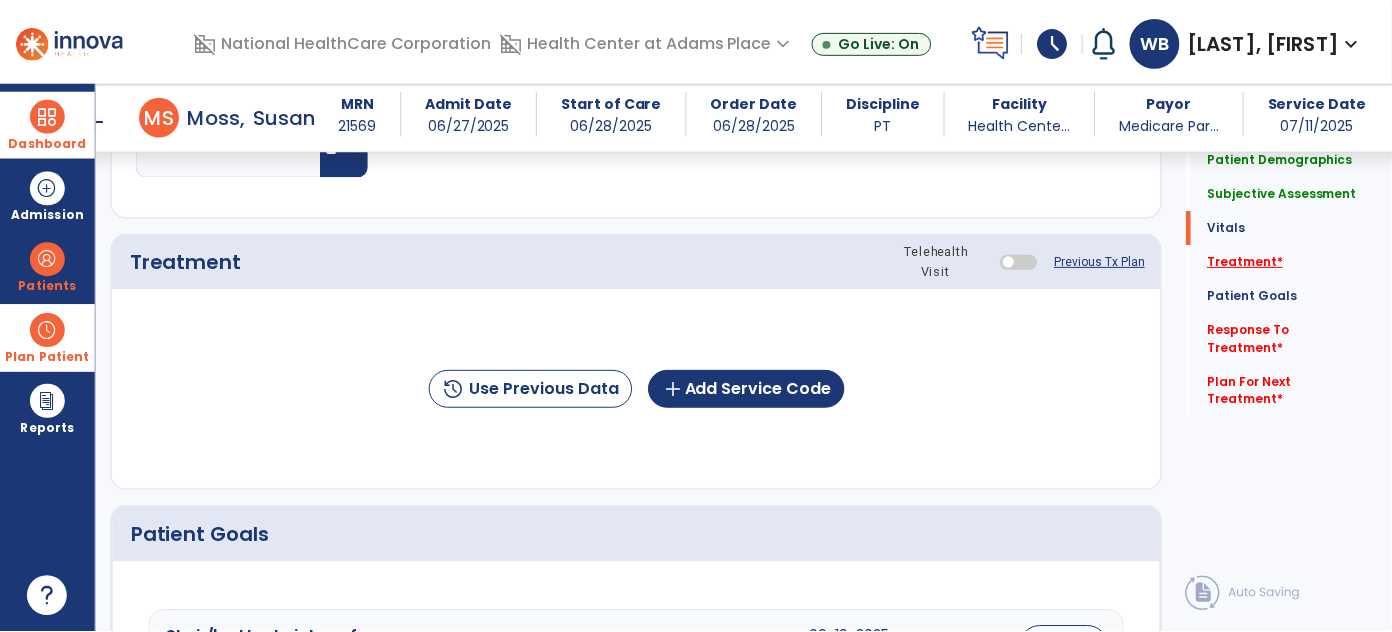 scroll, scrollTop: 1138, scrollLeft: 0, axis: vertical 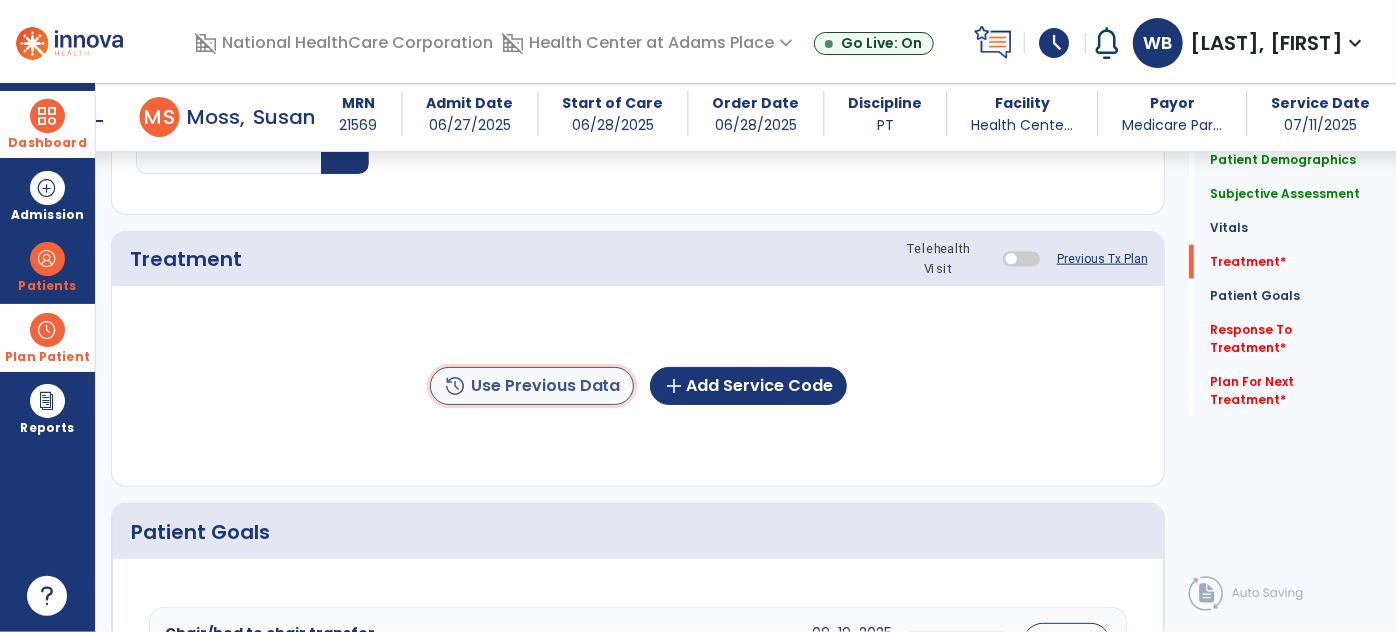 click on "history  Use Previous Data" 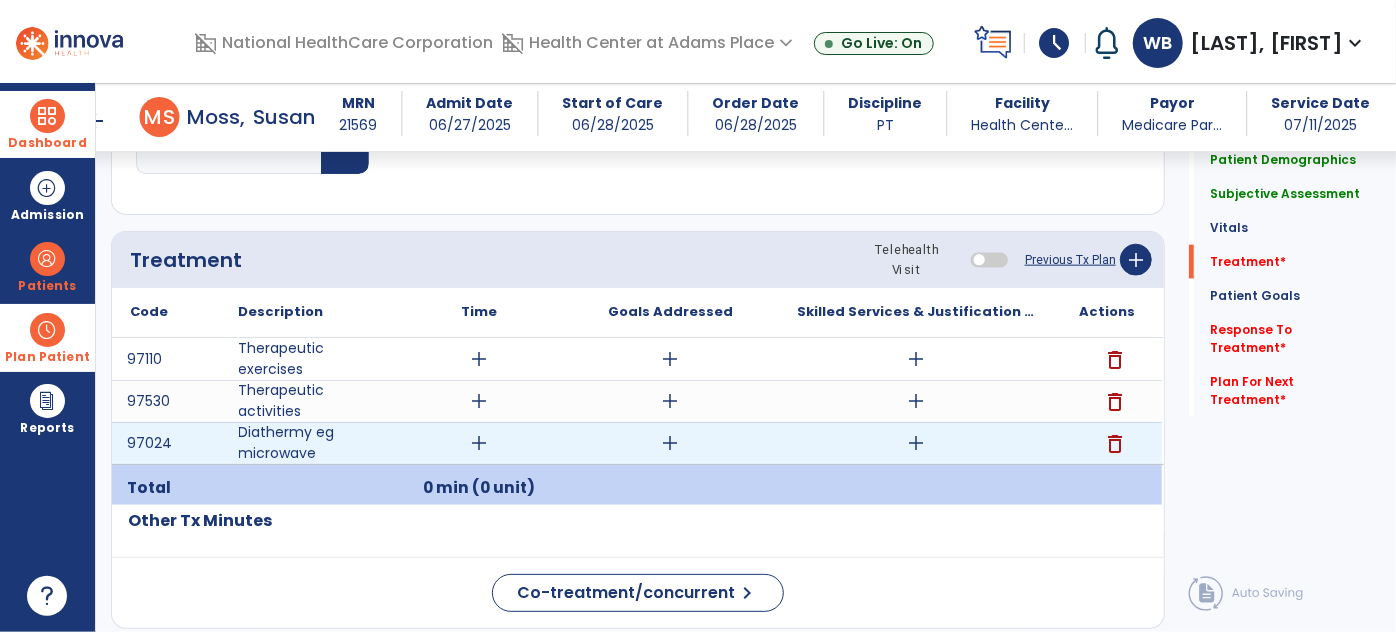 click on "add" at bounding box center (480, 443) 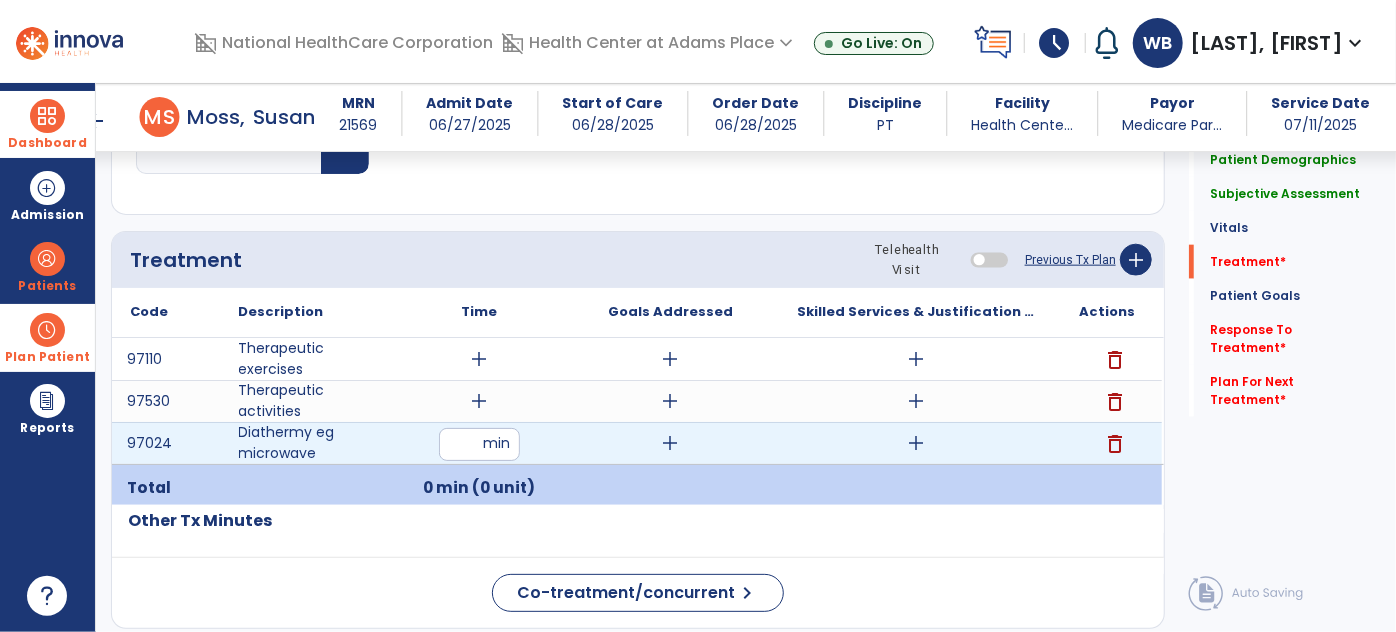 type on "*" 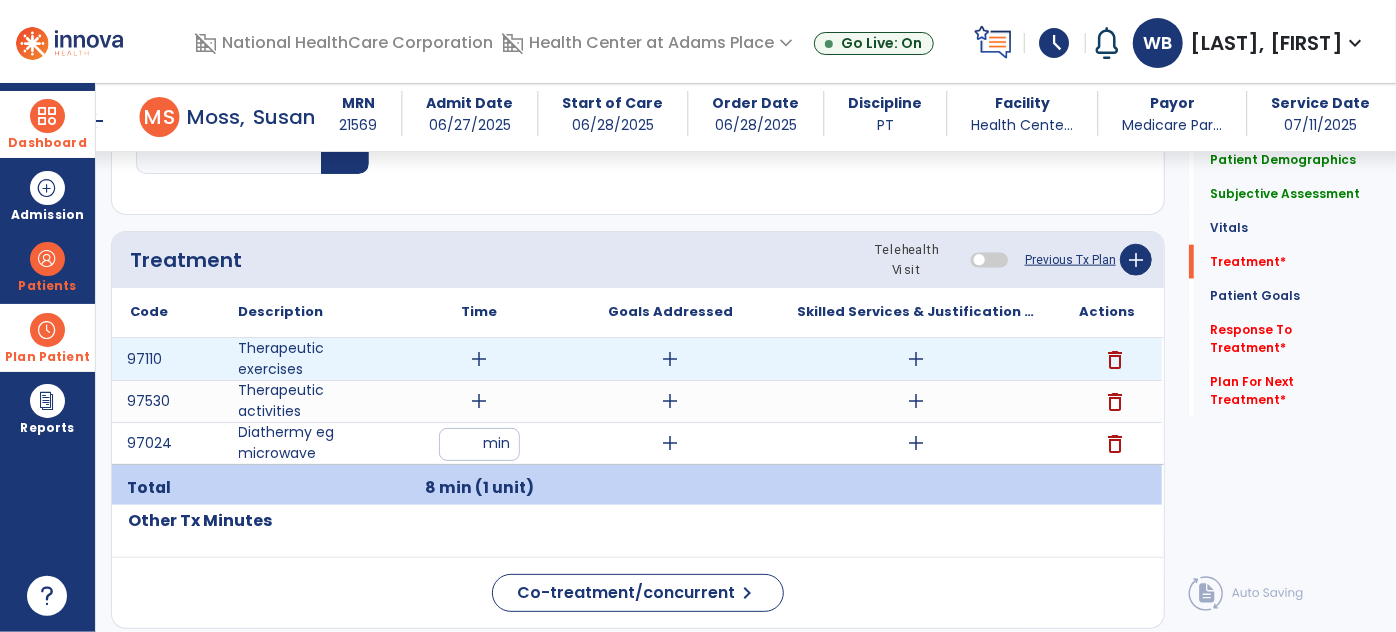 click on "add" at bounding box center (480, 359) 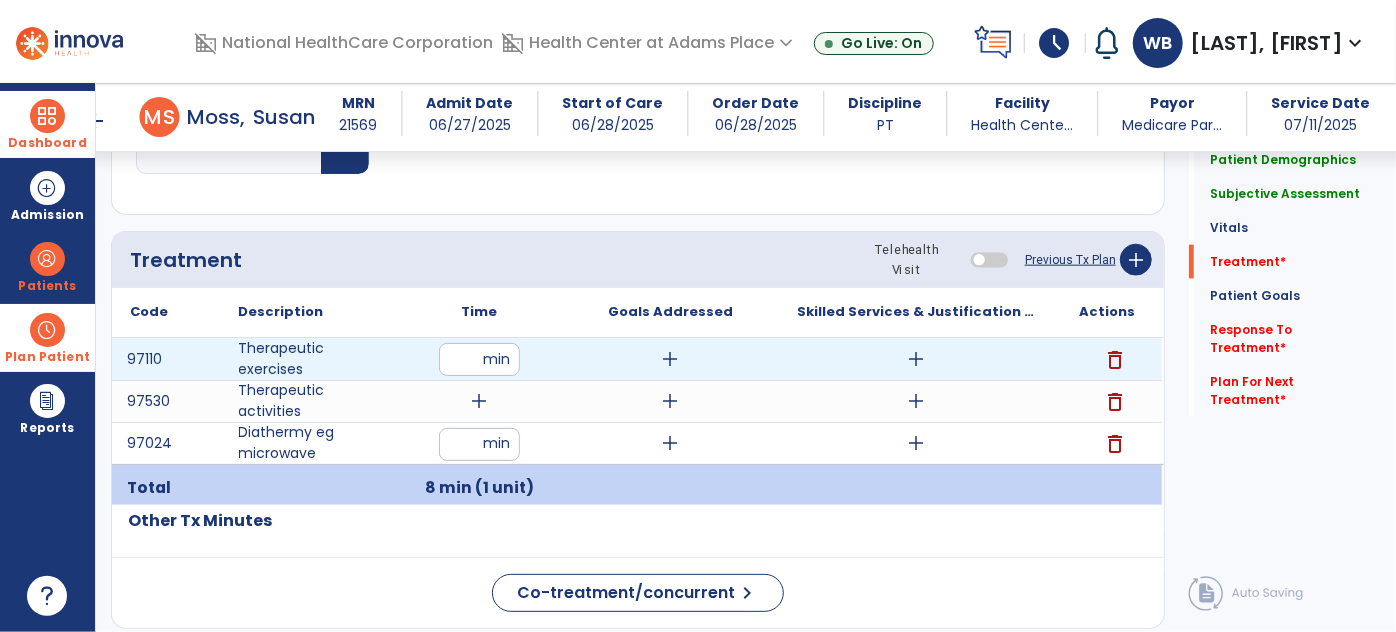 type on "**" 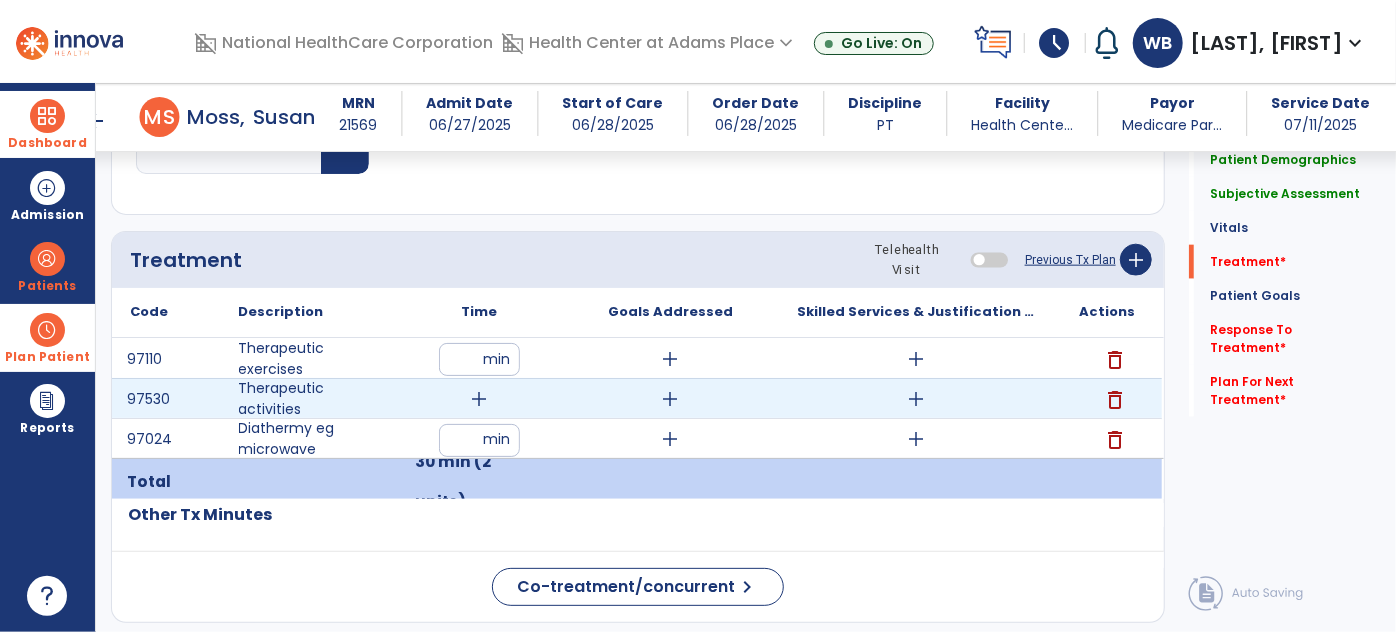 click on "add" at bounding box center [480, 399] 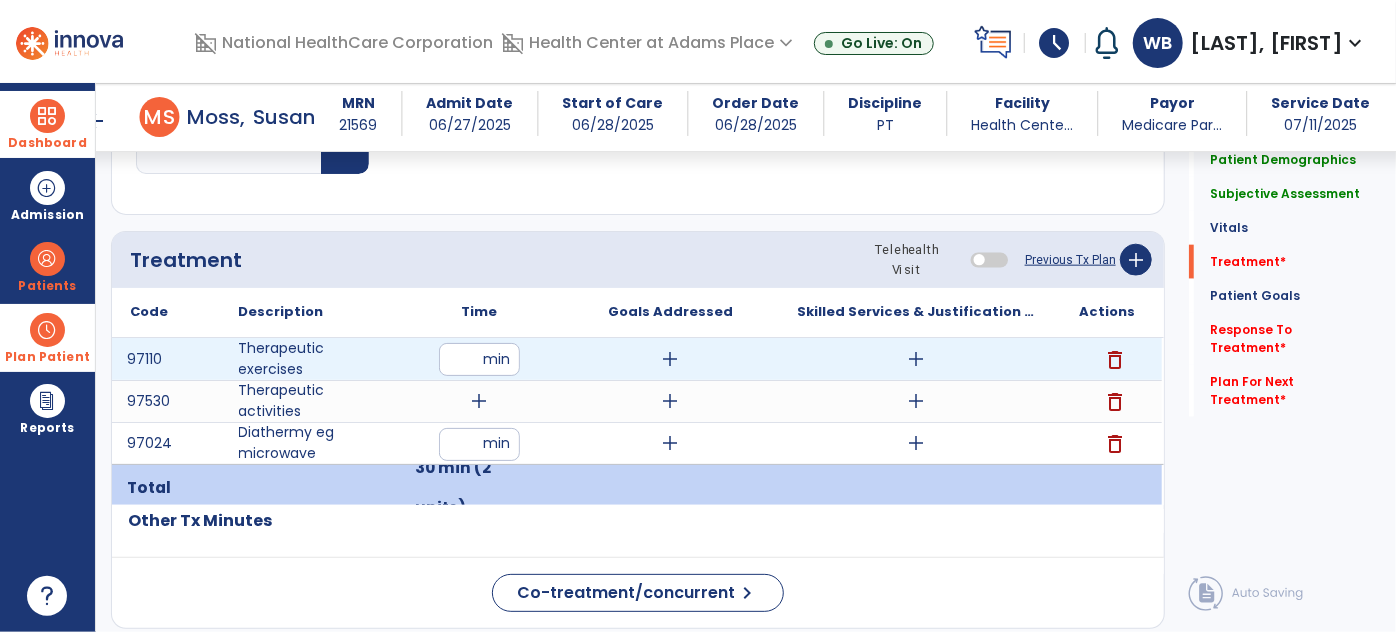 click on "**" at bounding box center [479, 359] 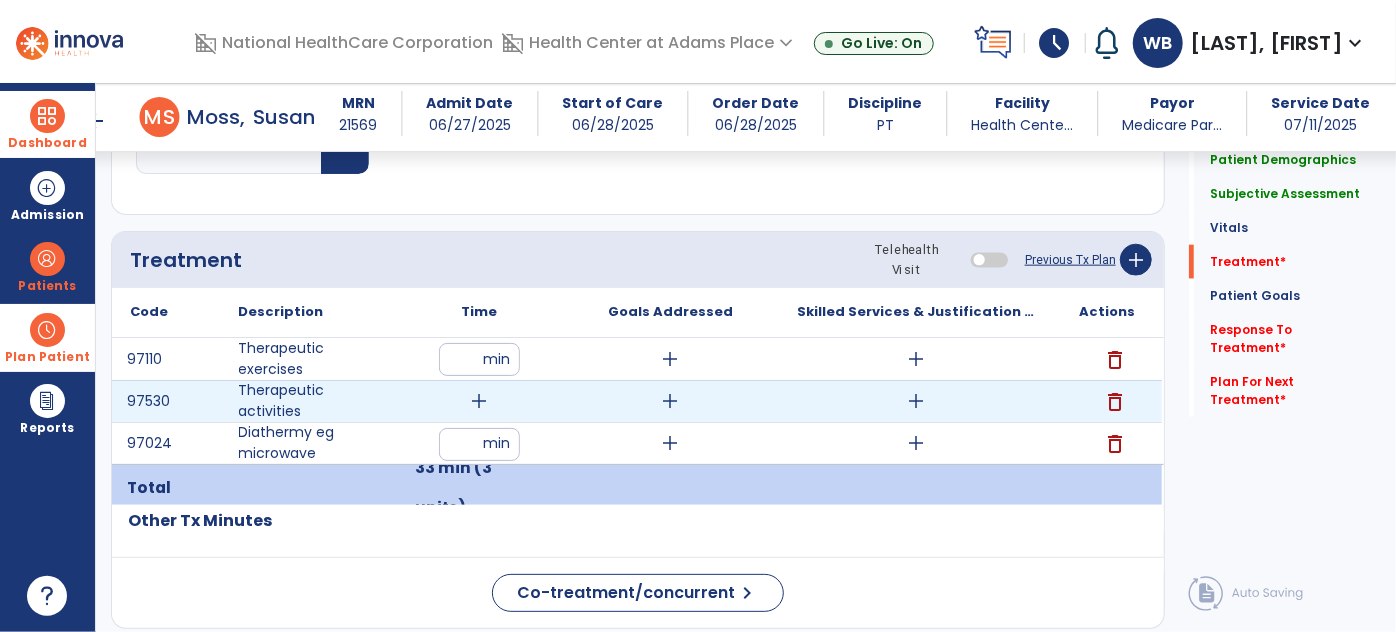 click on "add" at bounding box center (480, 401) 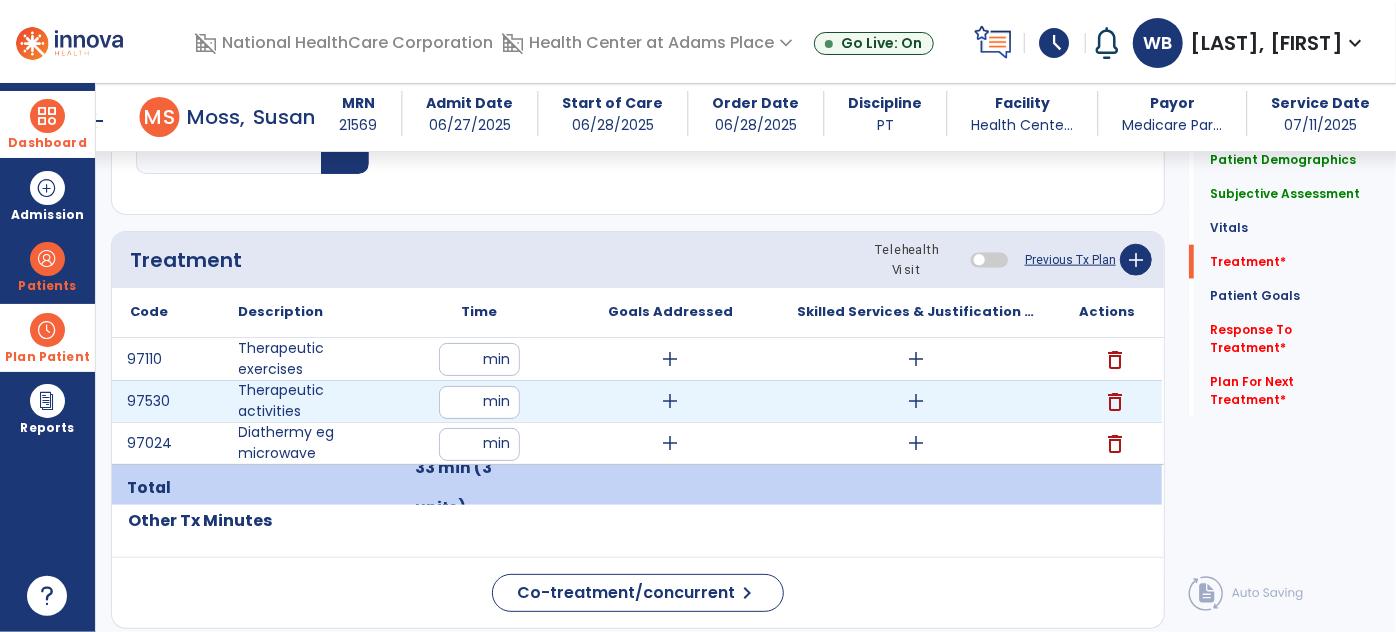 type on "**" 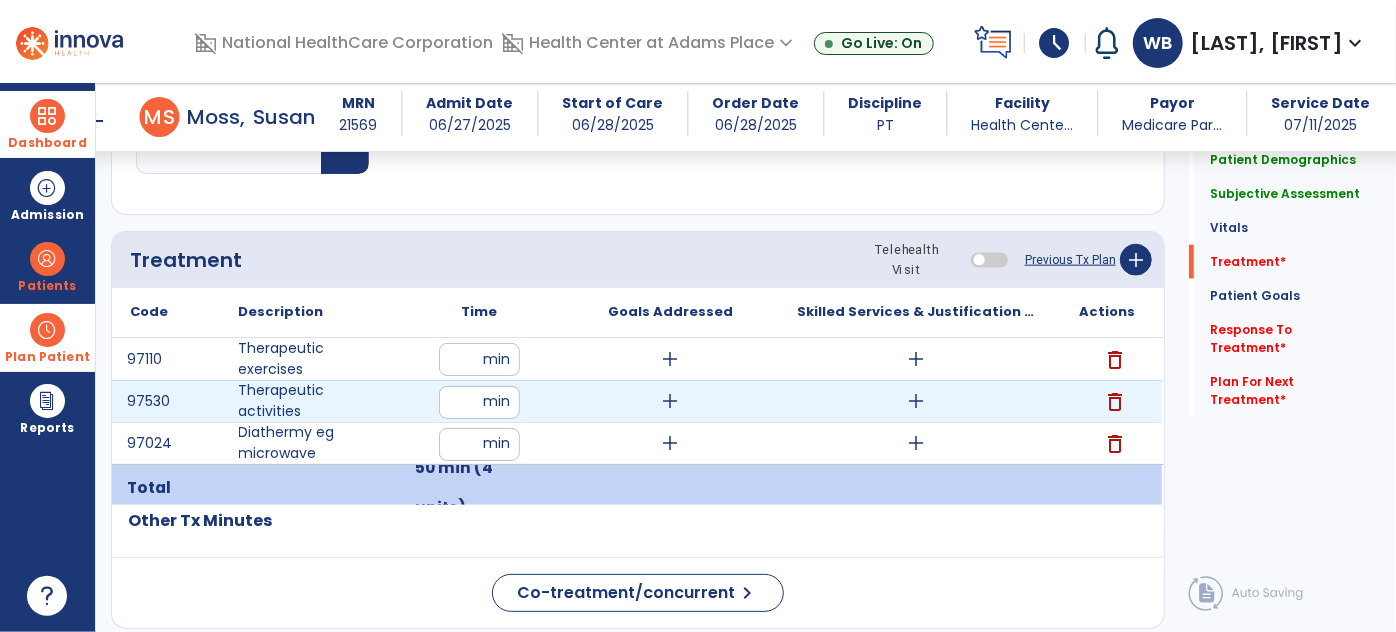 click on "**" at bounding box center (479, 402) 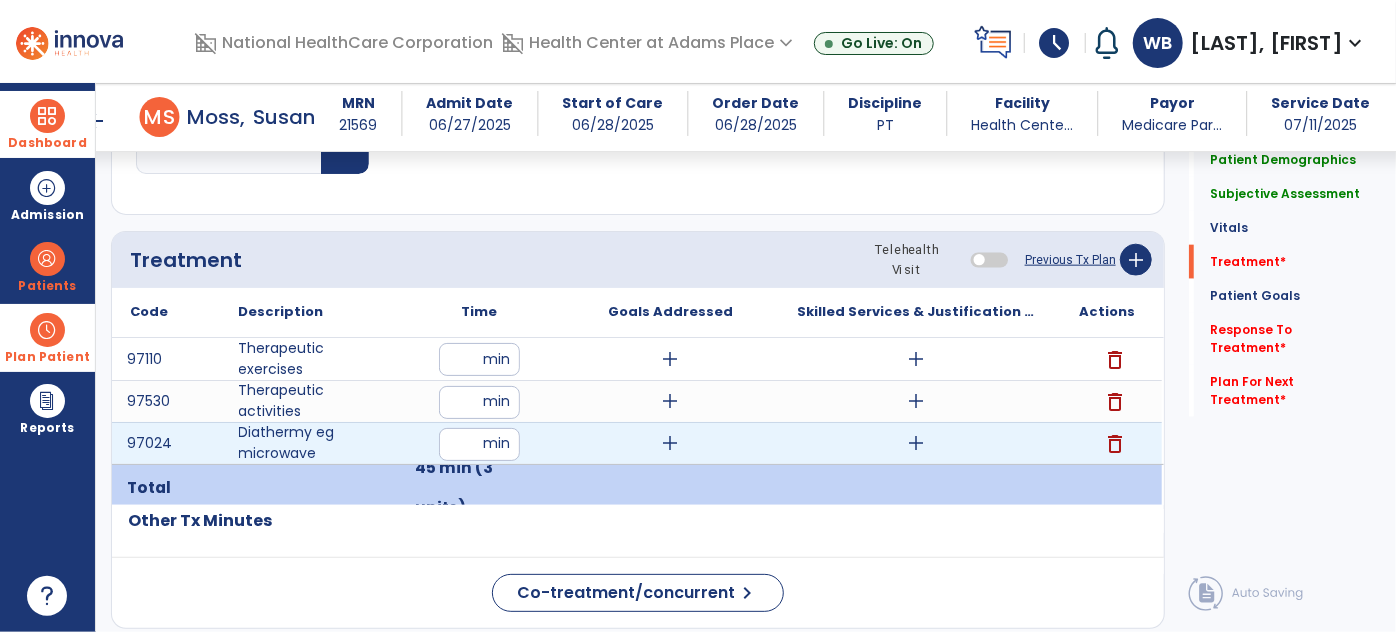 click on "add" at bounding box center [916, 443] 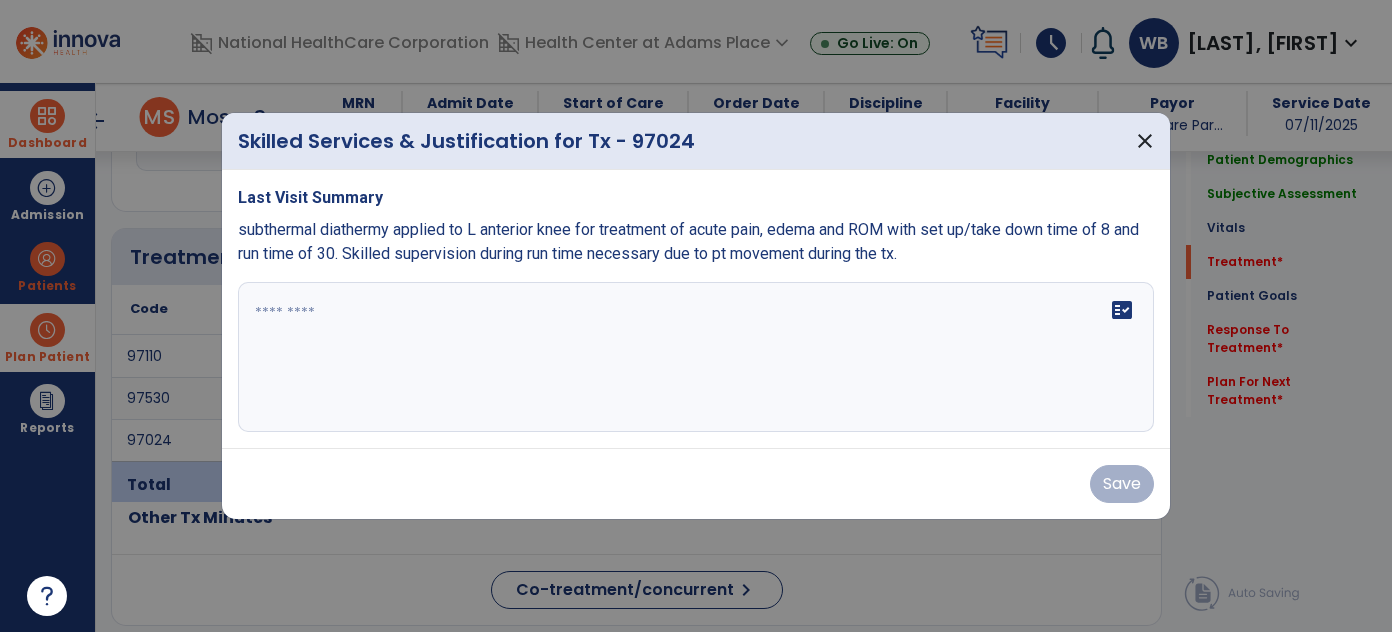 scroll, scrollTop: 1138, scrollLeft: 0, axis: vertical 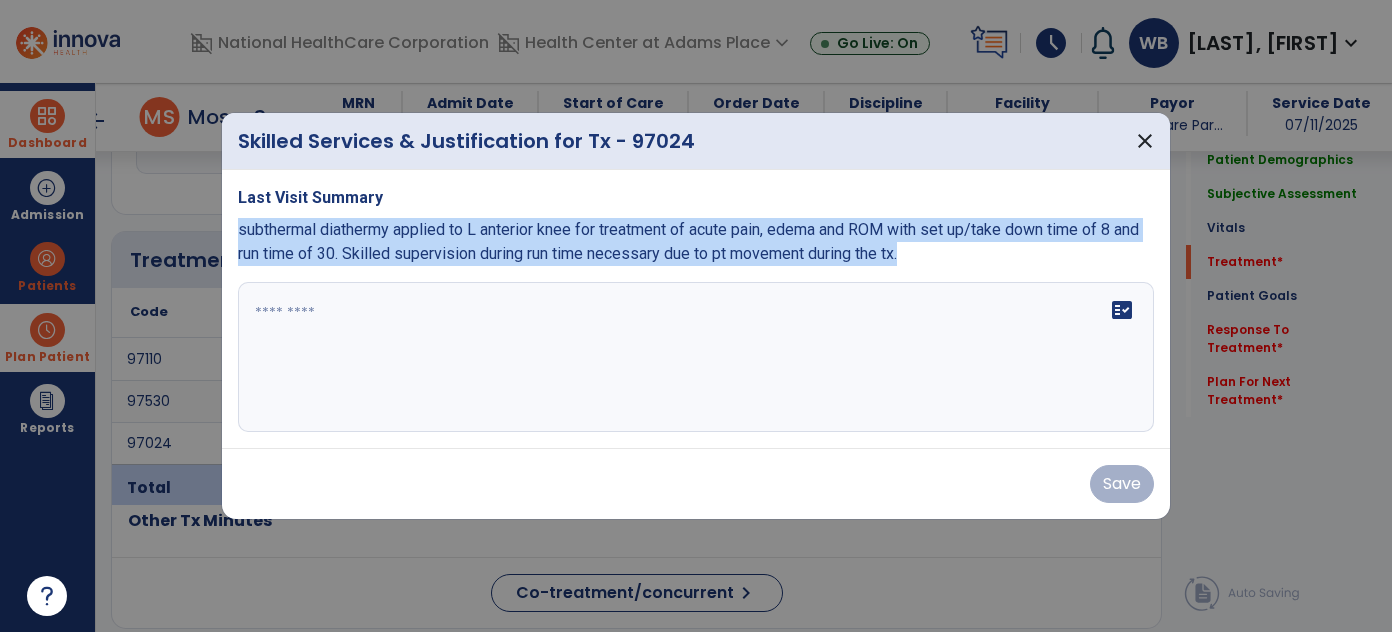 drag, startPoint x: 949, startPoint y: 249, endPoint x: 221, endPoint y: 235, distance: 728.1346 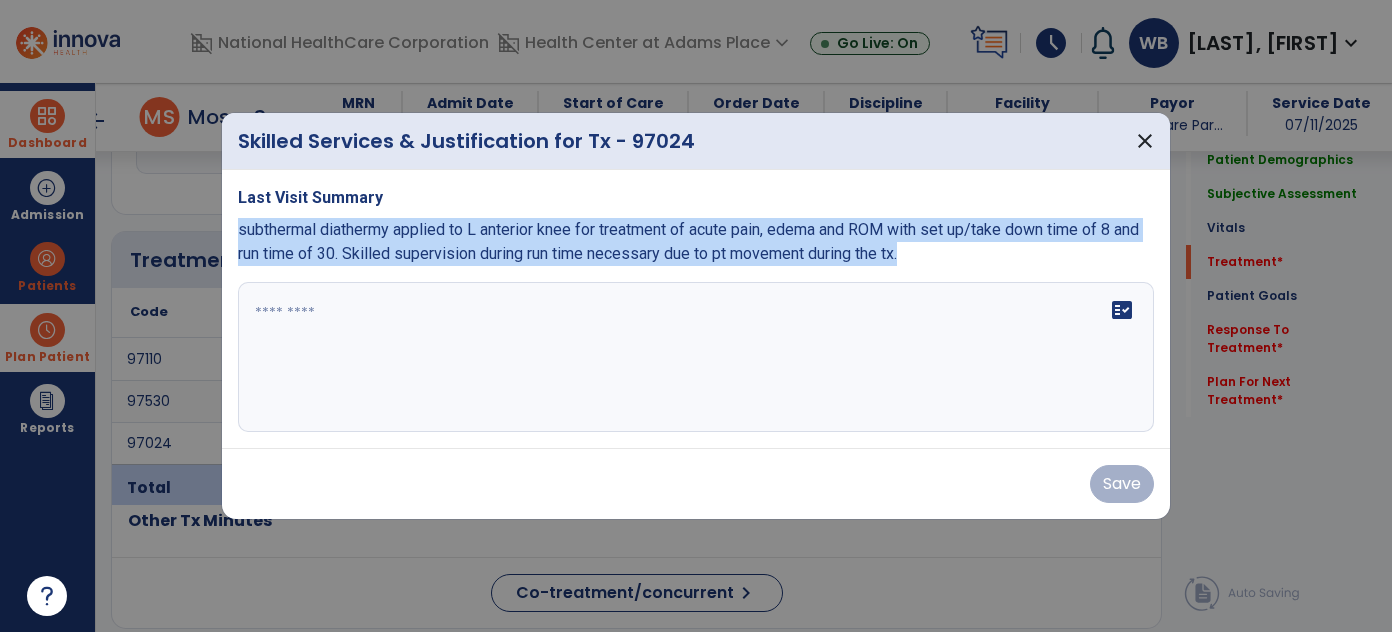 click on "Last Visit Summary subthermal diathermy applied to L anterior knee for treatment of acute pain, edema and ROM with set up/take down time of 8 and run time of 30. Skilled supervision during run time necessary due to pt movement during the tx.   fact_check" at bounding box center (696, 309) 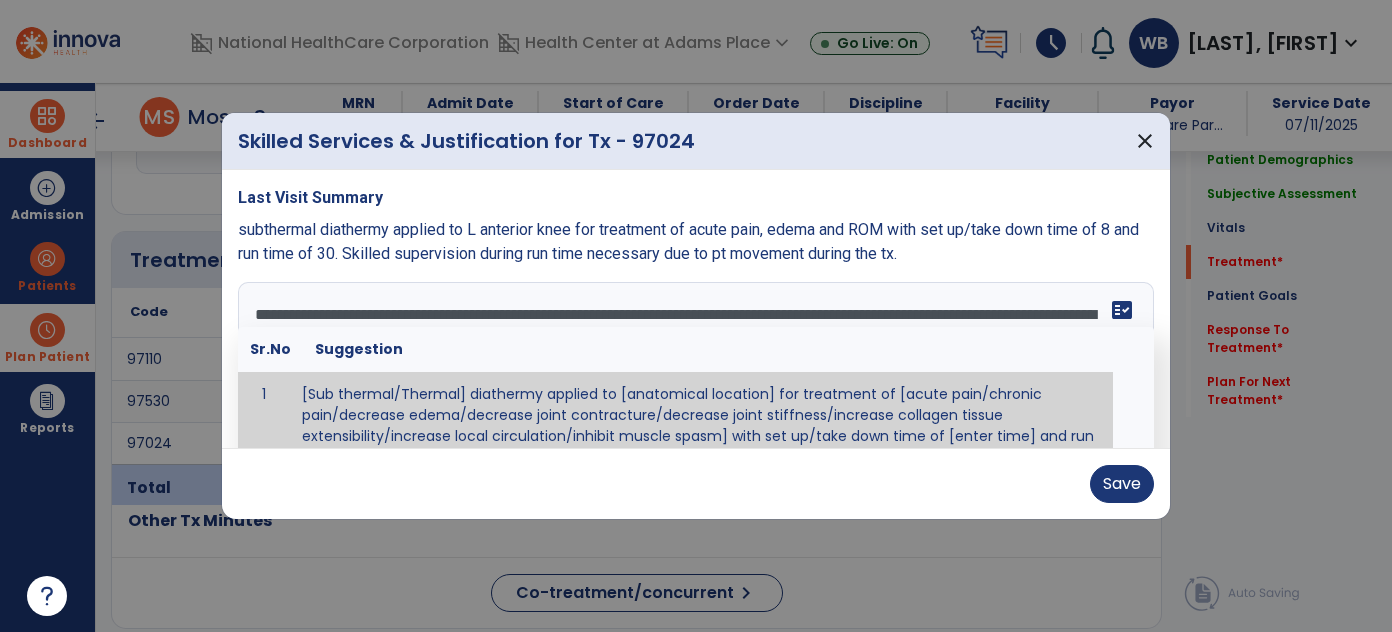 click on "**********" at bounding box center (694, 357) 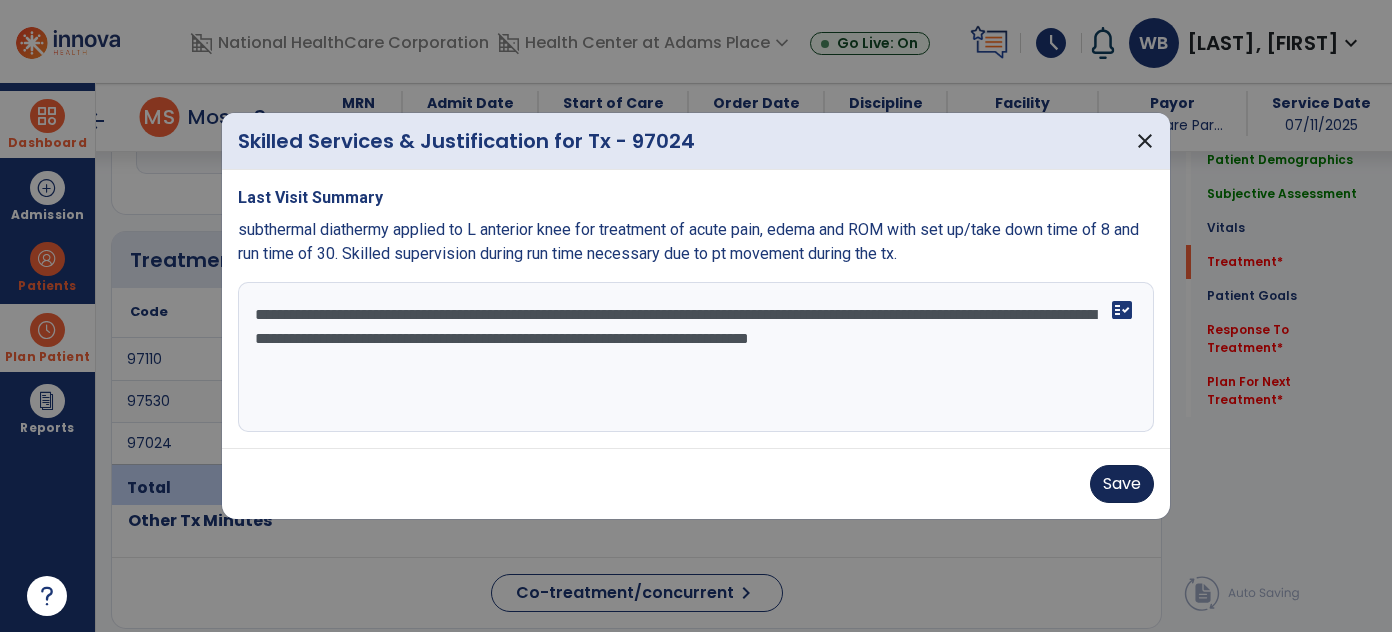type on "**********" 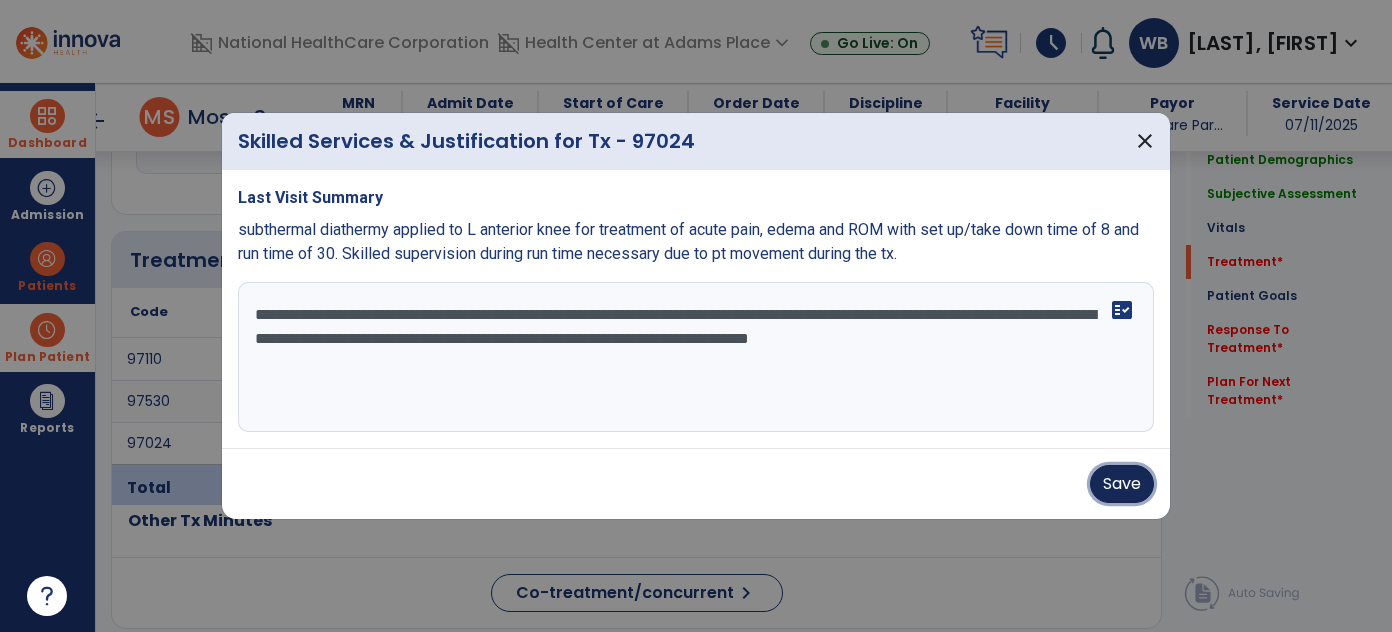 click on "Save" at bounding box center [1122, 484] 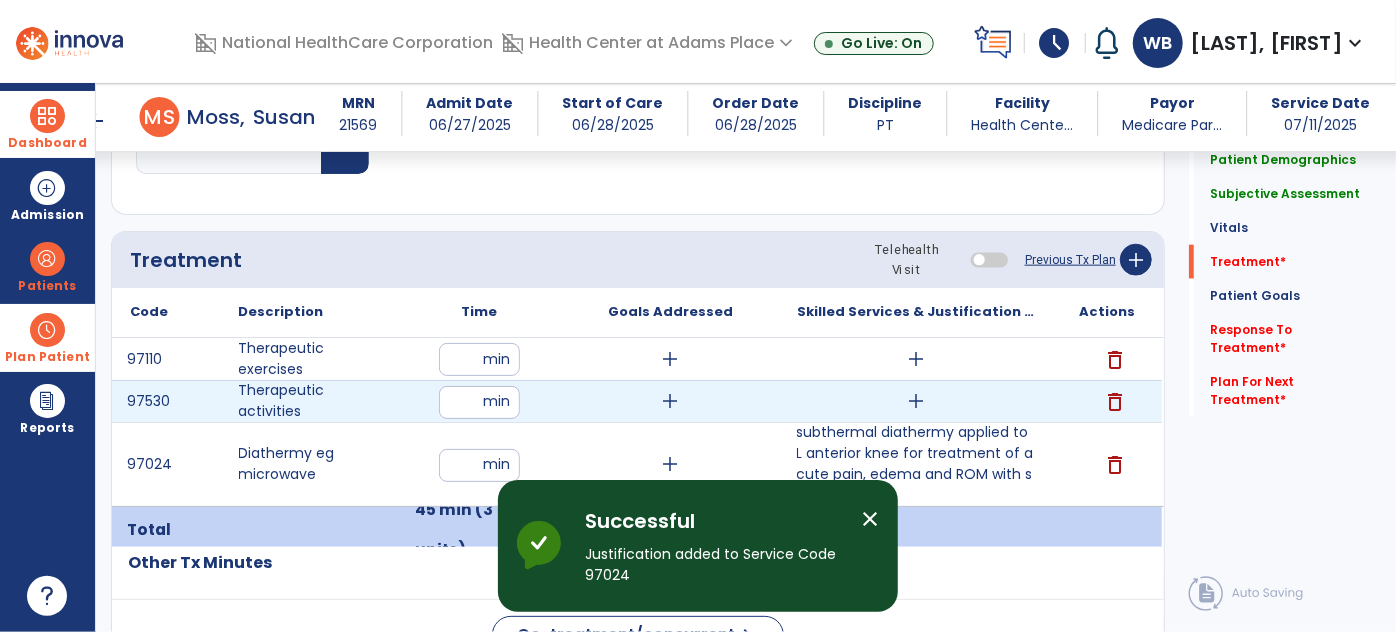 click on "add" at bounding box center (916, 401) 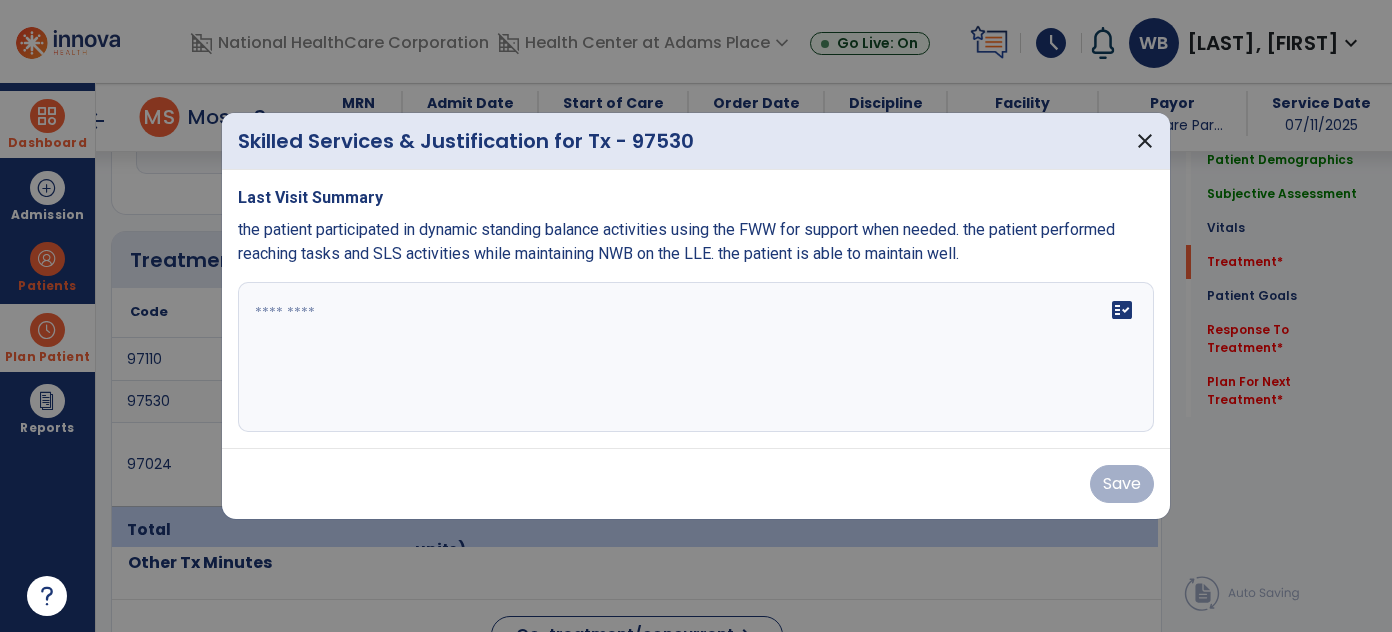 scroll, scrollTop: 1138, scrollLeft: 0, axis: vertical 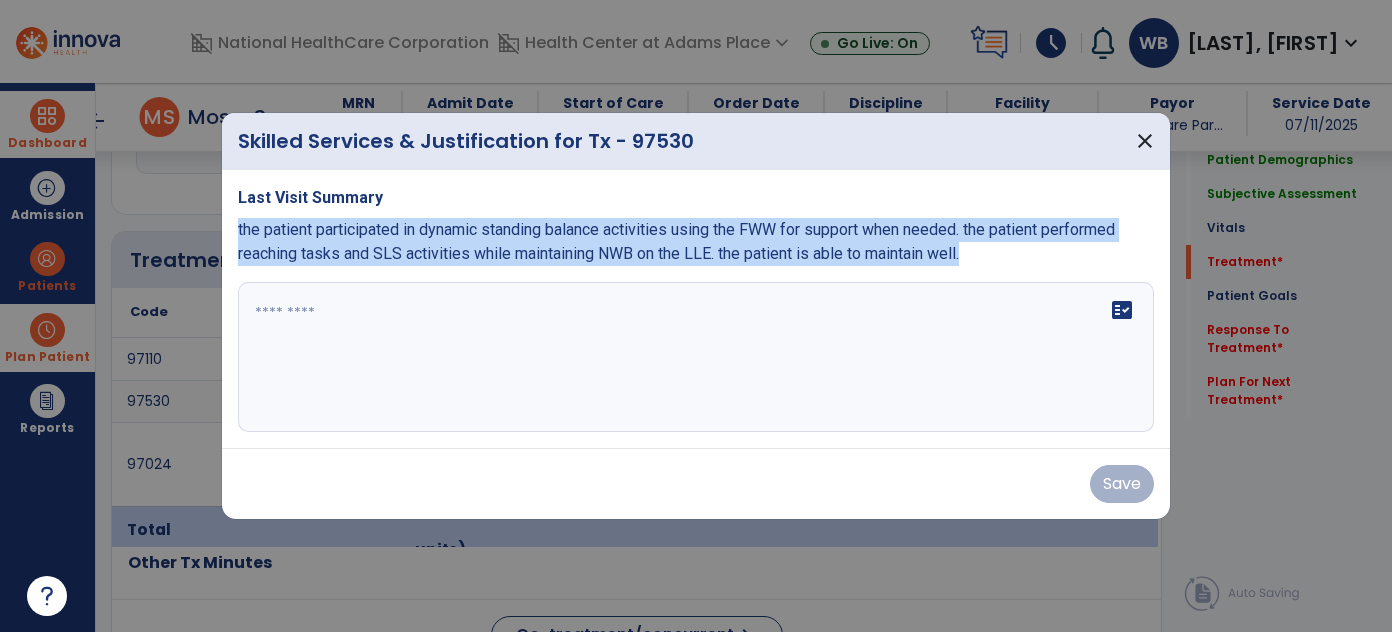 drag, startPoint x: 997, startPoint y: 252, endPoint x: 235, endPoint y: 235, distance: 762.18964 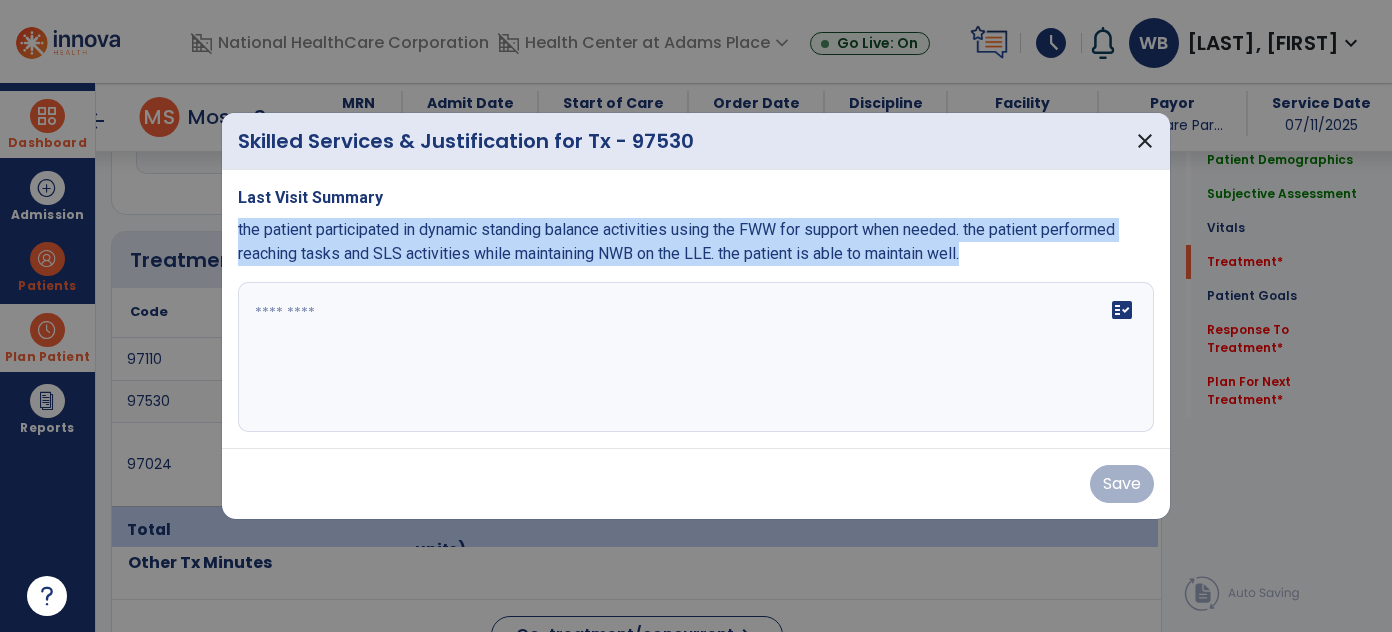 click on "Last Visit Summary the patient participated in dynamic standing balance activities using the FWW for support when needed. the patient performed reaching tasks and SLS activities while maintaining NWB on the LLE. the patient is able to maintain well.    fact_check" at bounding box center [696, 309] 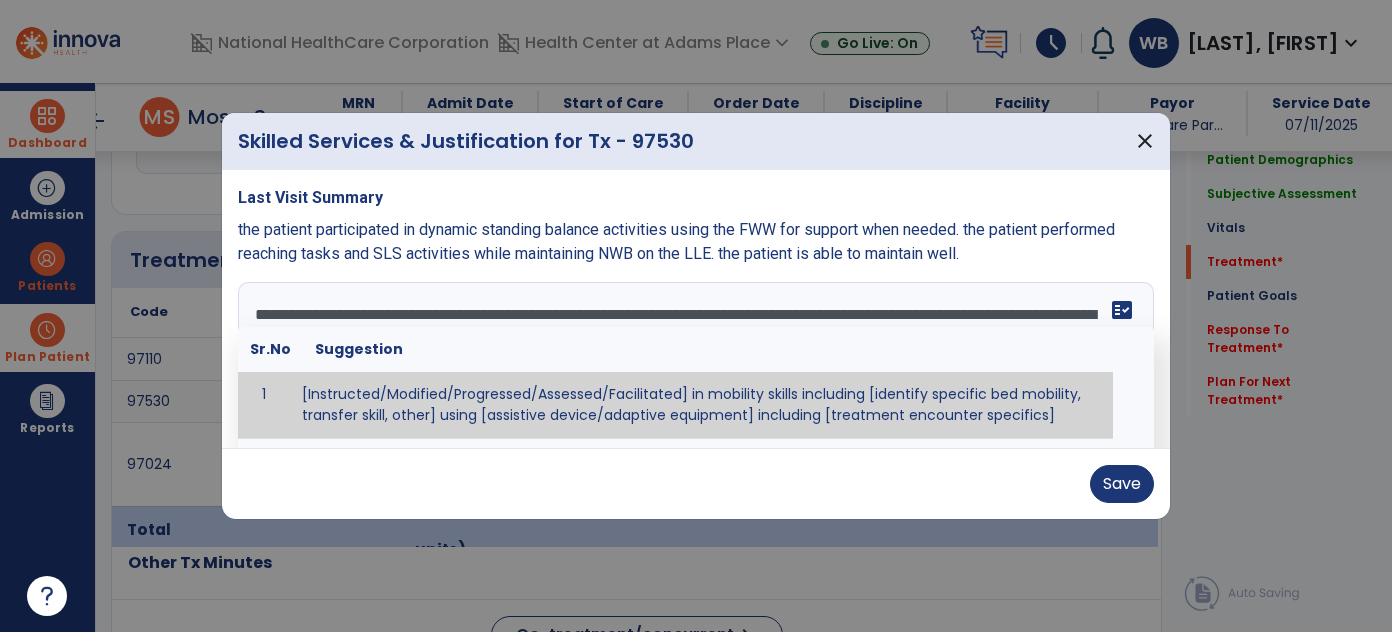 click on "**********" at bounding box center (694, 357) 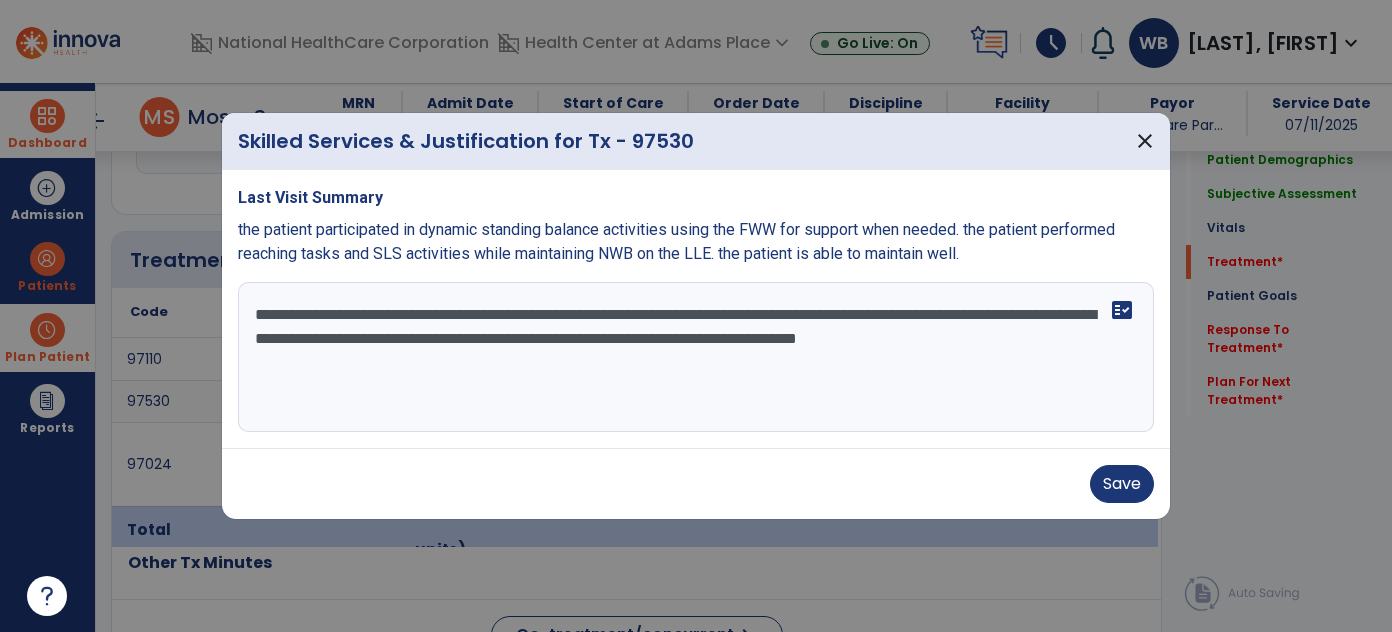 type on "**********" 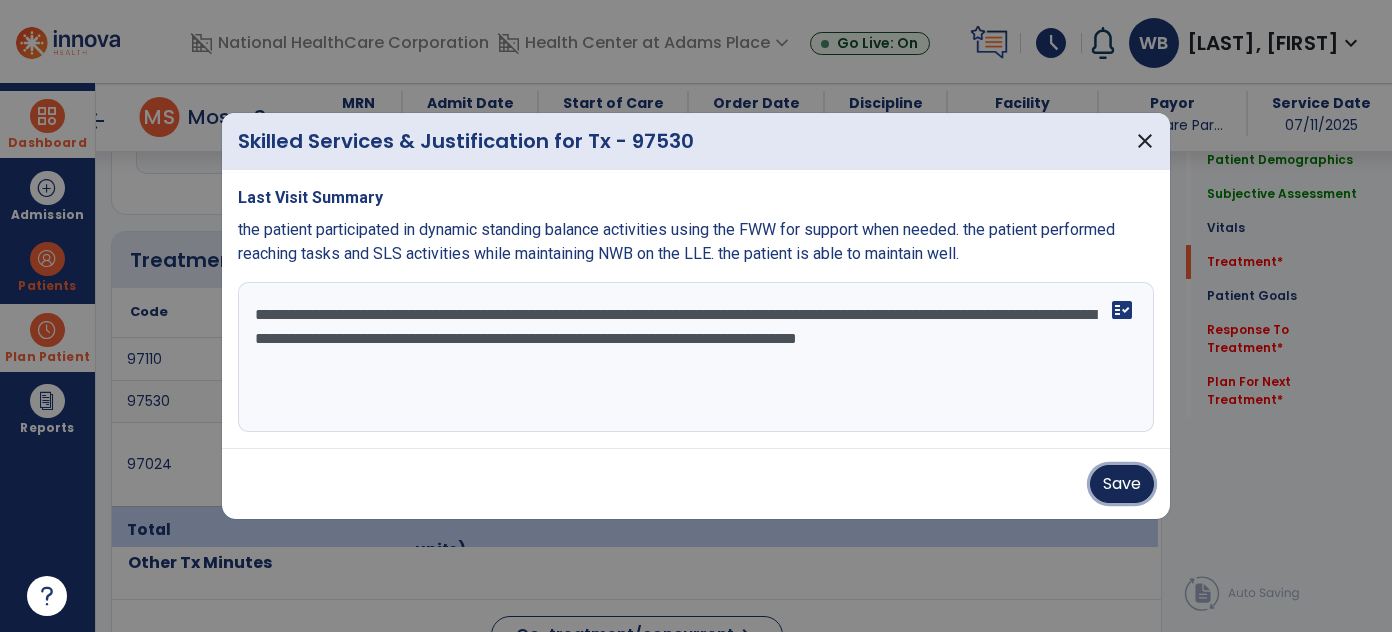 click on "Save" at bounding box center [1122, 484] 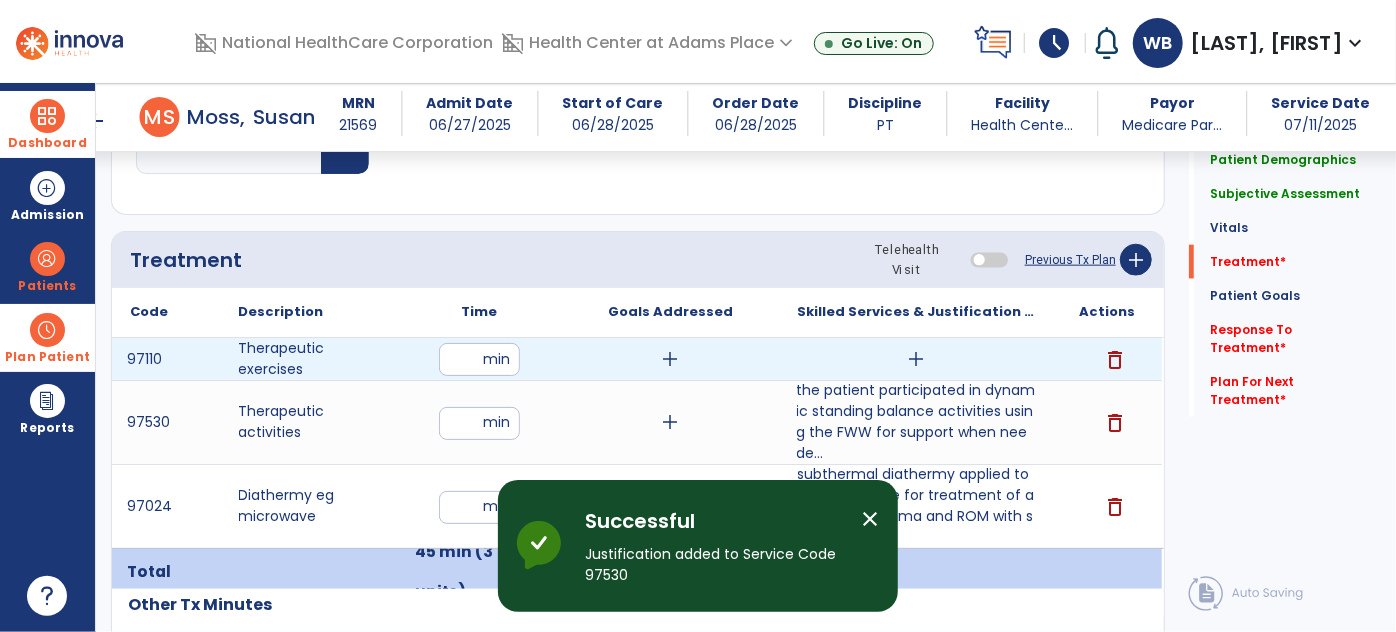 click on "add" at bounding box center (916, 359) 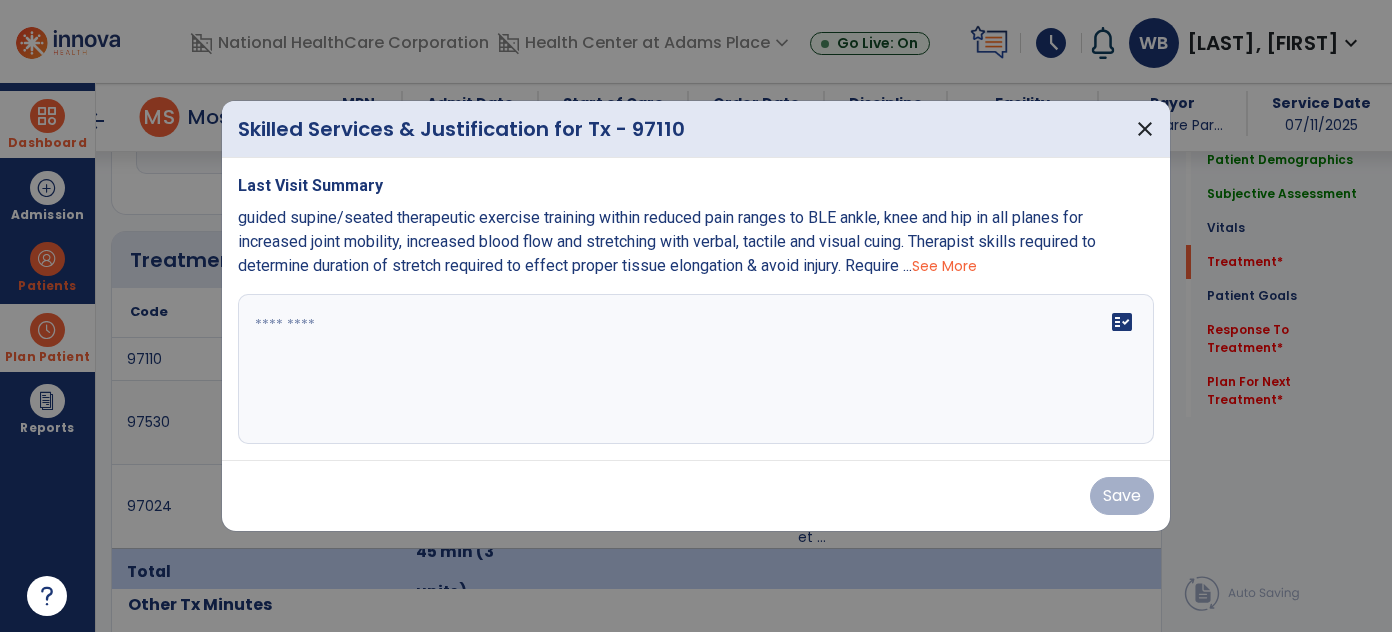 scroll, scrollTop: 1138, scrollLeft: 0, axis: vertical 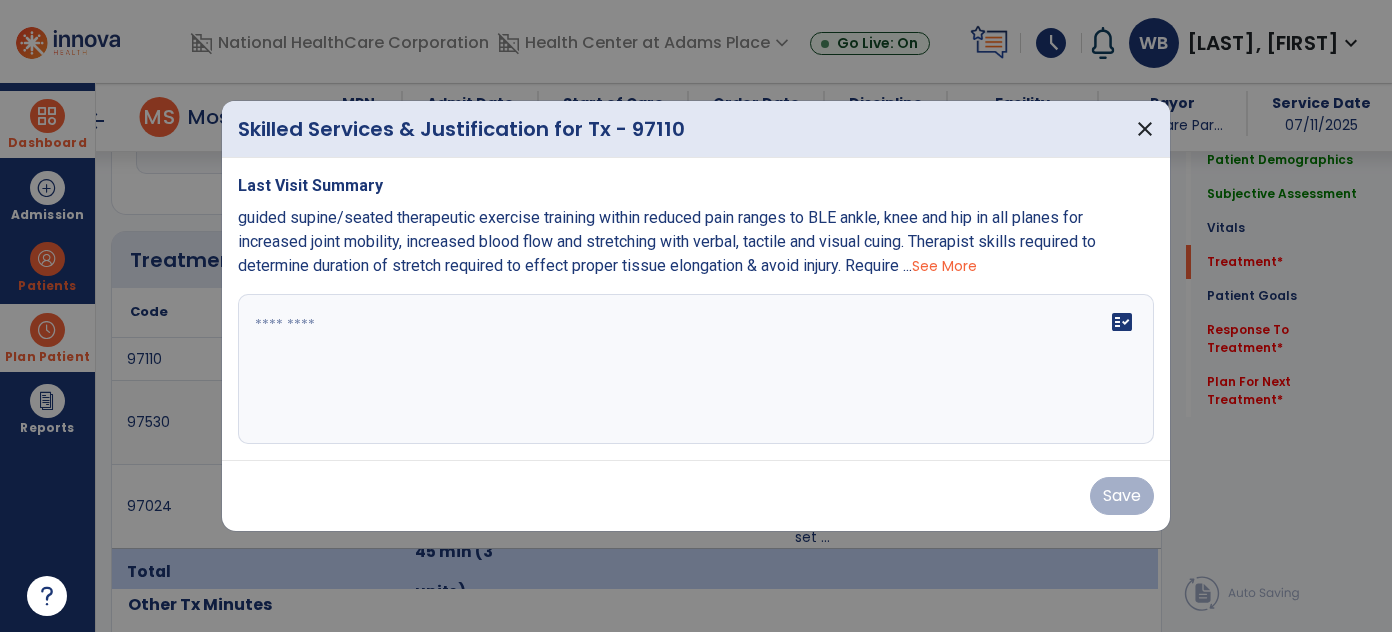 click on "See More" at bounding box center (944, 266) 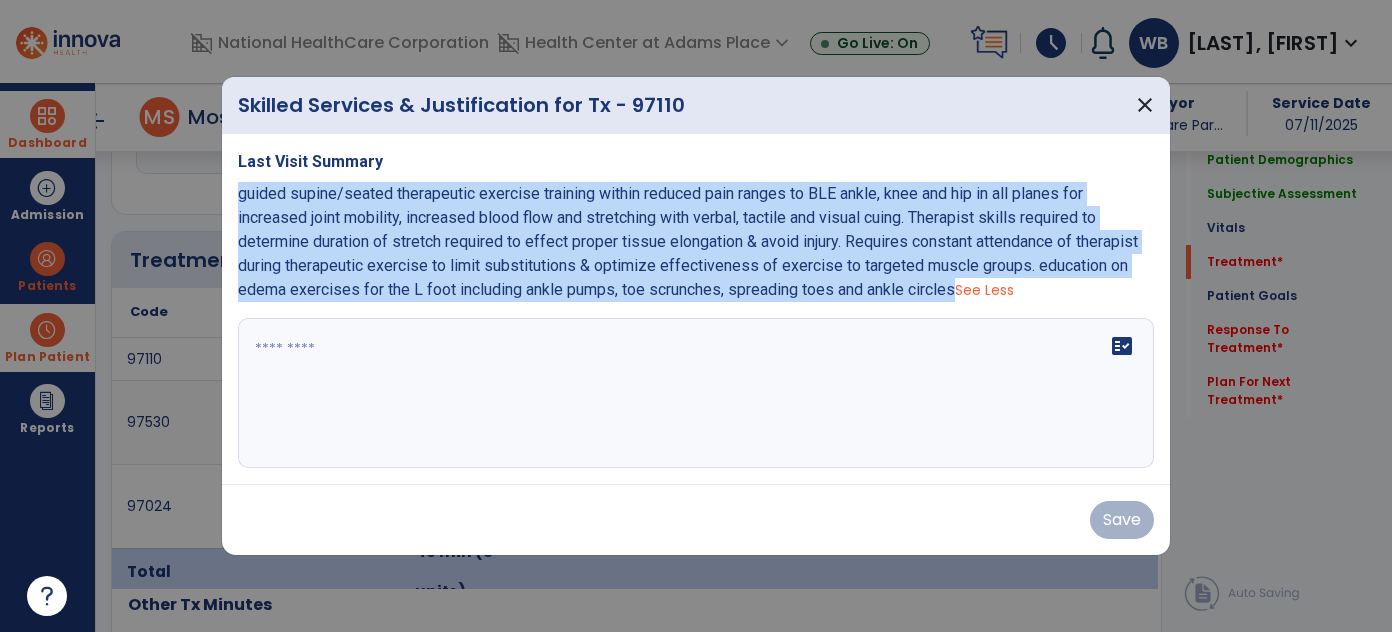 drag, startPoint x: 1047, startPoint y: 291, endPoint x: 234, endPoint y: 186, distance: 819.7524 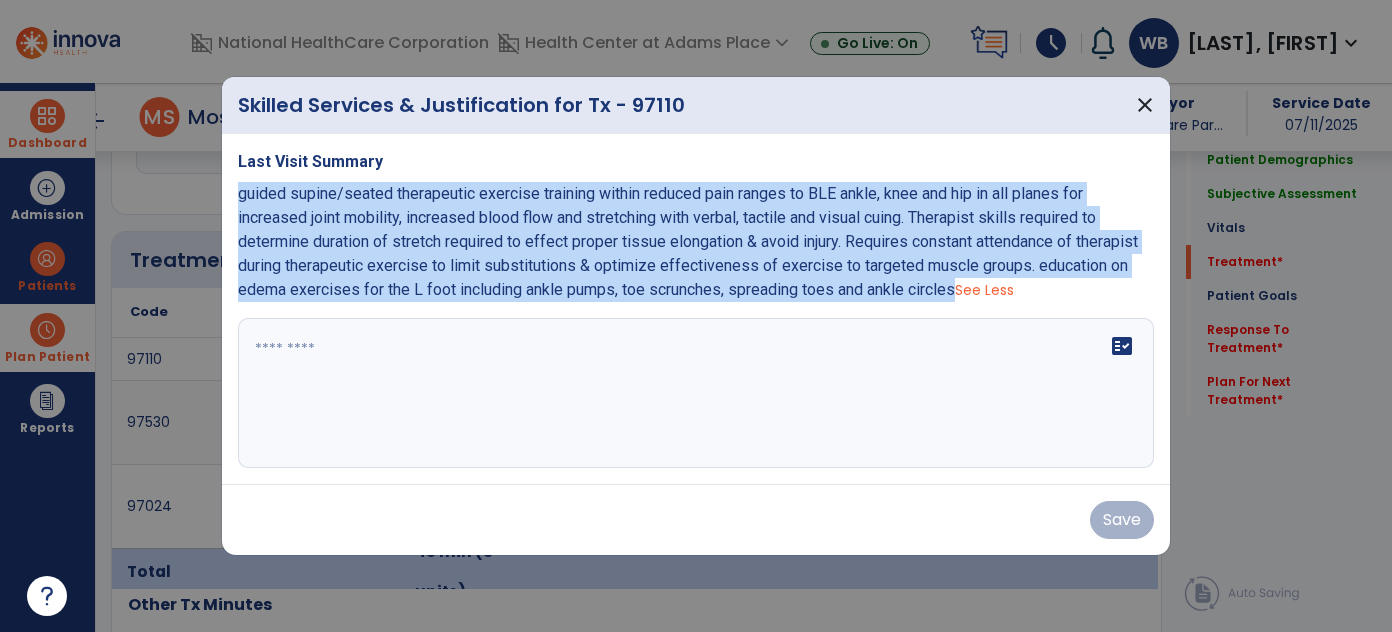 click on "Last Visit Summary guided supine/seated therapeutic exercise training within reduced pain ranges to BLE ankle, knee and hip in all planes for increased joint mobility, increased blood flow and stretching with verbal, tactile and visual cuing. Therapist skills required to determine duration of stretch required to effect proper tissue elongation & avoid injury. Requires constant attendance of therapist during therapeutic exercise to limit substitutions & optimize effectiveness of exercise to targeted muscle groups. education on edema exercises for the L foot including ankle pumps, toe scrunches, spreading toes and ankle circles  See Less   fact_check" at bounding box center (696, 309) 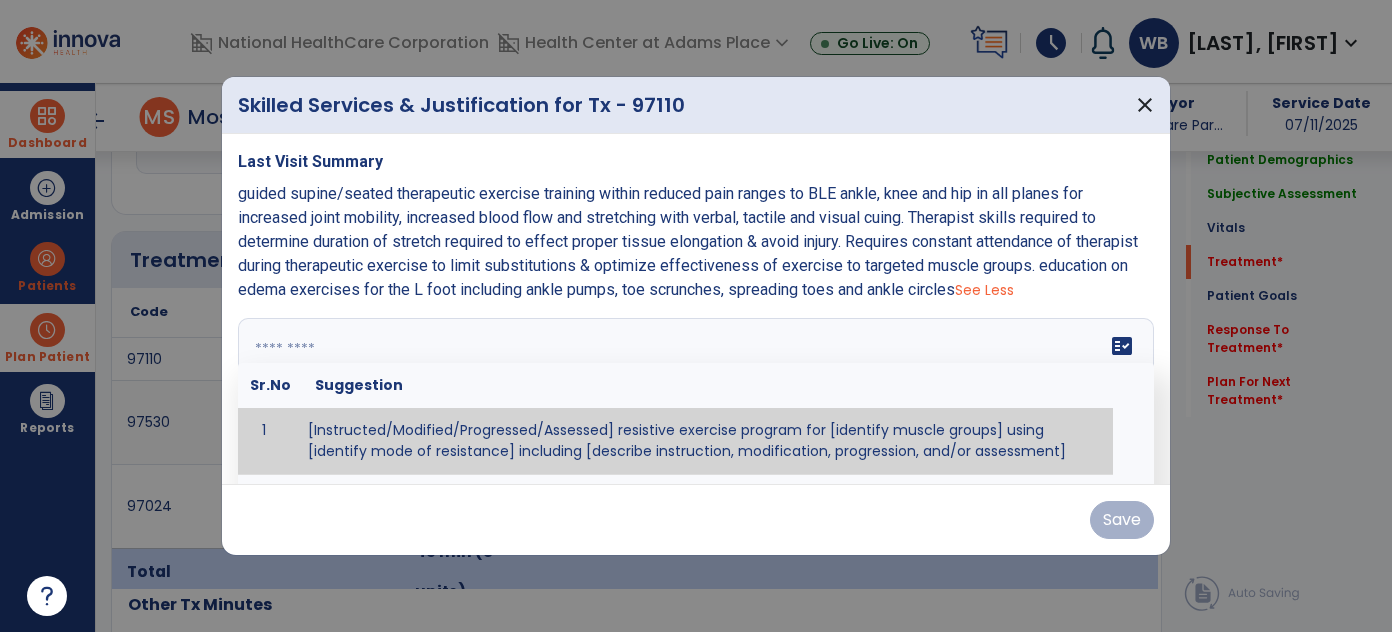 click at bounding box center (694, 393) 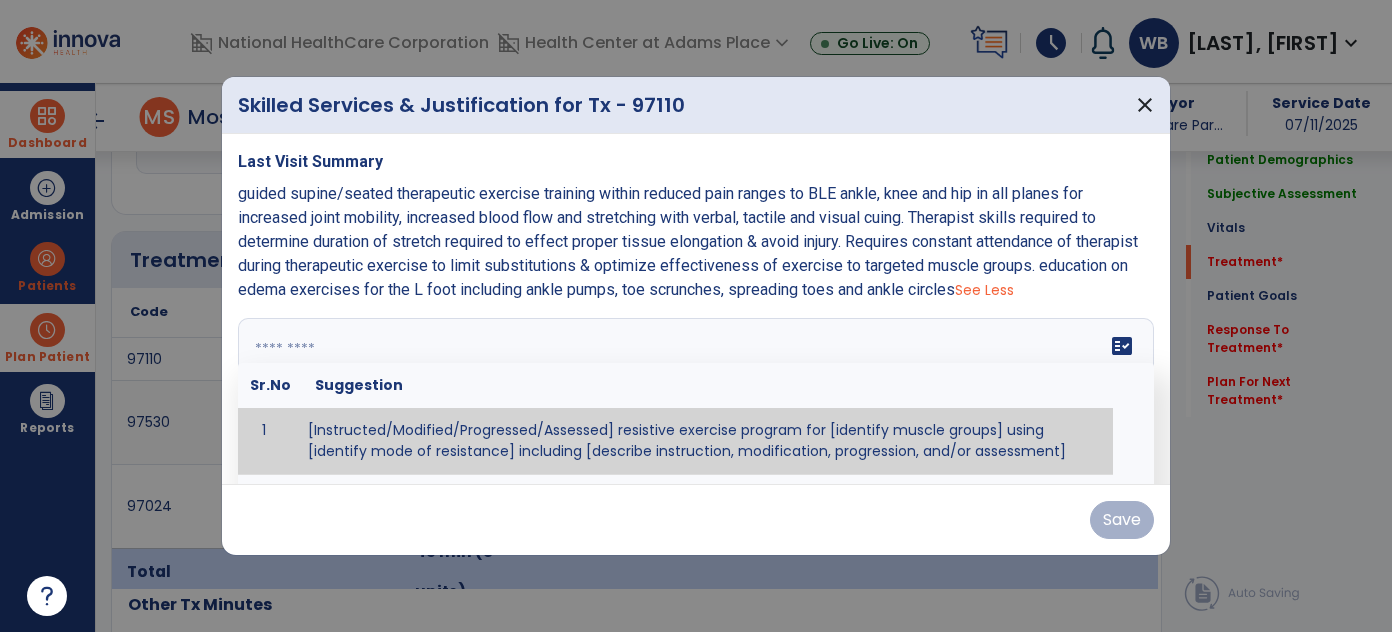 click at bounding box center [694, 393] 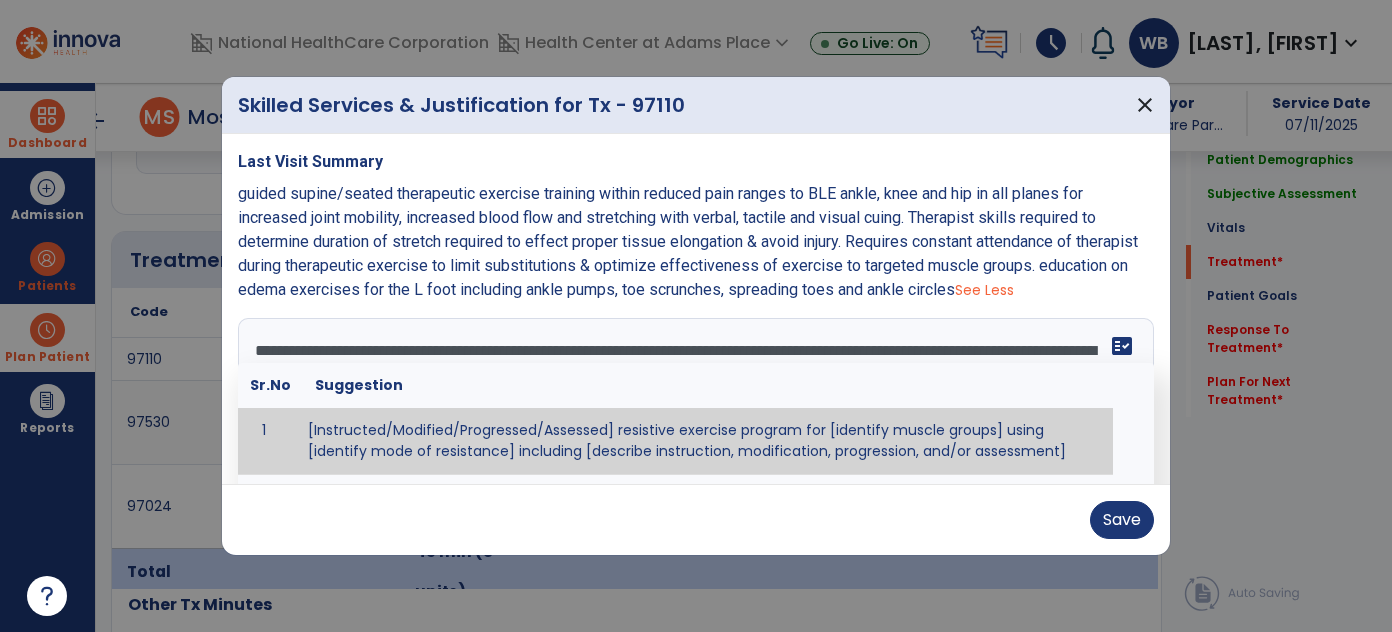 scroll, scrollTop: 16, scrollLeft: 0, axis: vertical 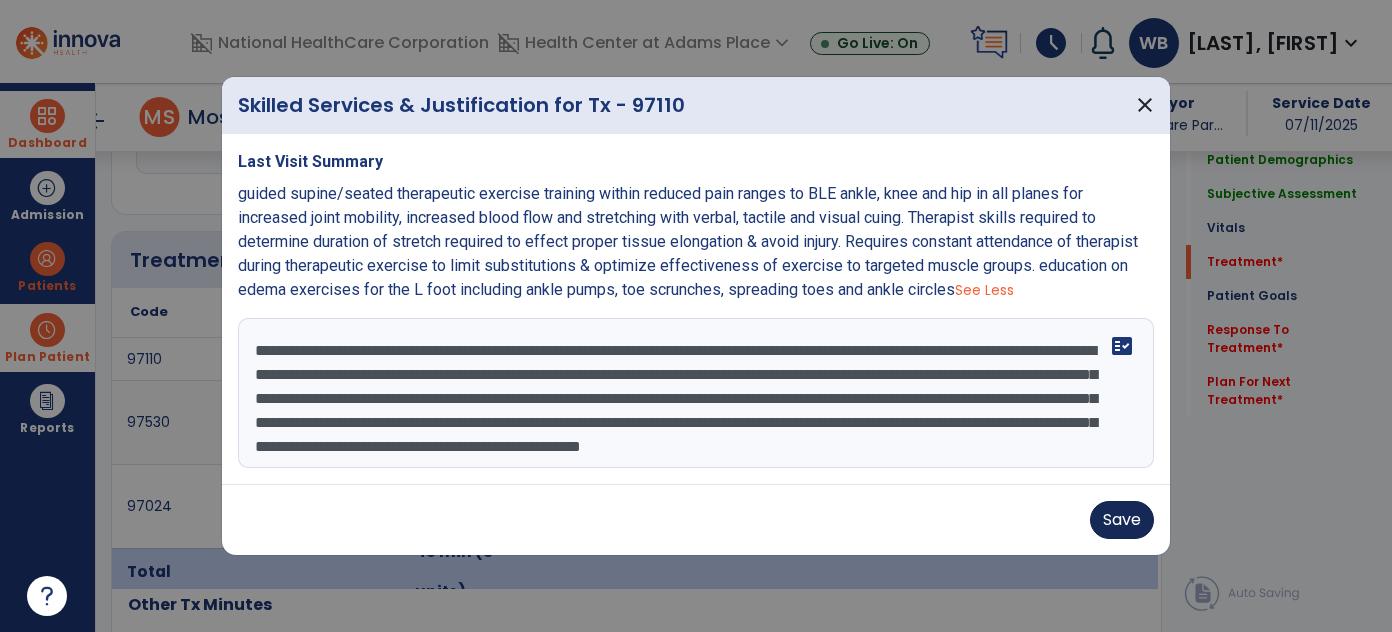 type on "**********" 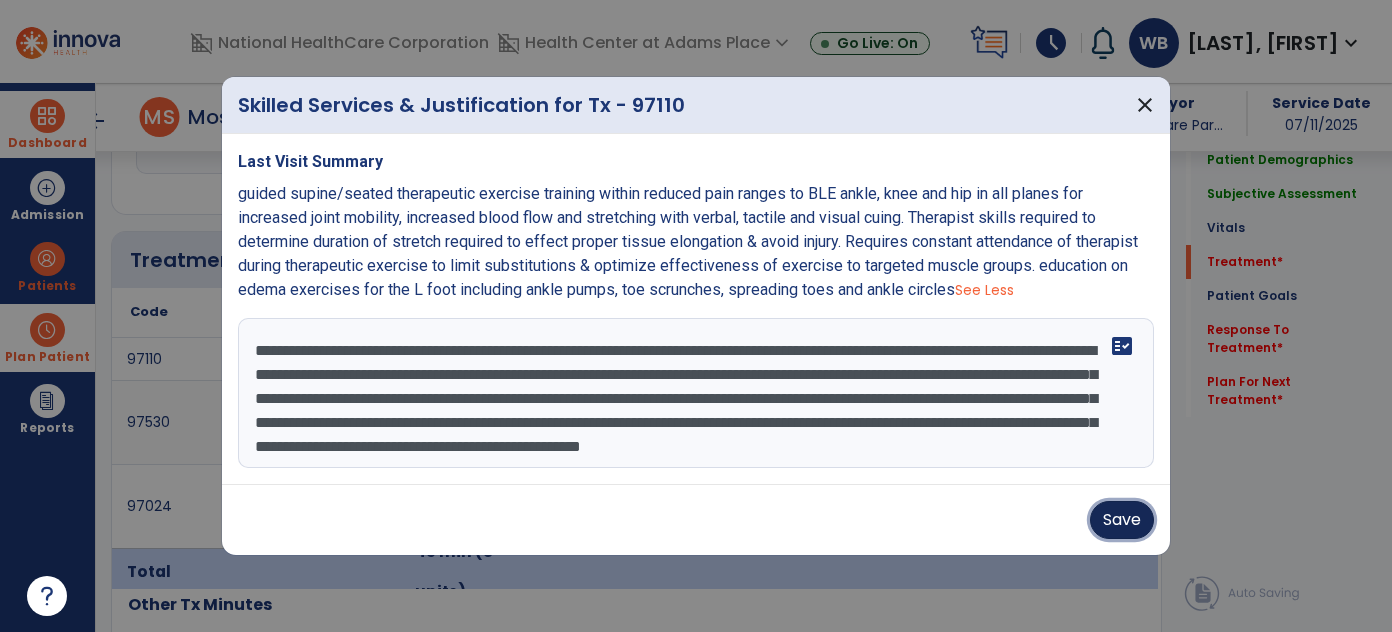 click on "Save" at bounding box center (1122, 520) 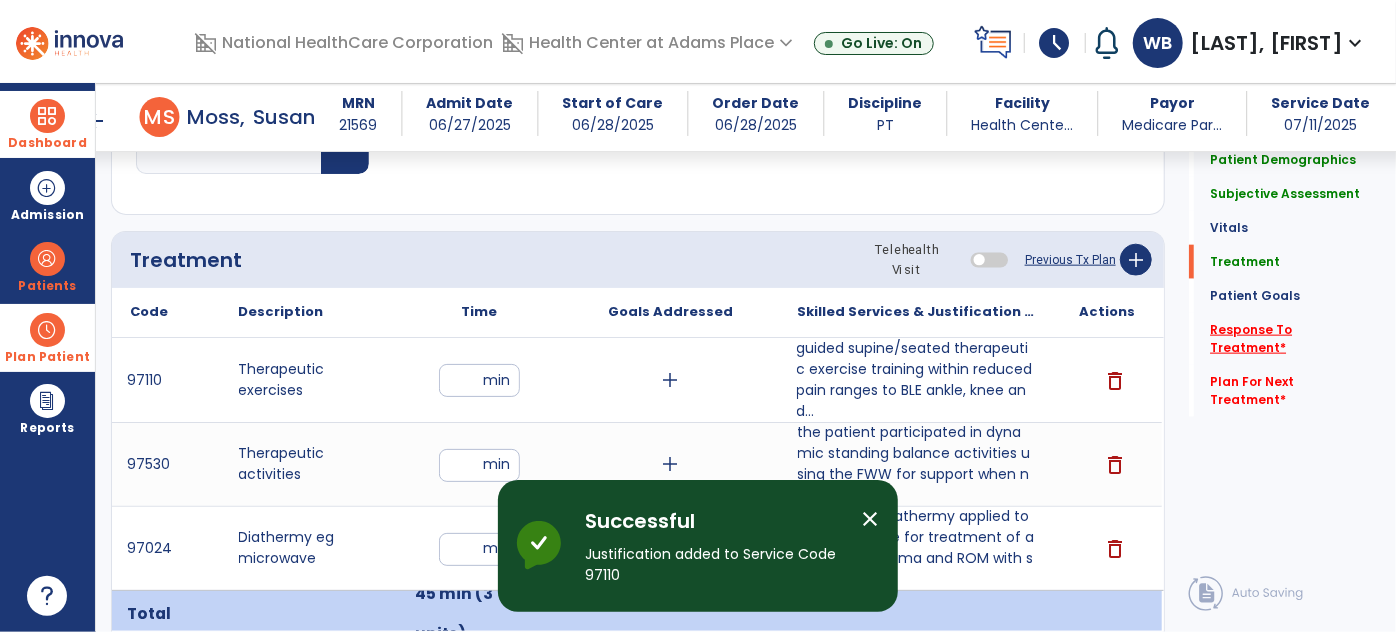 click on "Response To Treatment   *" 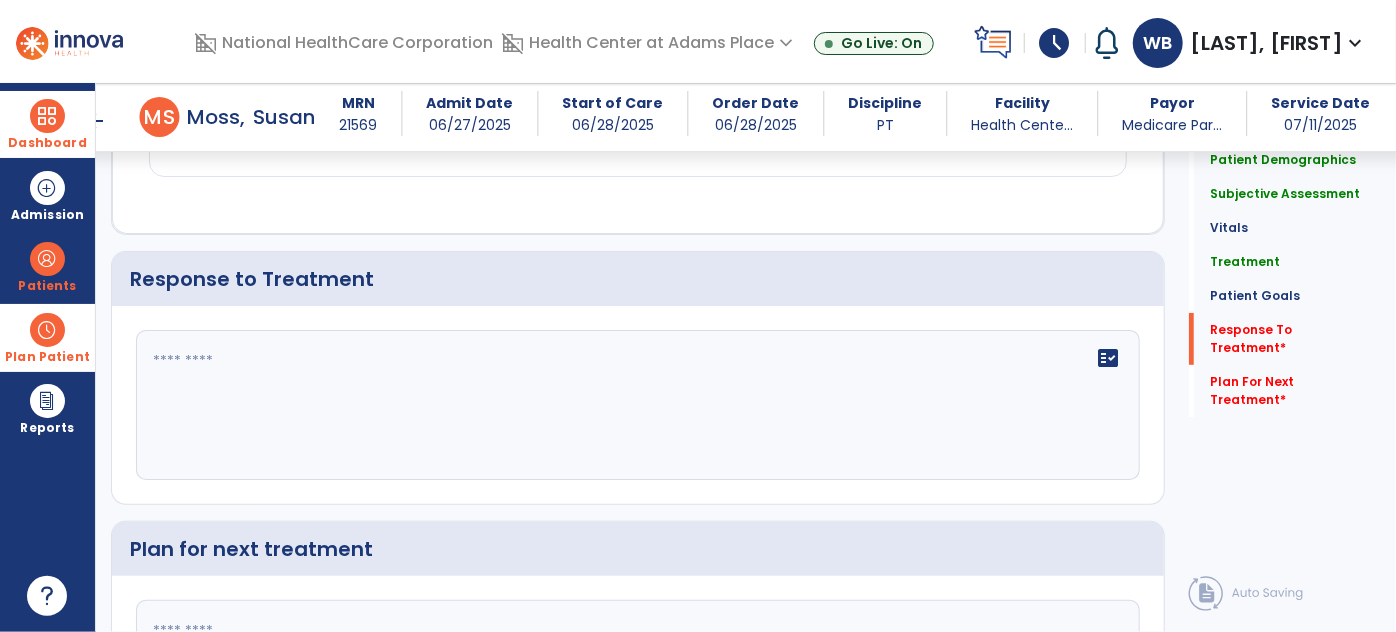 scroll, scrollTop: 3982, scrollLeft: 0, axis: vertical 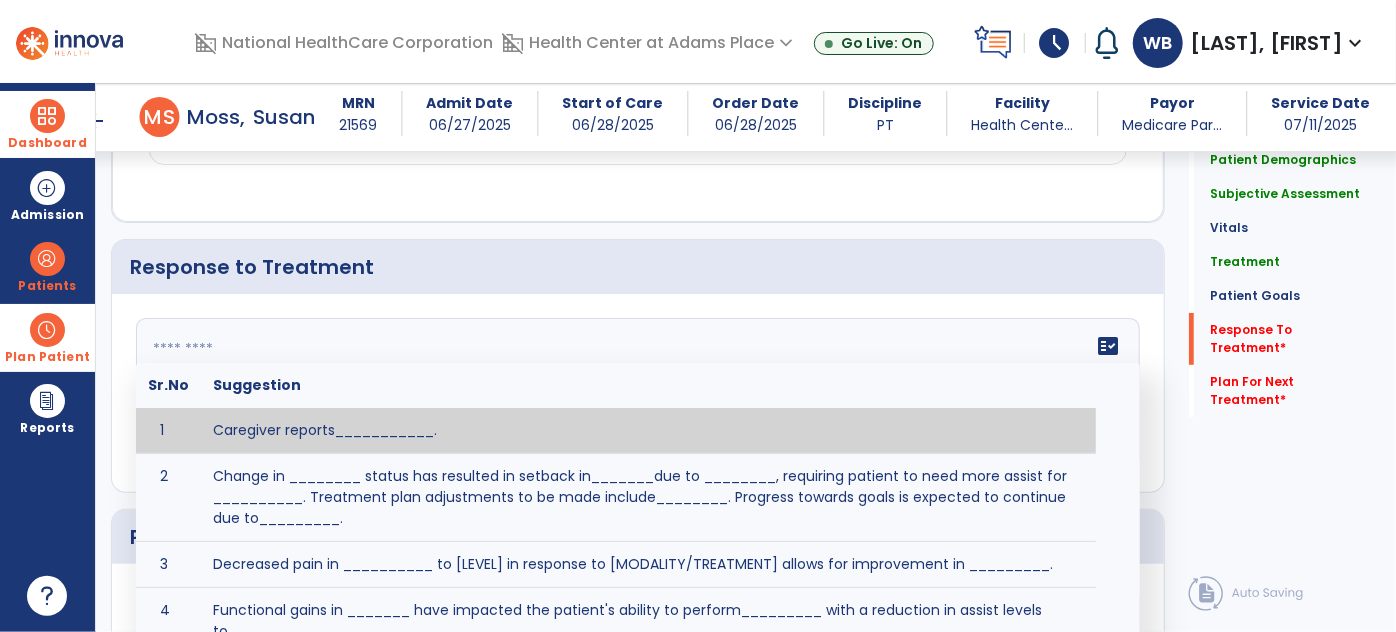 click on "fact_check  Sr.No Suggestion 1 Caregiver reports___________. 2 Change in ________ status has resulted in setback in_______due to ________, requiring patient to need more assist for __________.   Treatment plan adjustments to be made include________.  Progress towards goals is expected to continue due to_________. 3 Decreased pain in __________ to [LEVEL] in response to [MODALITY/TREATMENT] allows for improvement in _________. 4 Functional gains in _______ have impacted the patient's ability to perform_________ with a reduction in assist levels to_________. 5 Functional progress this week has been significant due to__________. 6 Gains in ________ have improved the patient's ability to perform ______with decreased levels of assist to___________. 7 Improvement in ________allows patient to tolerate higher levels of challenges in_________. 8 Pain in [AREA] has decreased to [LEVEL] in response to [TREATMENT/MODALITY], allowing fore ease in completing__________. 9 10 11 12 13 14 15 16 17 18 19 20 21" 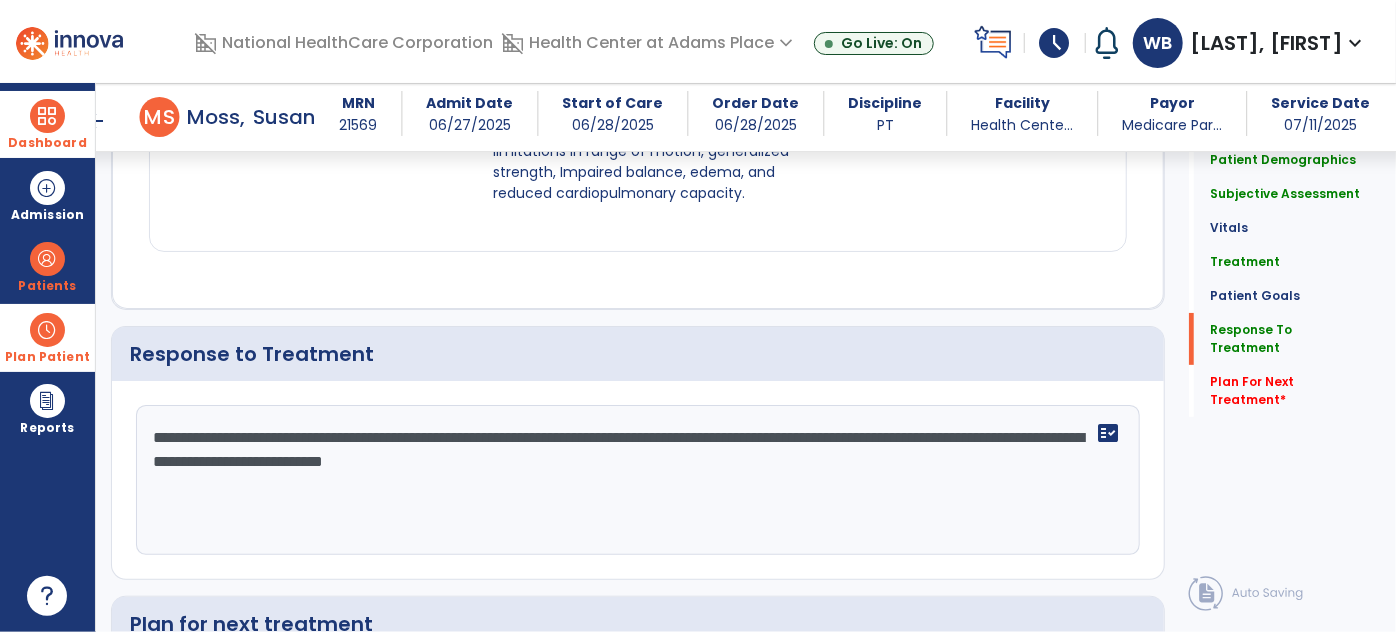scroll, scrollTop: 3983, scrollLeft: 0, axis: vertical 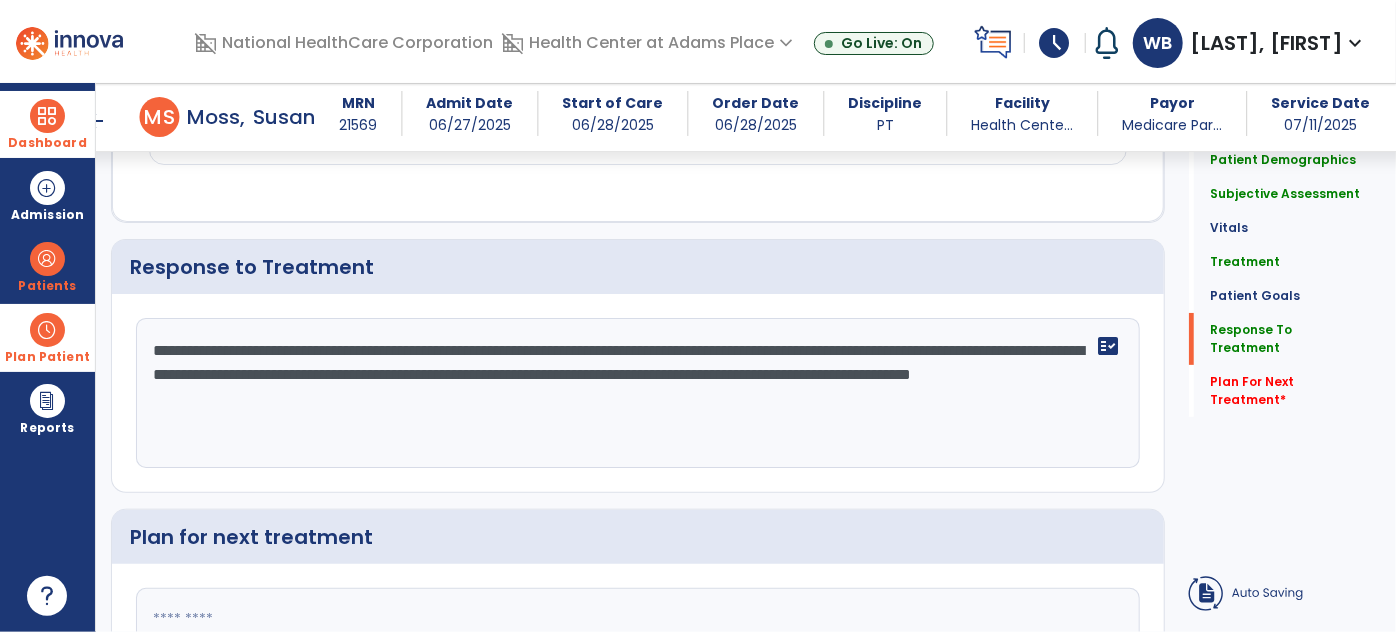 type on "**********" 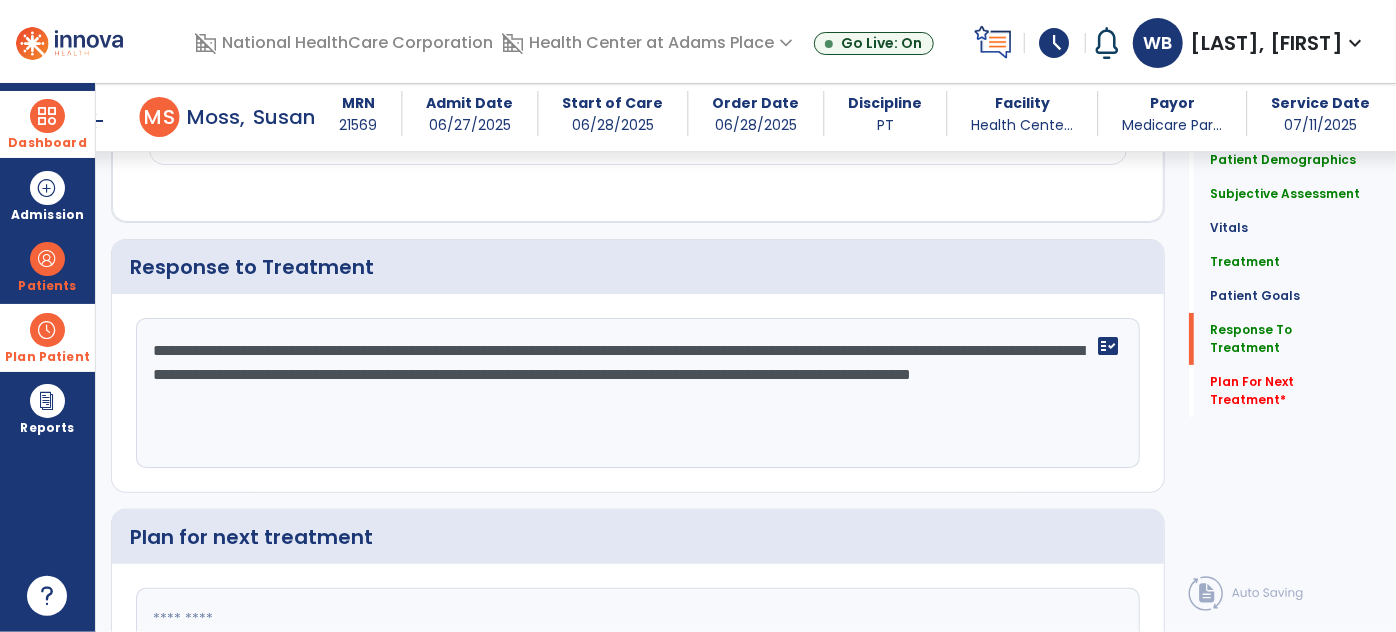 click 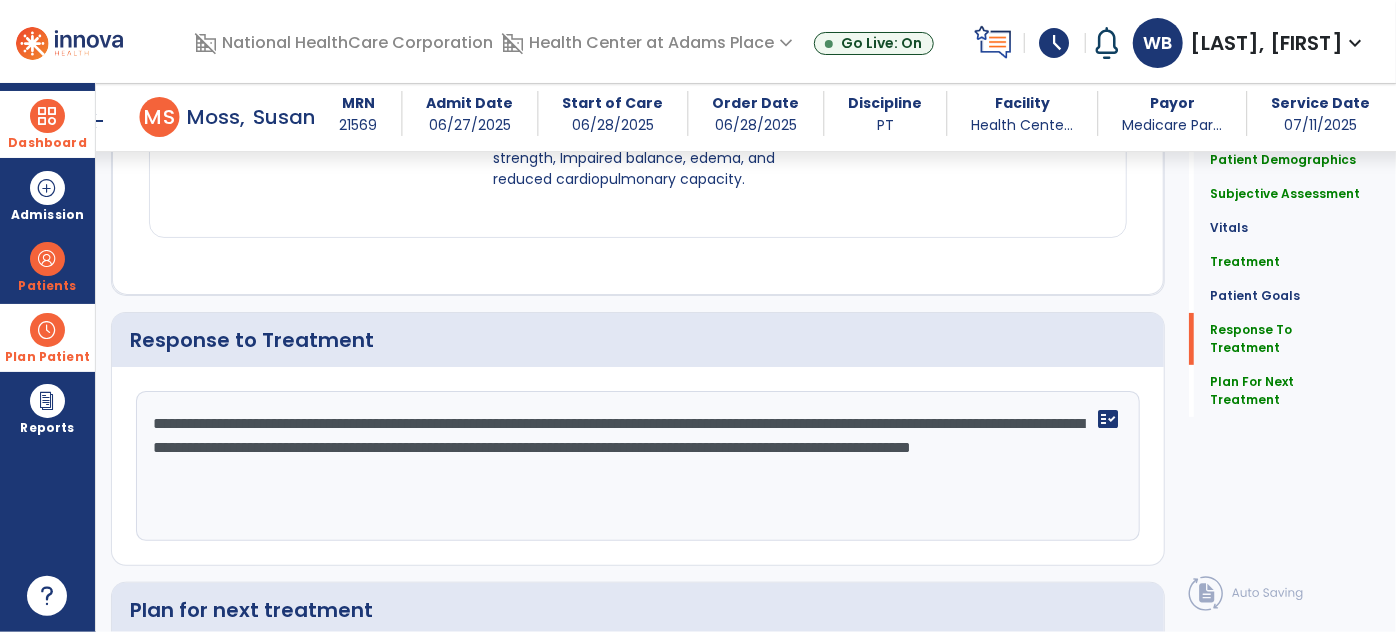 scroll, scrollTop: 3997, scrollLeft: 0, axis: vertical 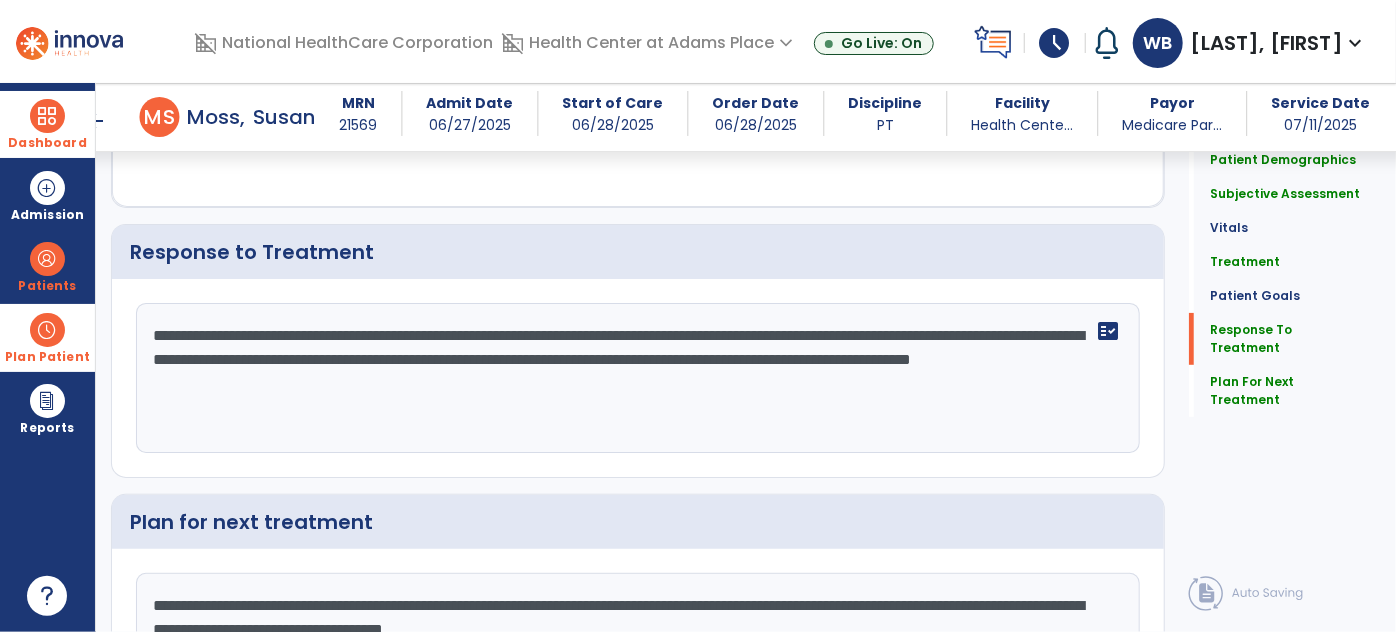 click on "**********" 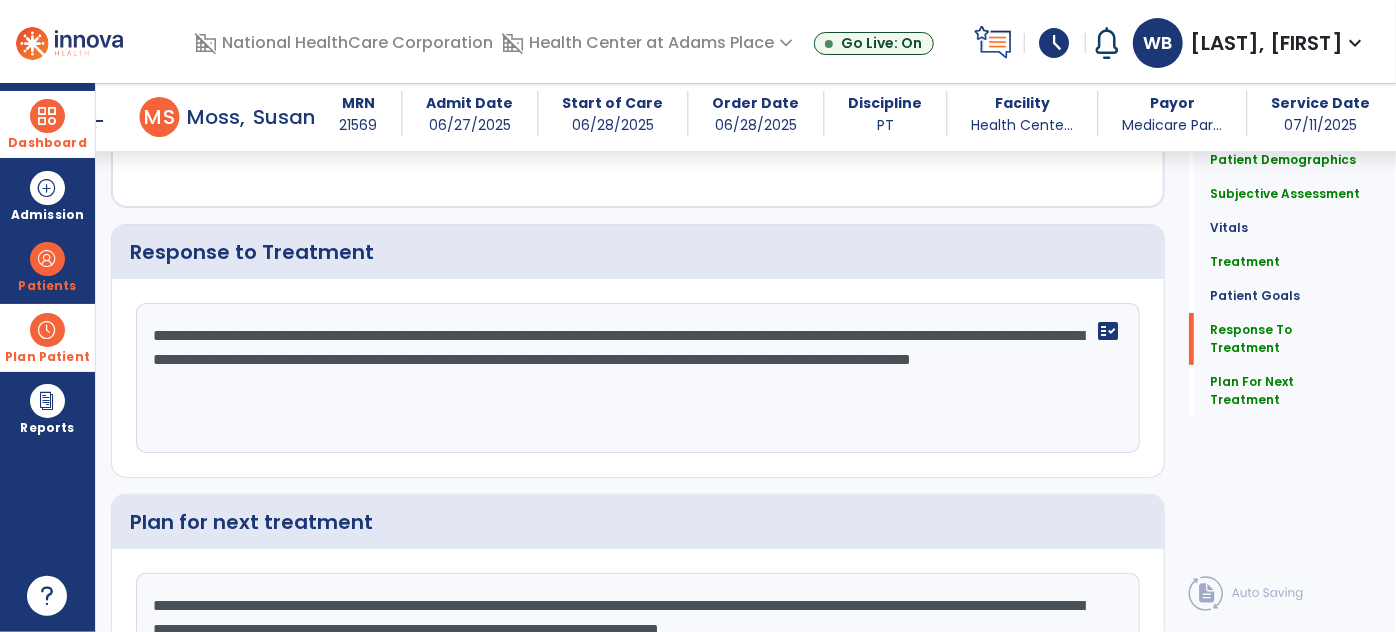 scroll, scrollTop: 4021, scrollLeft: 0, axis: vertical 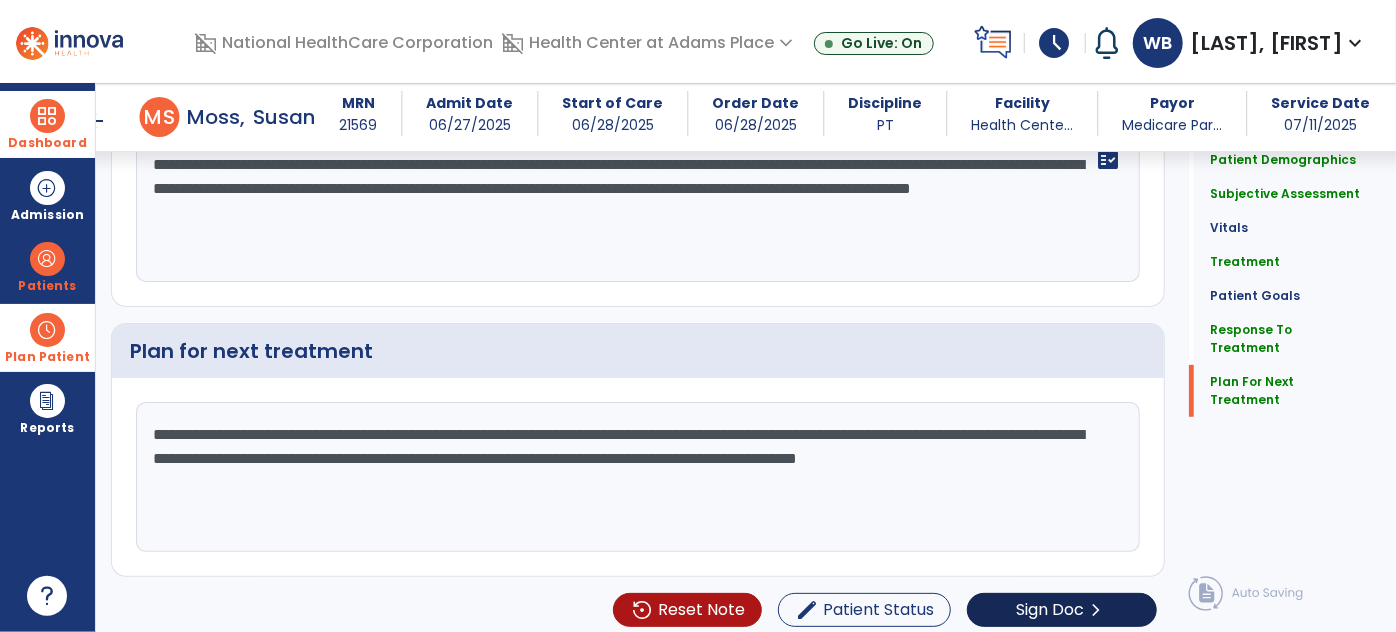 type on "**********" 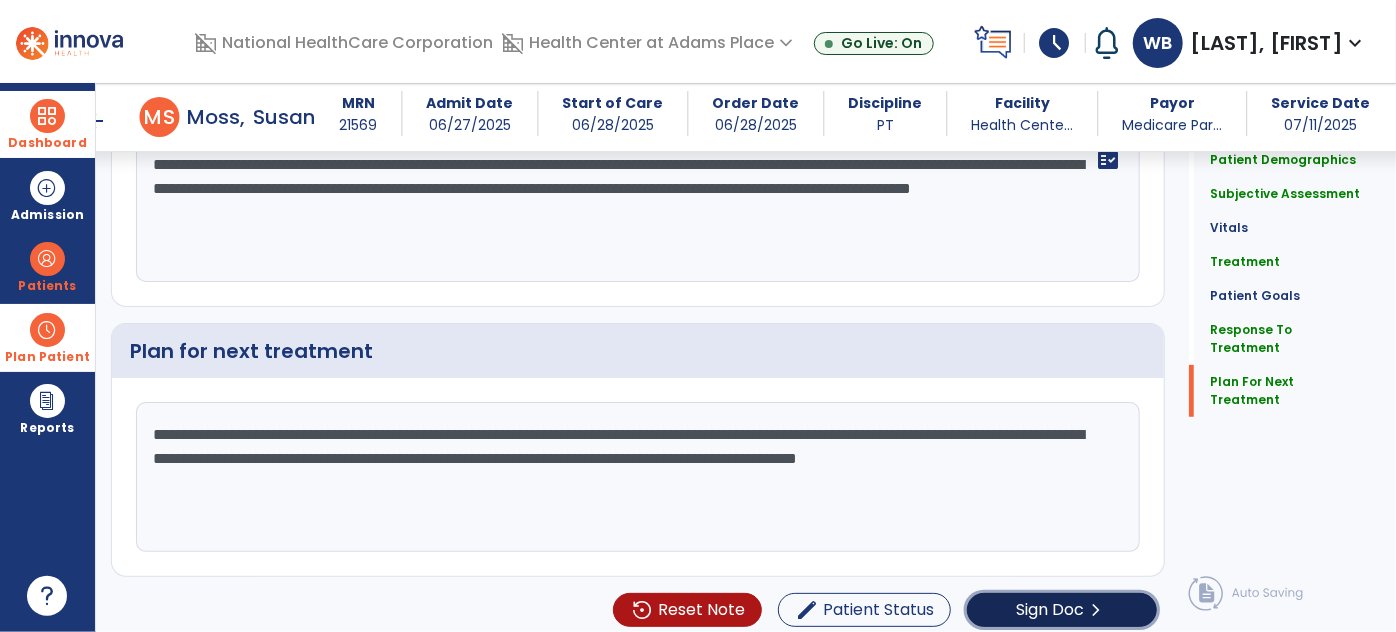 click on "Sign Doc  chevron_right" 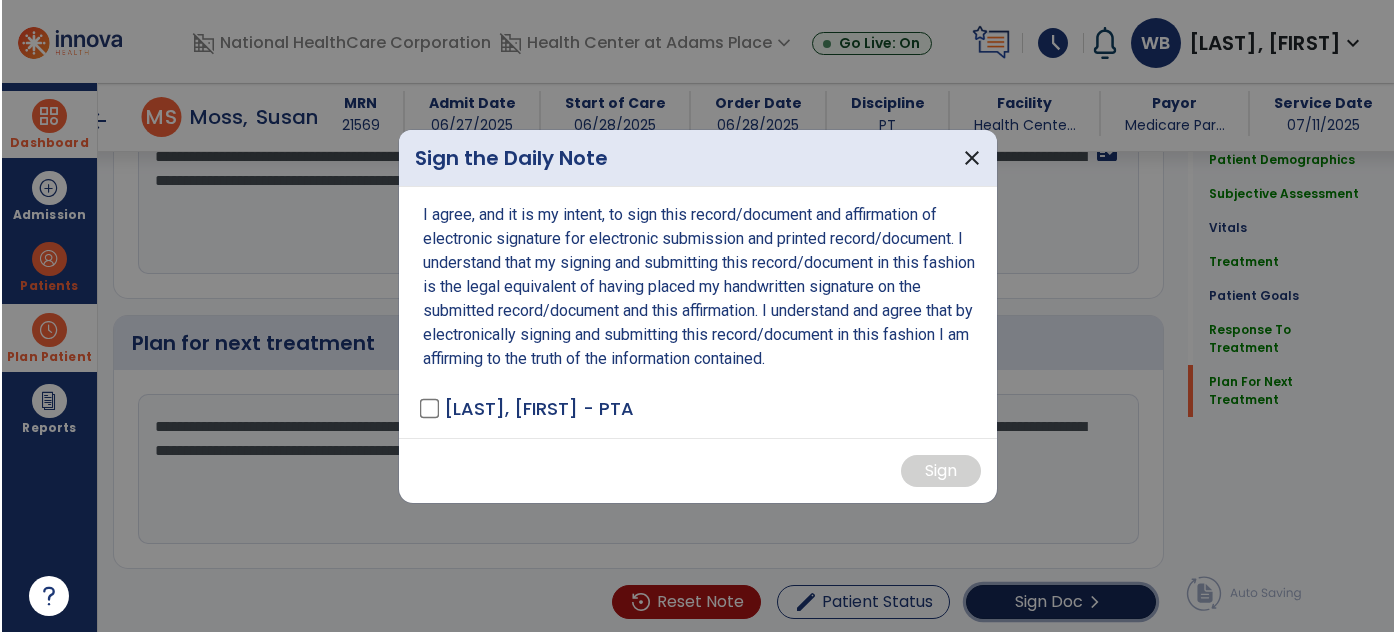 scroll, scrollTop: 4168, scrollLeft: 0, axis: vertical 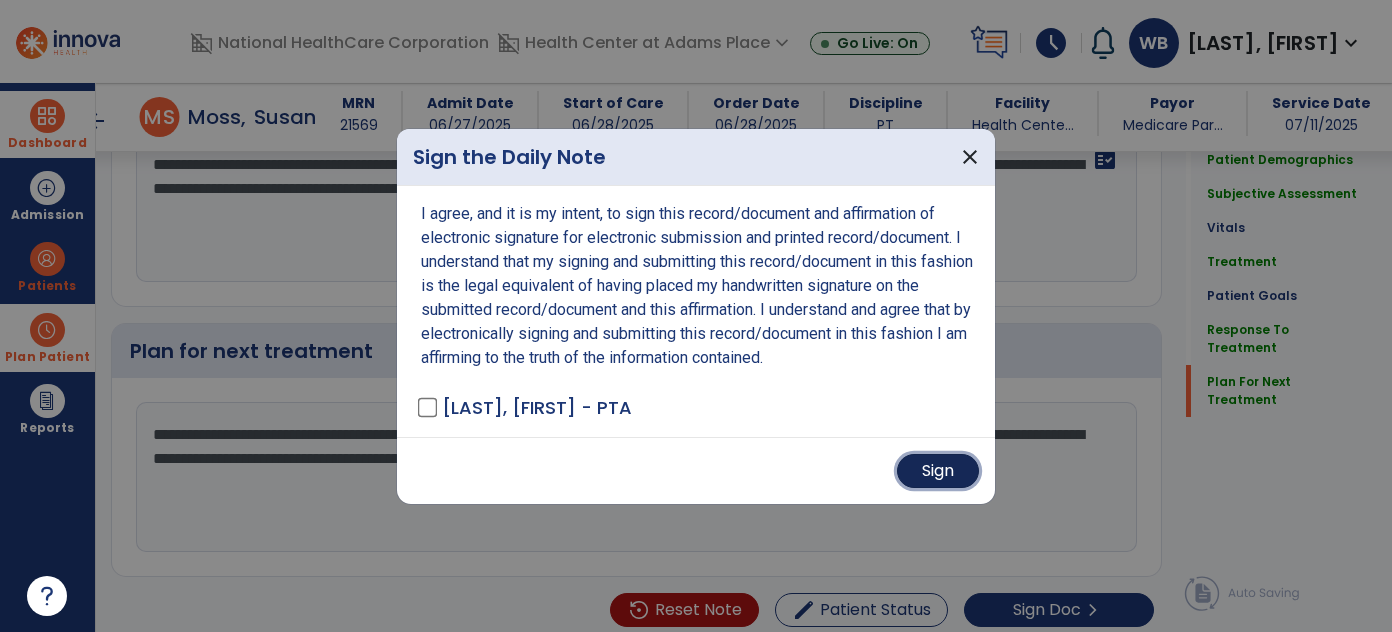 click on "Sign" at bounding box center (938, 471) 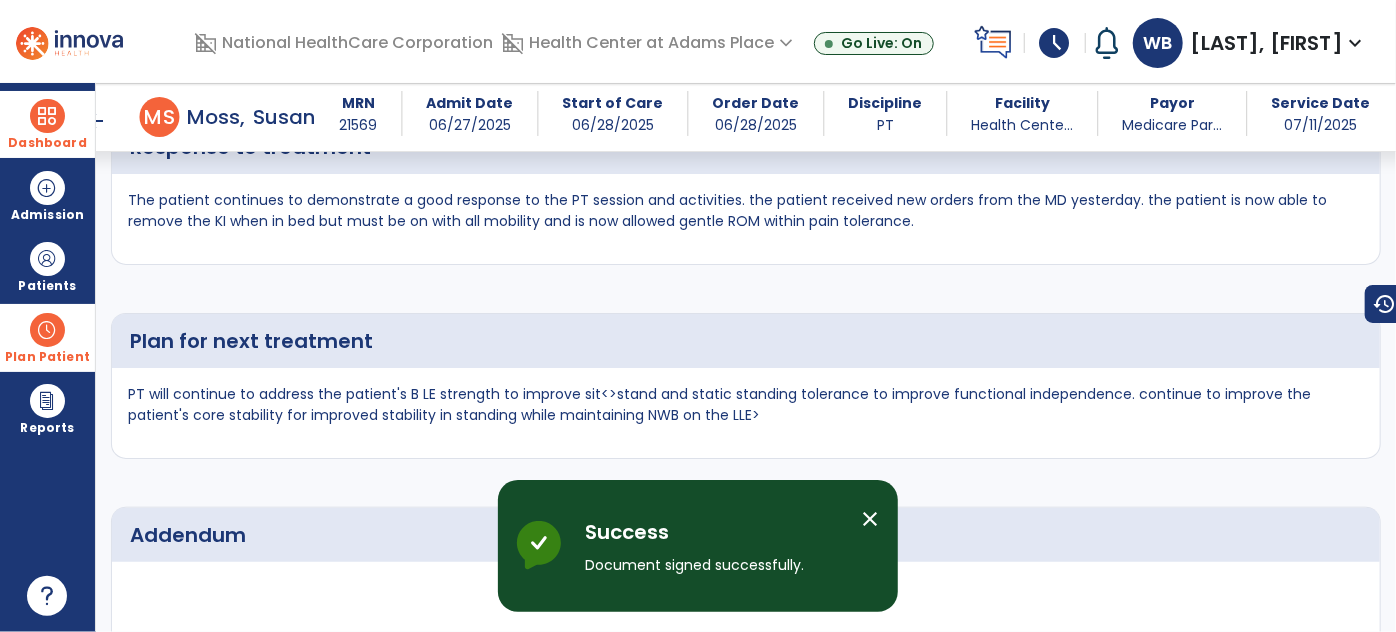 scroll, scrollTop: 6752, scrollLeft: 0, axis: vertical 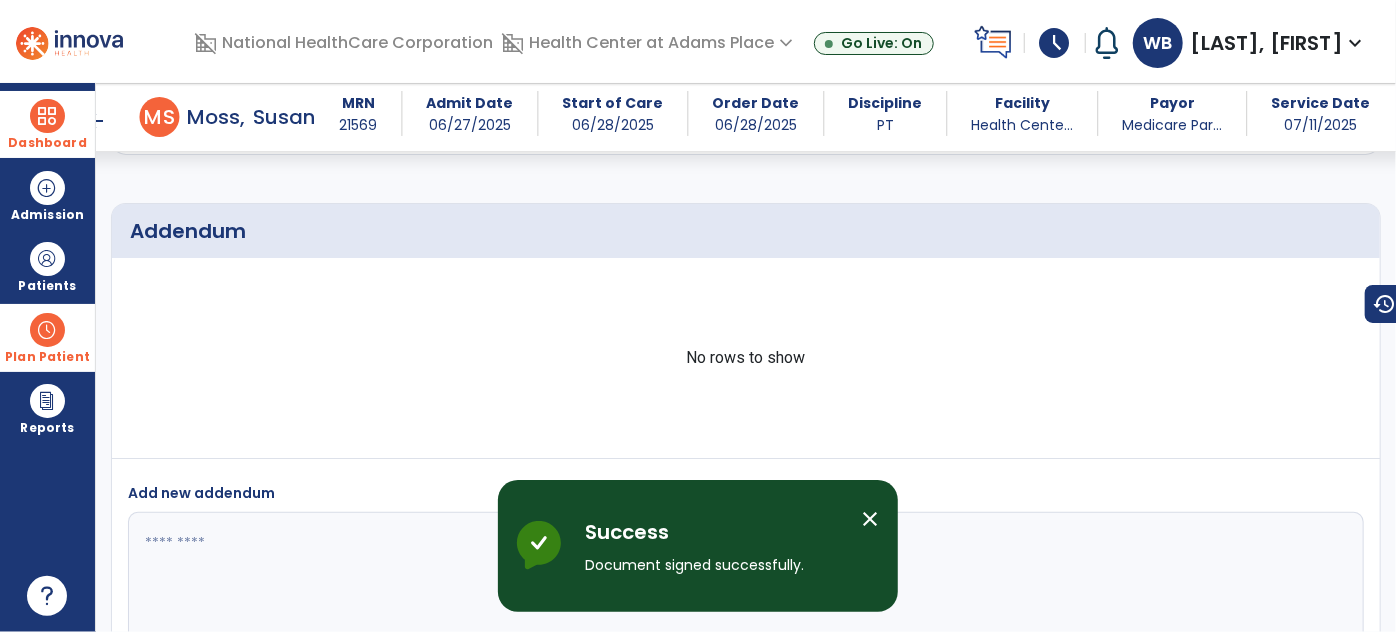 click on "close" at bounding box center (870, 519) 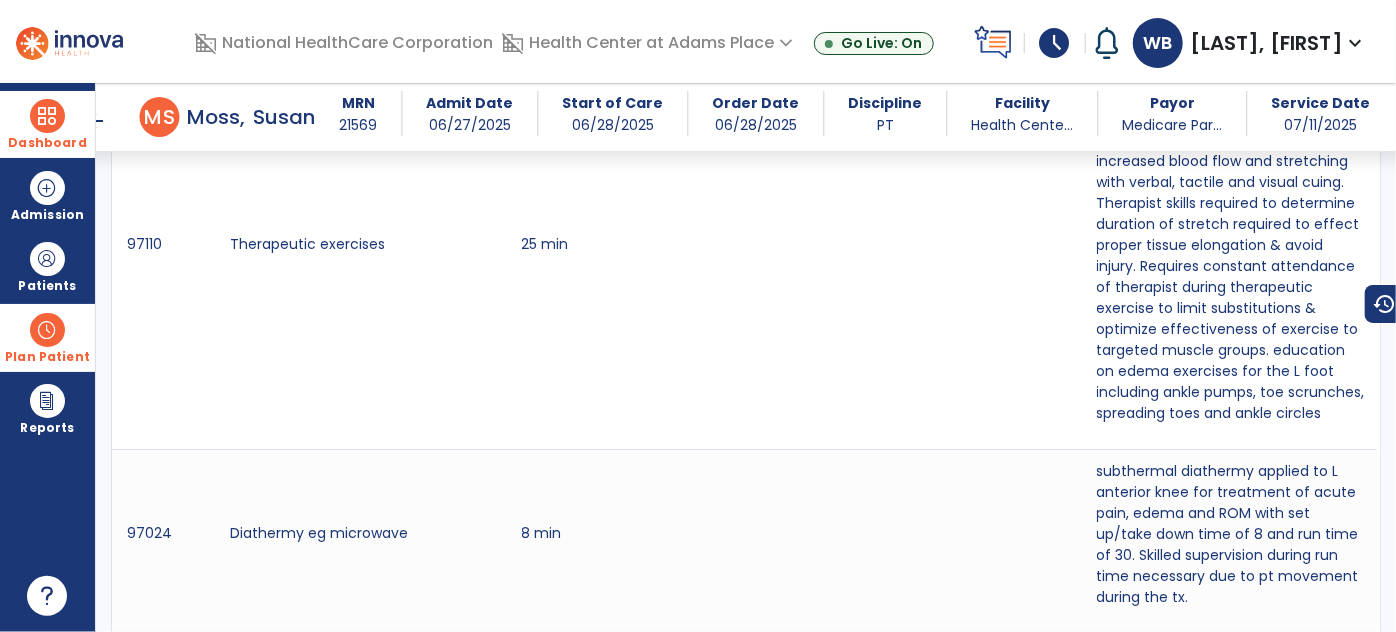 scroll, scrollTop: 0, scrollLeft: 0, axis: both 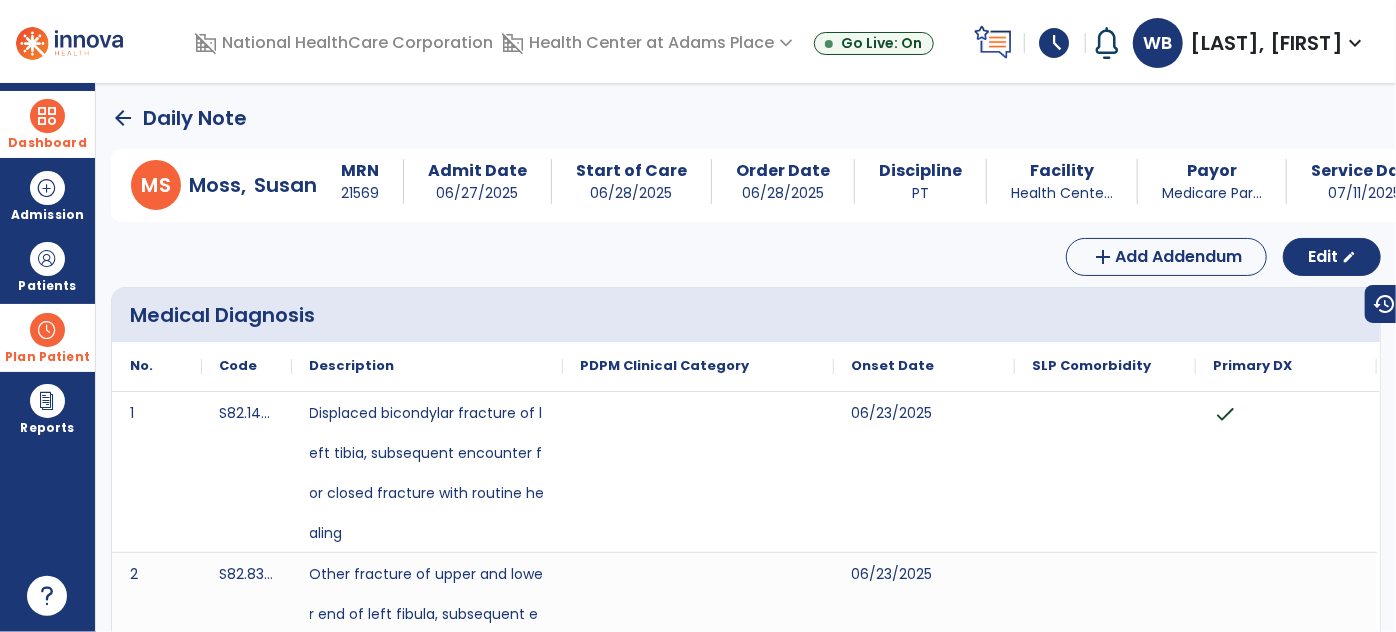 click on "arrow_back" 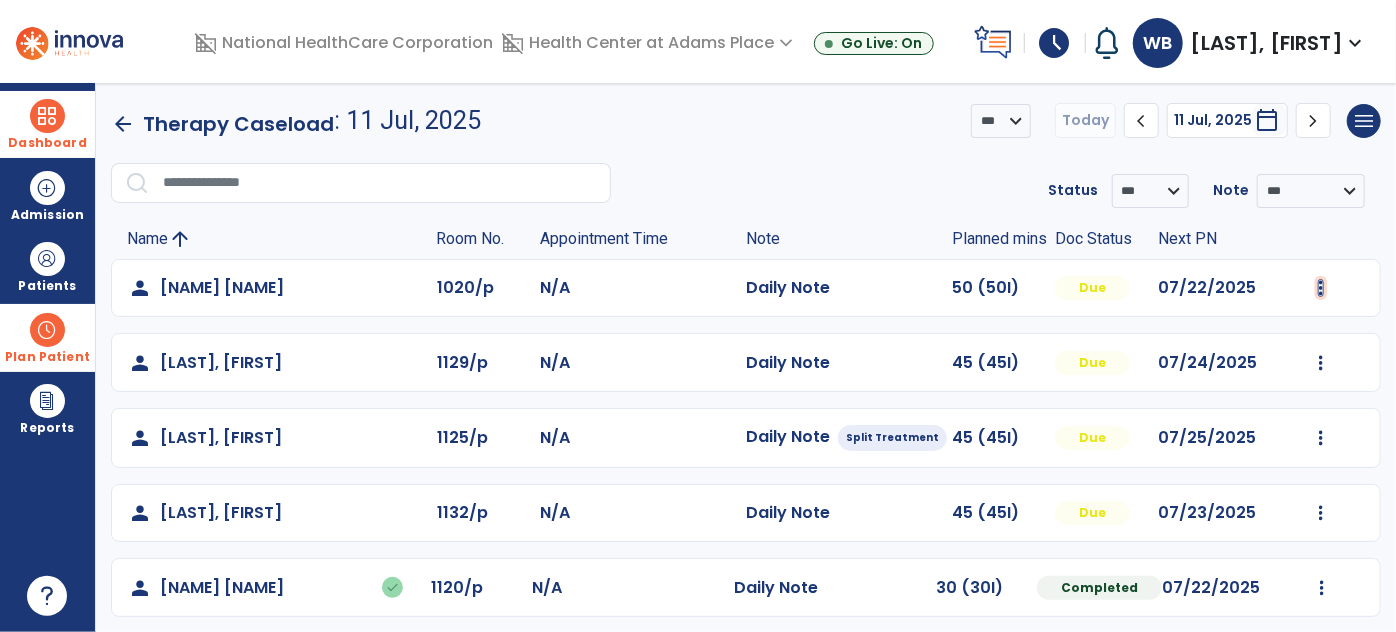 click at bounding box center [1321, 288] 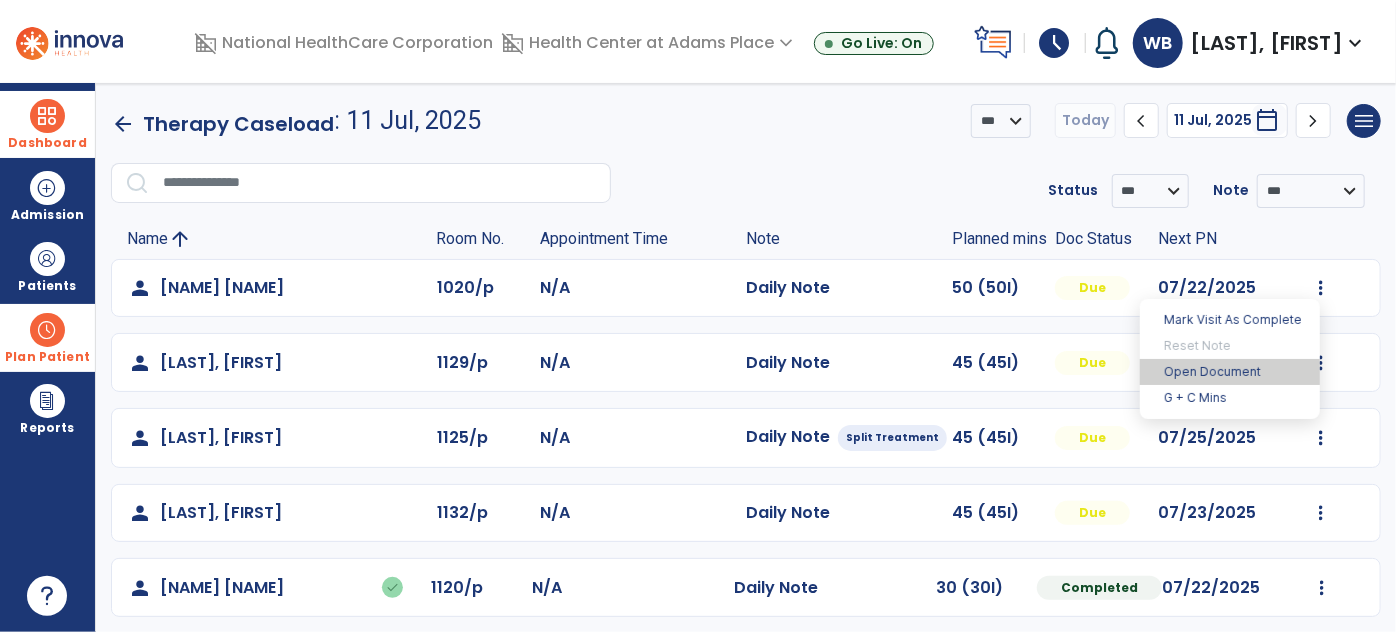 click on "Open Document" at bounding box center [1230, 372] 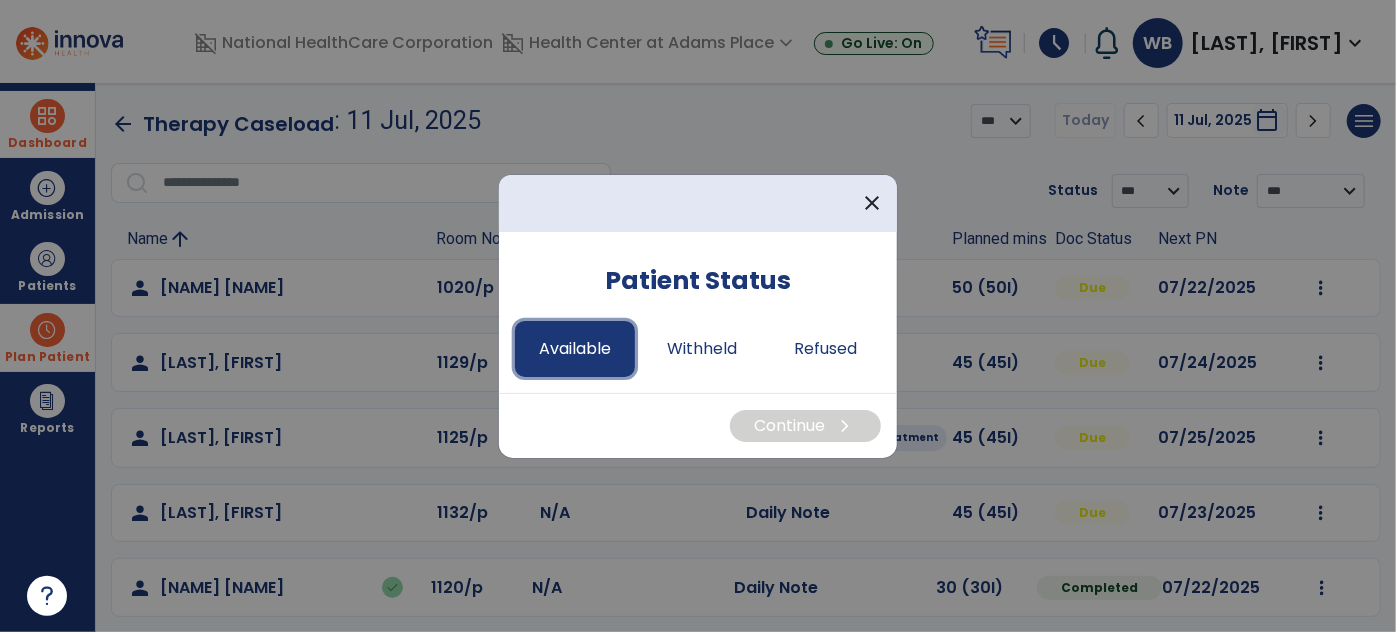 click on "Available" at bounding box center (575, 349) 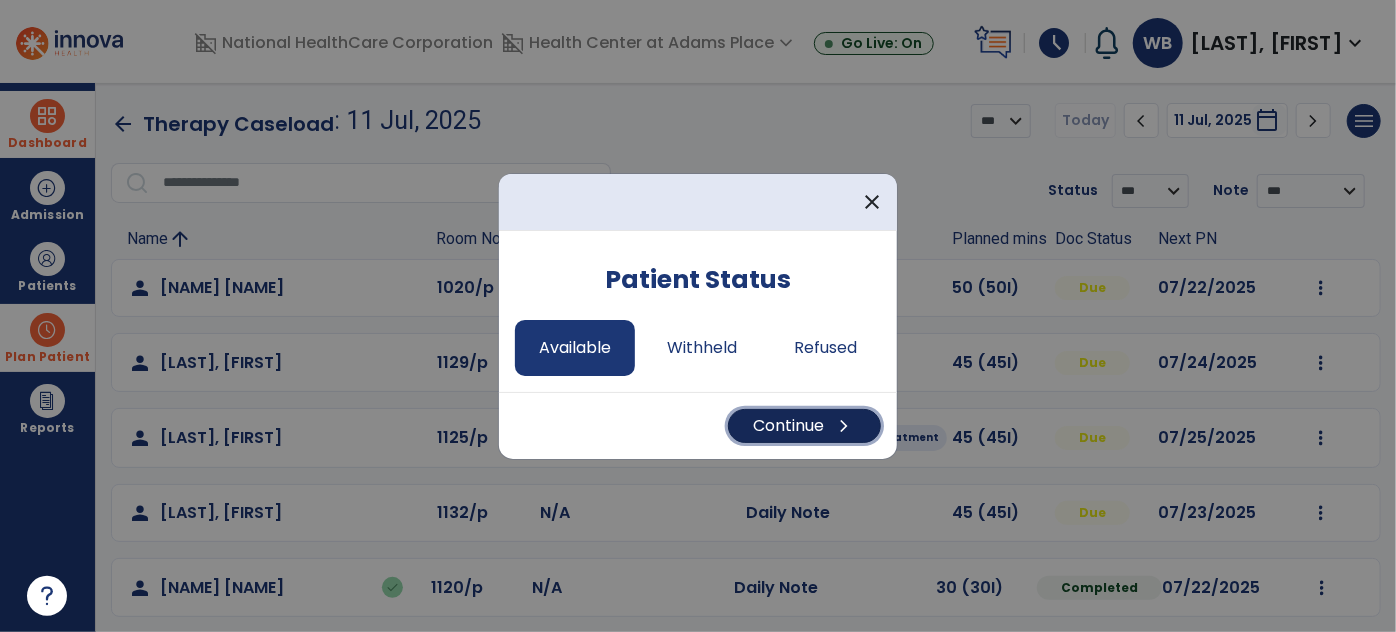 click on "Continue   chevron_right" at bounding box center (804, 426) 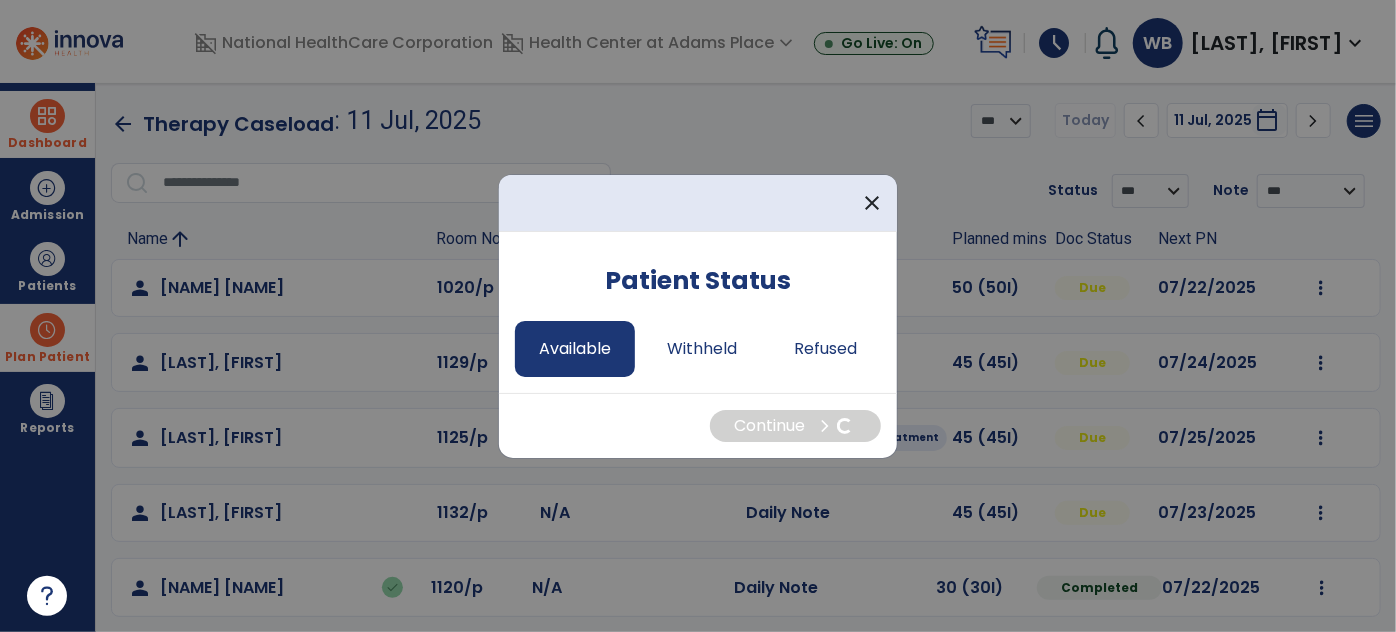 select on "*" 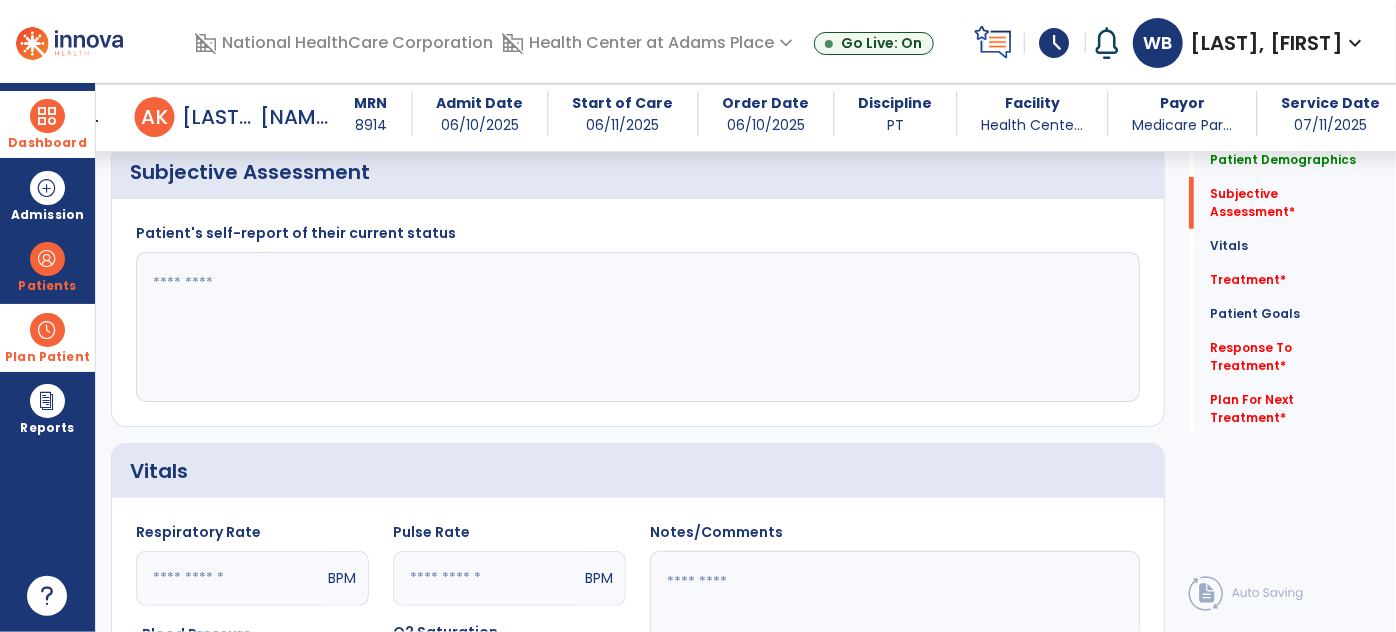scroll, scrollTop: 549, scrollLeft: 0, axis: vertical 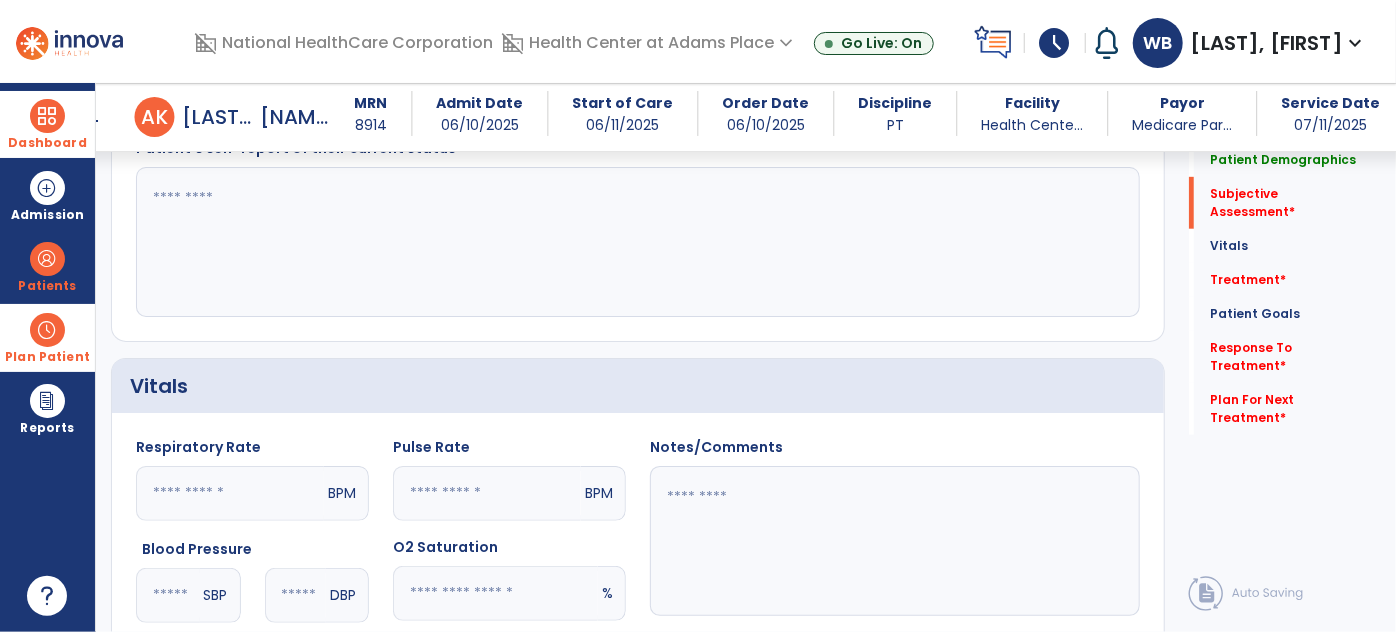 click 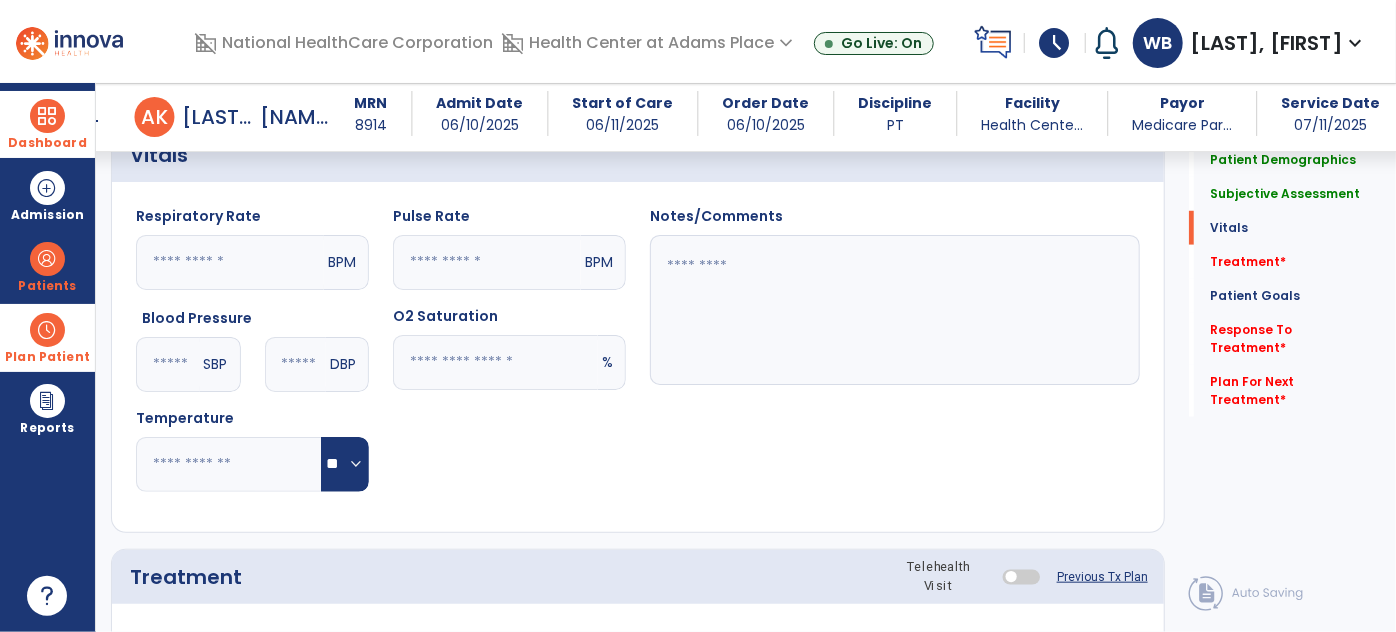 scroll, scrollTop: 784, scrollLeft: 0, axis: vertical 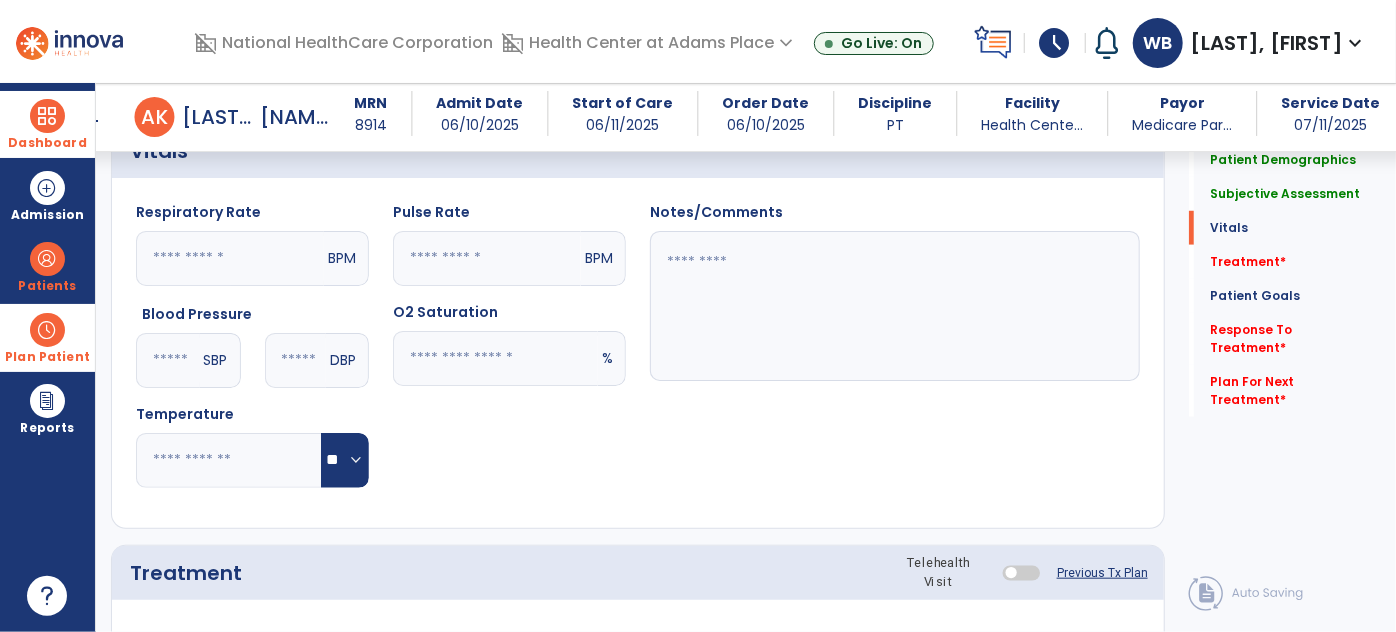type on "**********" 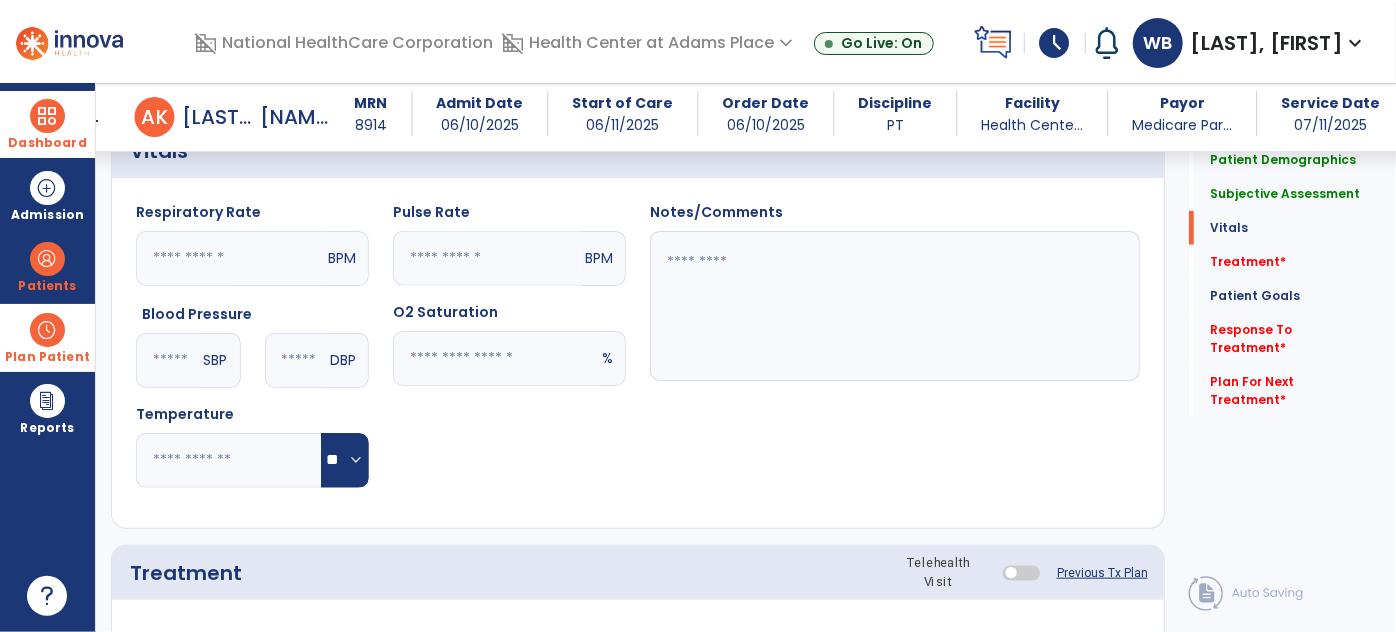 click 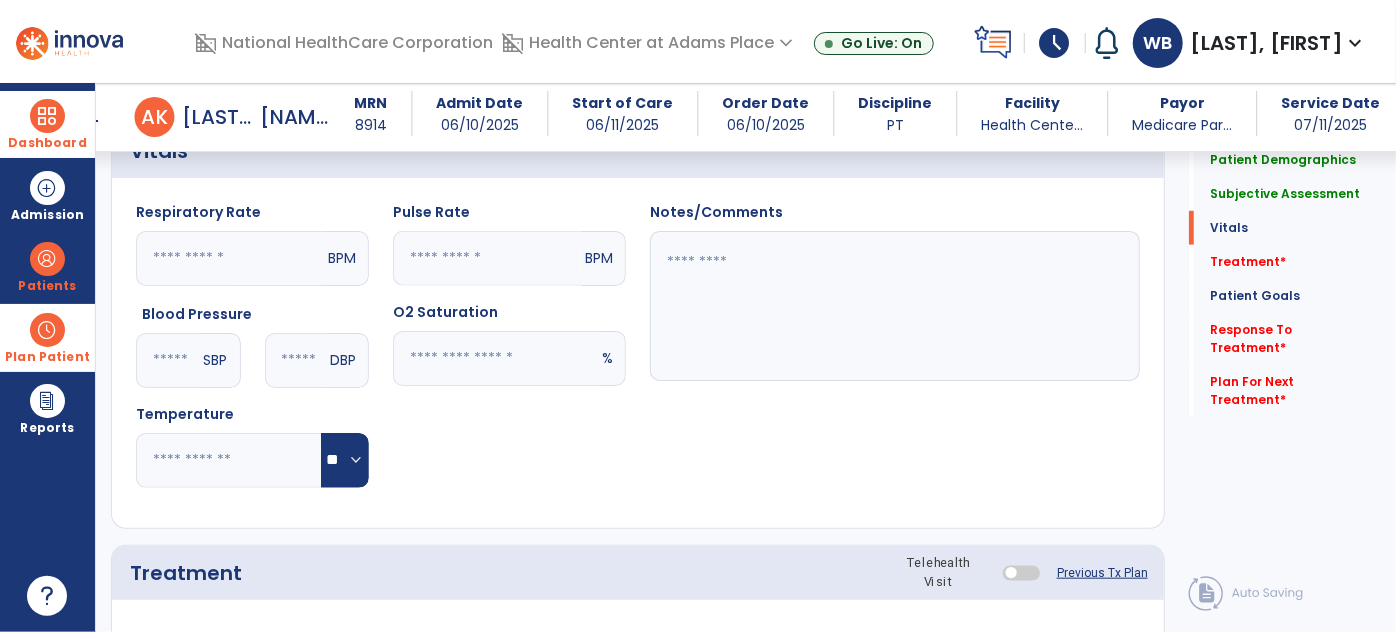 type on "**" 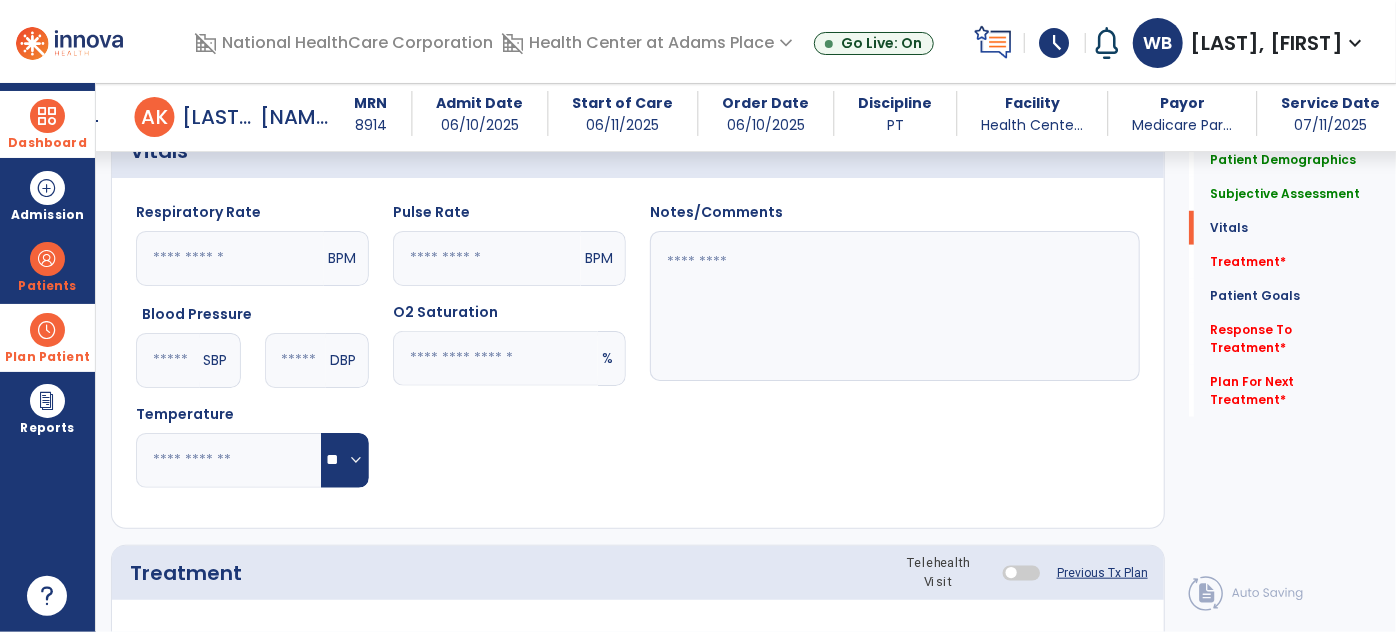 click 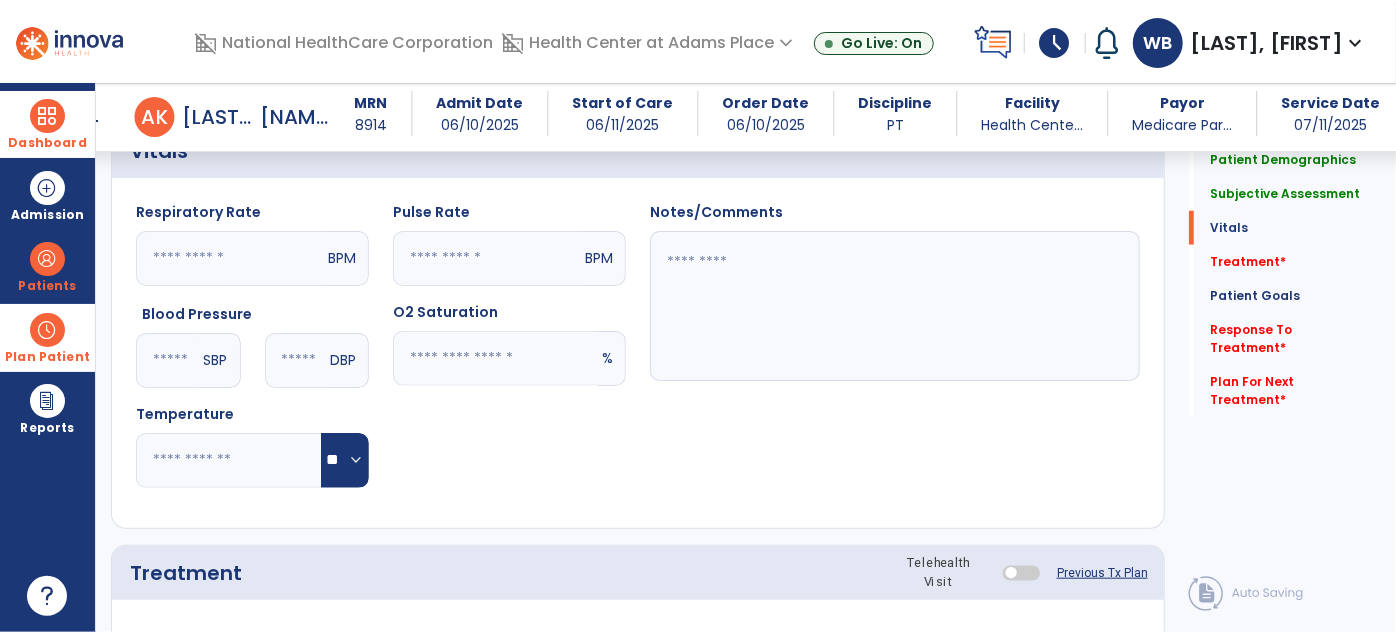 type on "**" 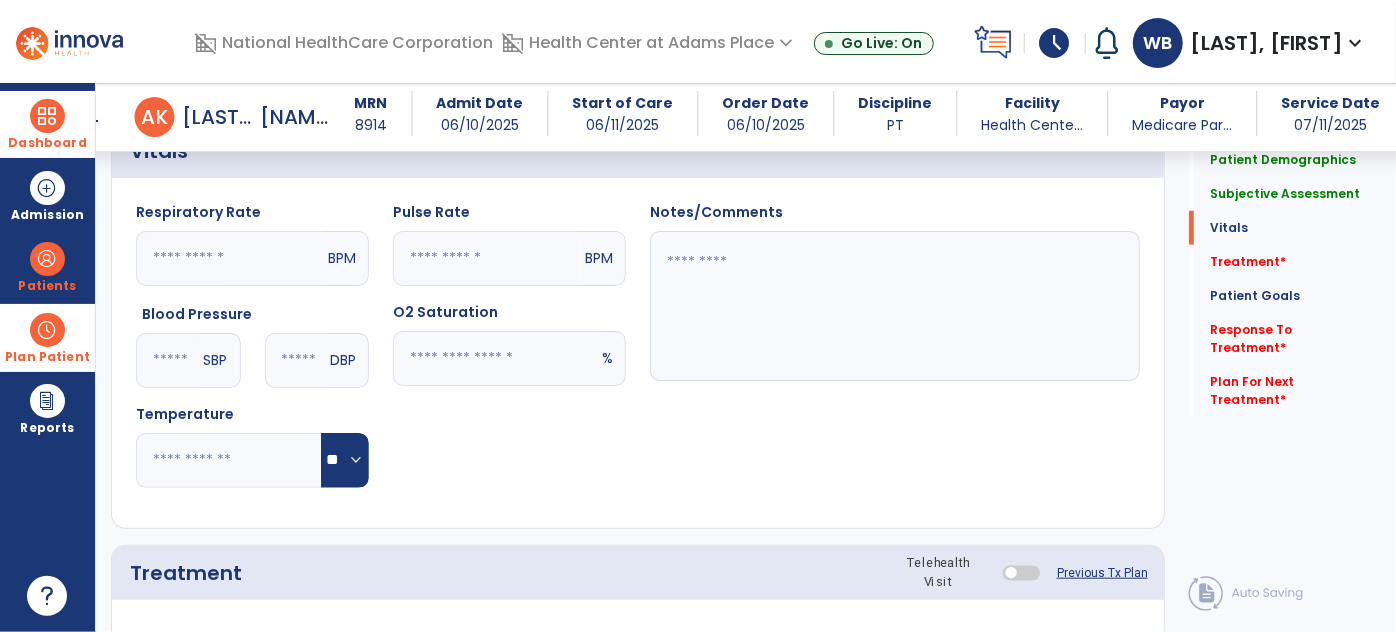 click 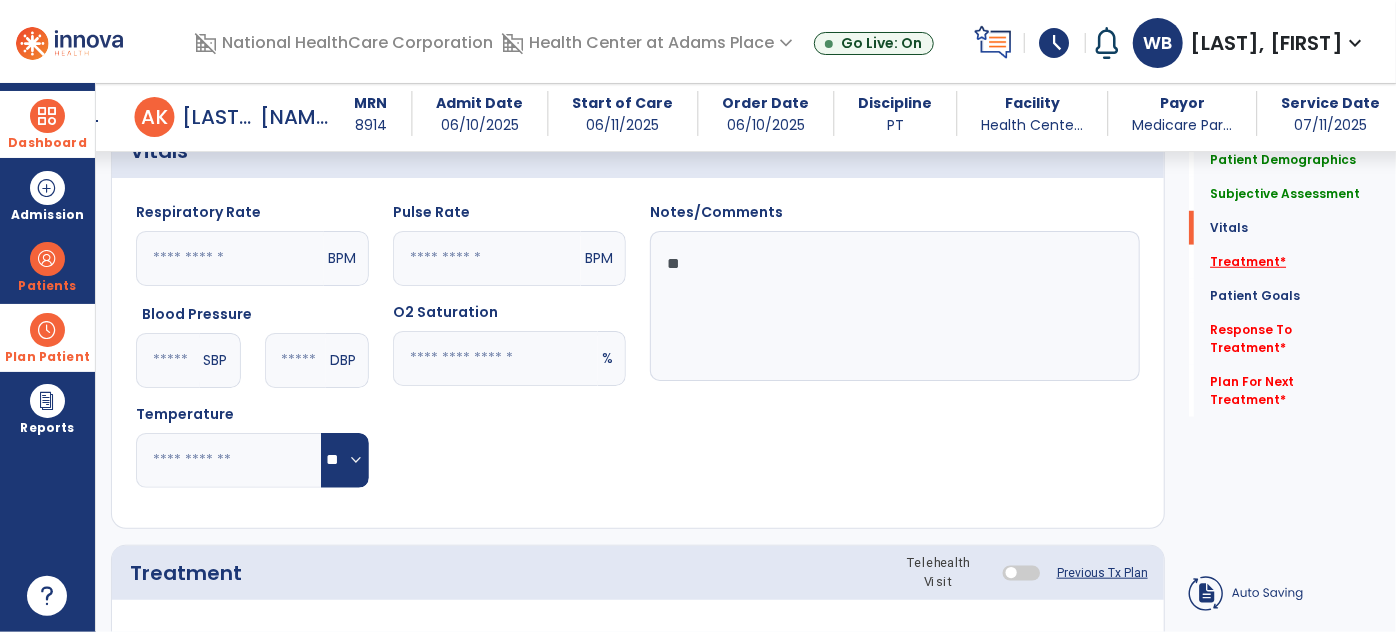 type on "**" 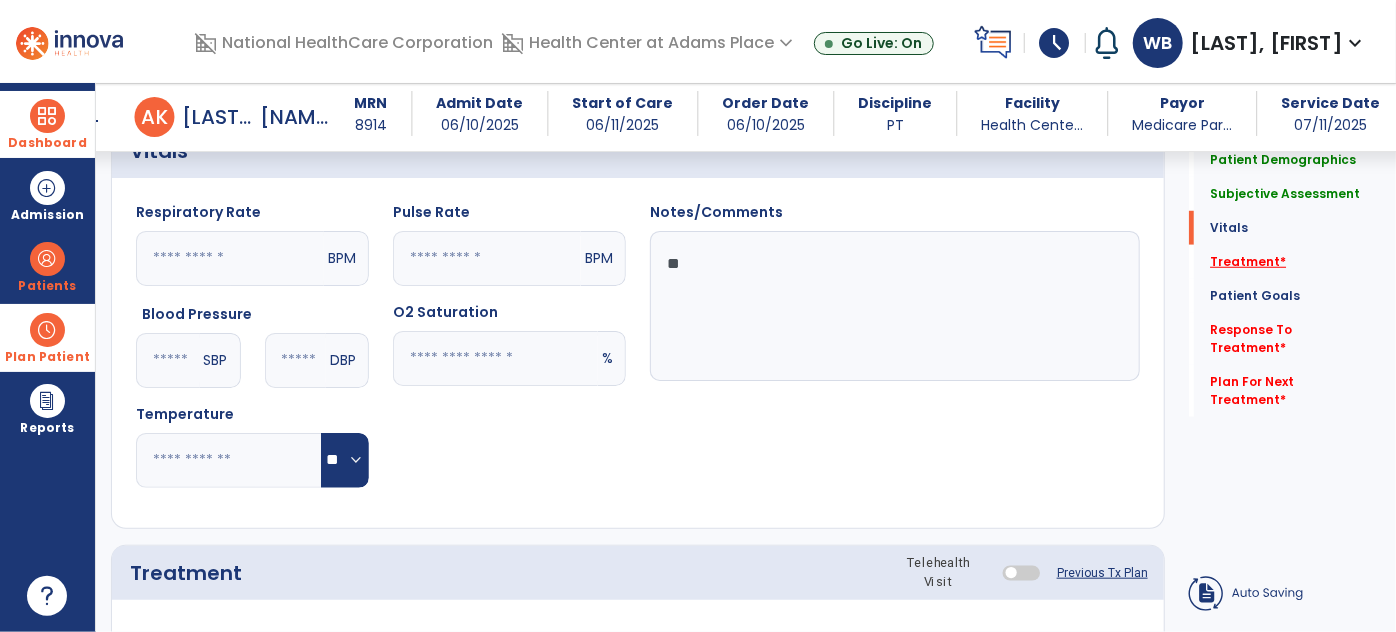 click on "Treatment   *" 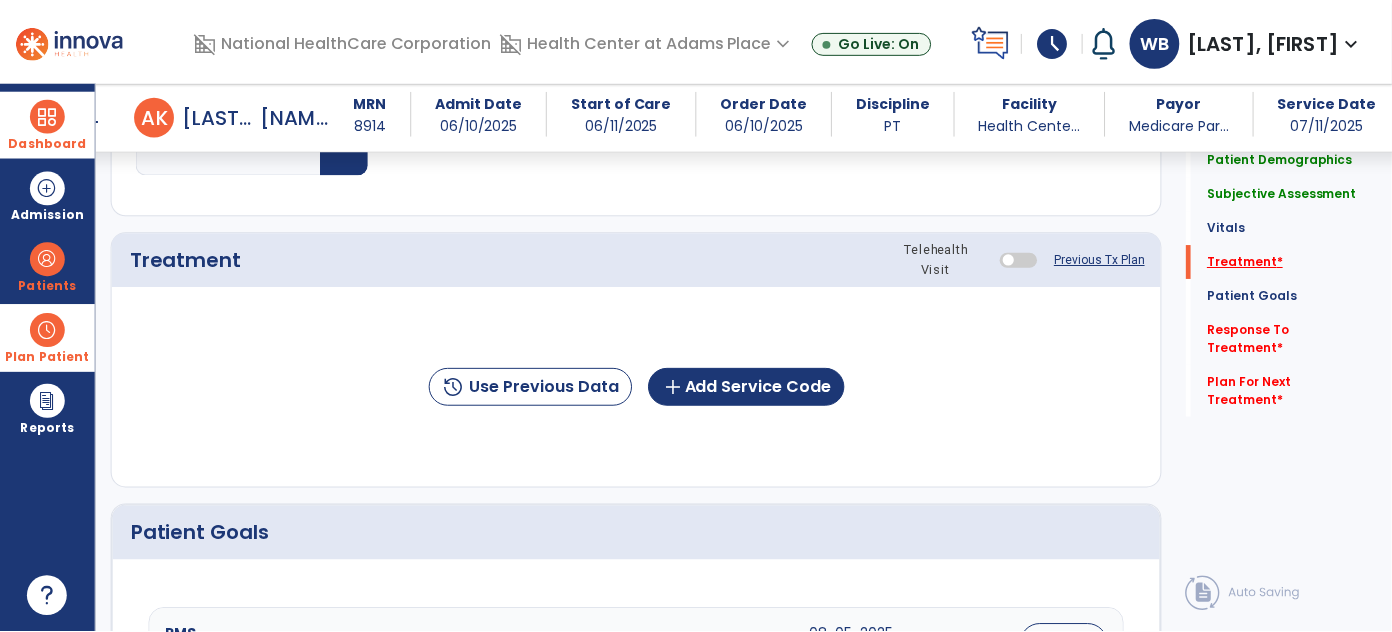 scroll, scrollTop: 1098, scrollLeft: 0, axis: vertical 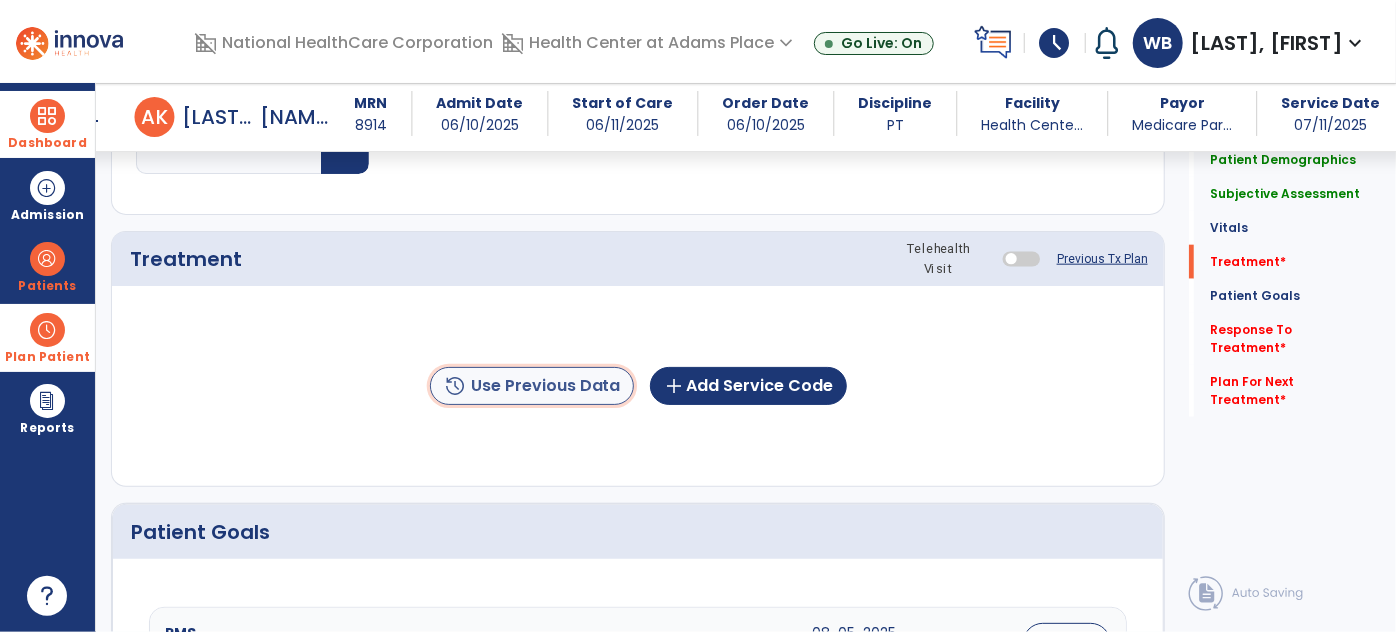 click on "history  Use Previous Data" 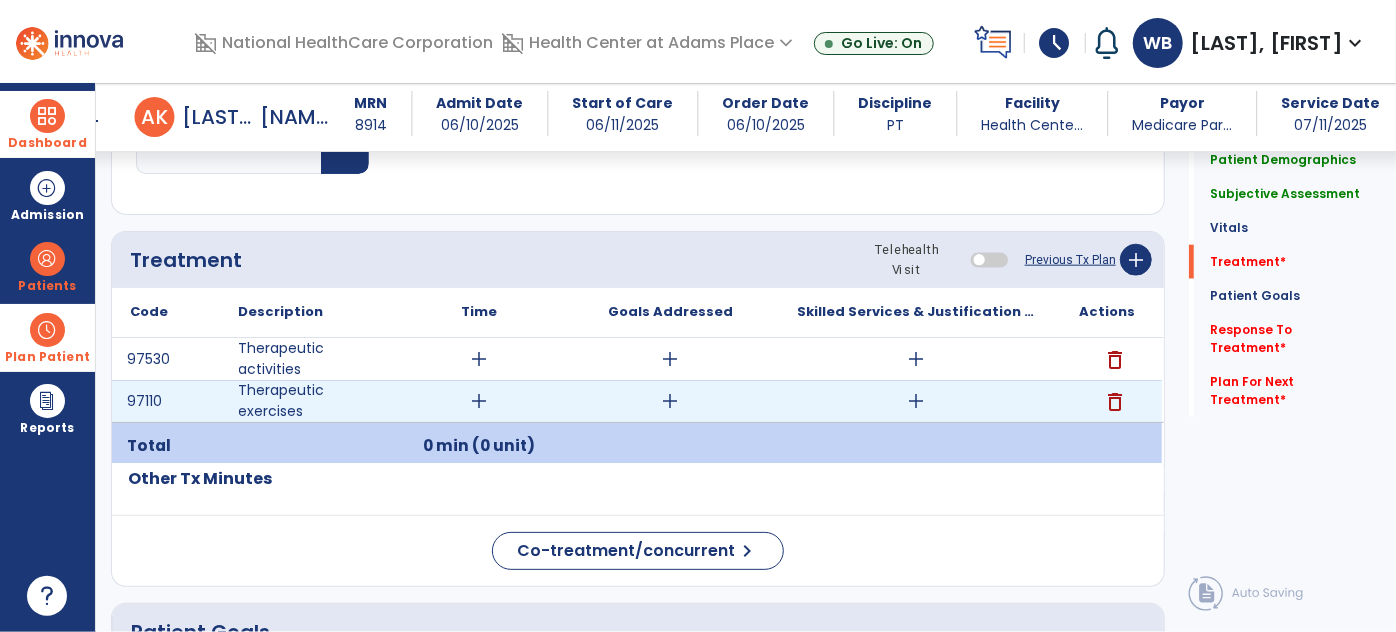 click on "add" at bounding box center [480, 401] 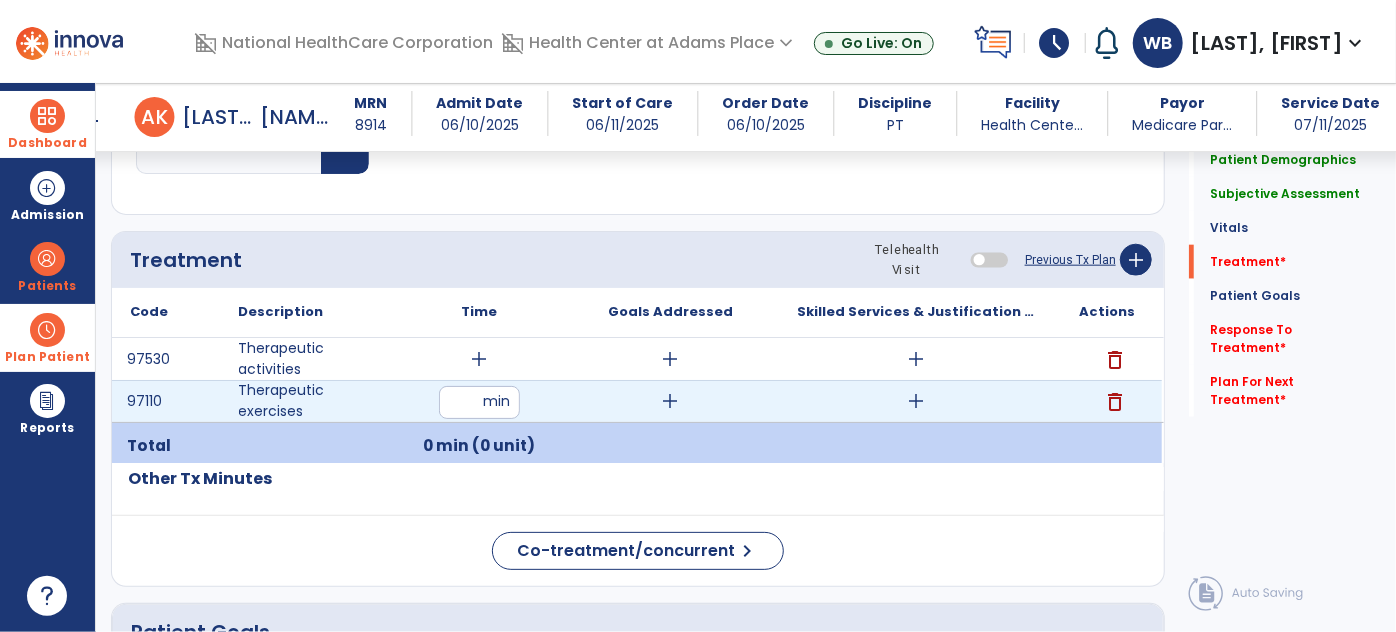 type on "*" 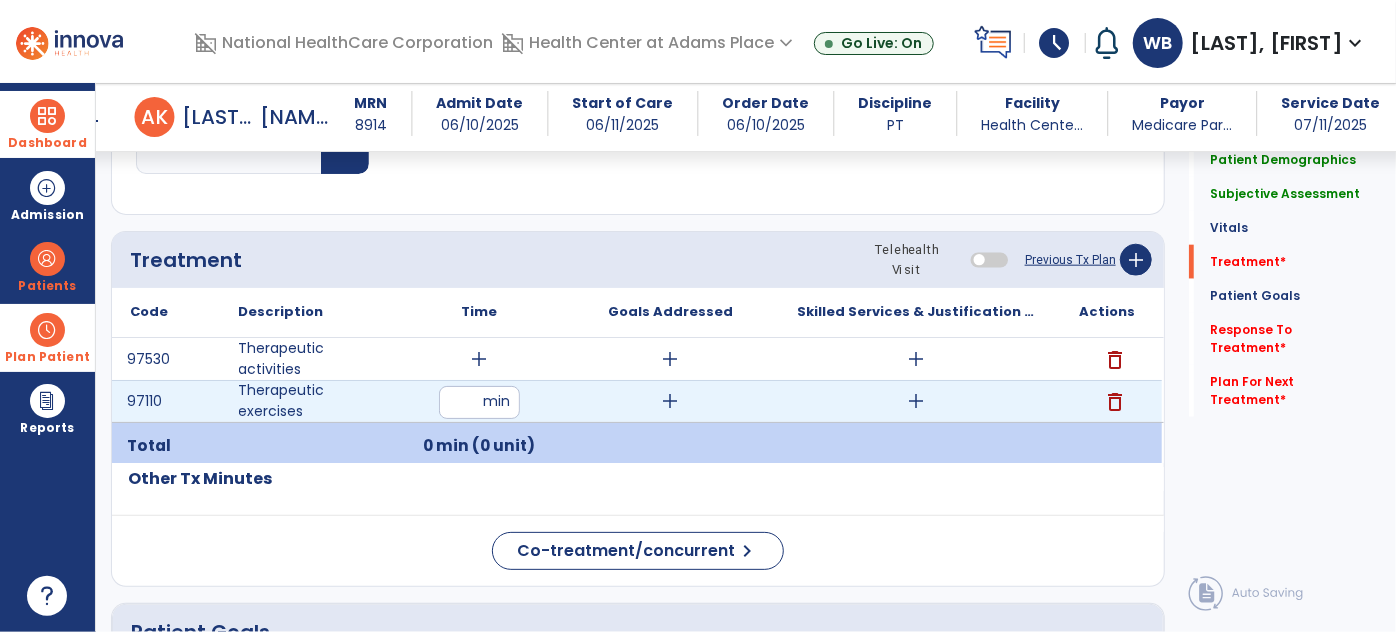 type on "**" 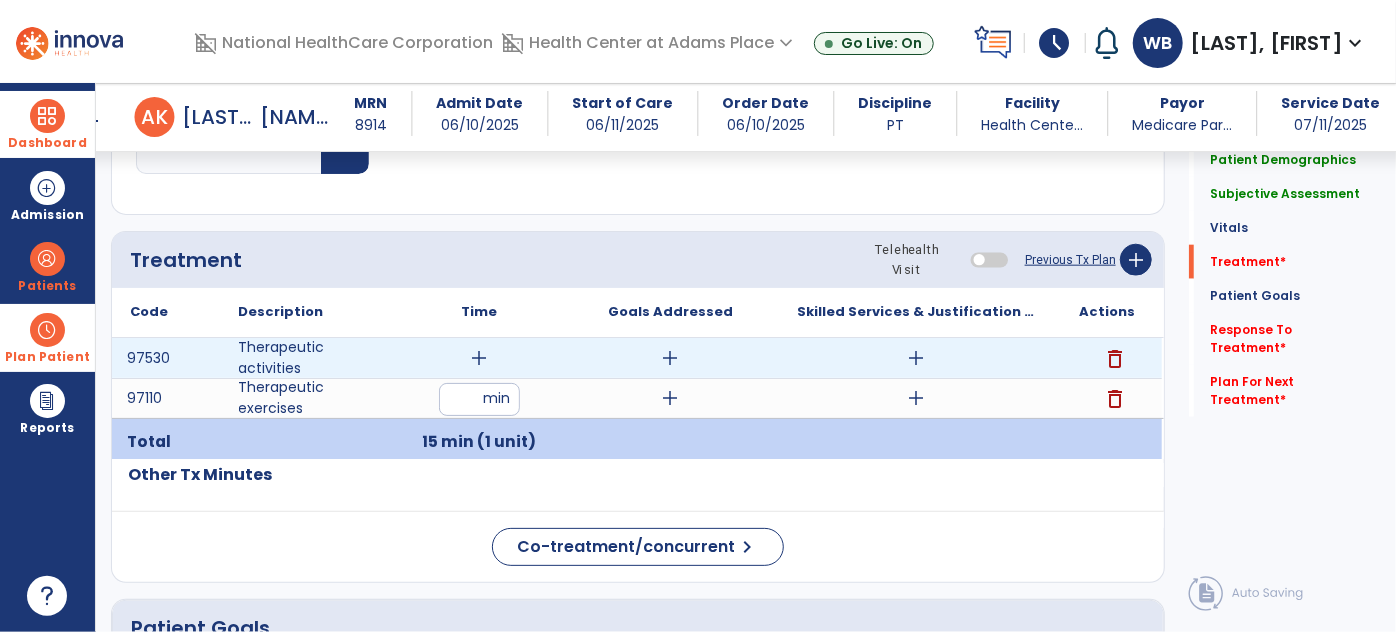 click on "add" at bounding box center [480, 358] 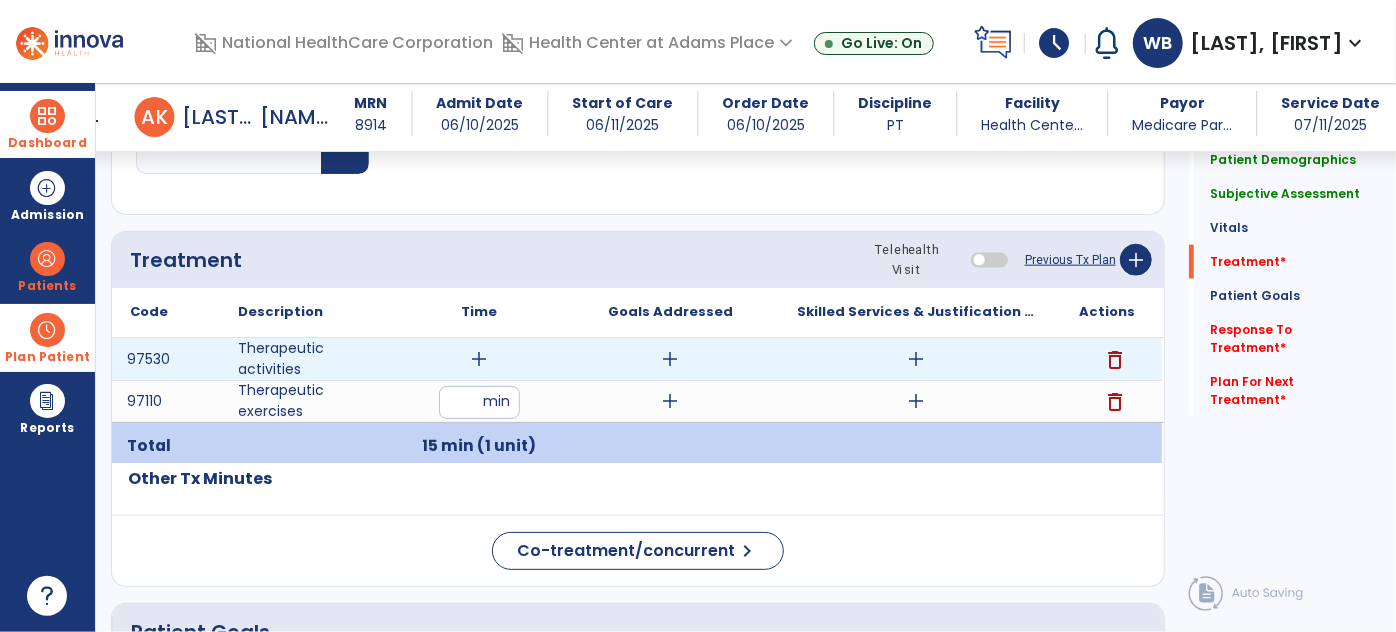 click on "add" at bounding box center (480, 359) 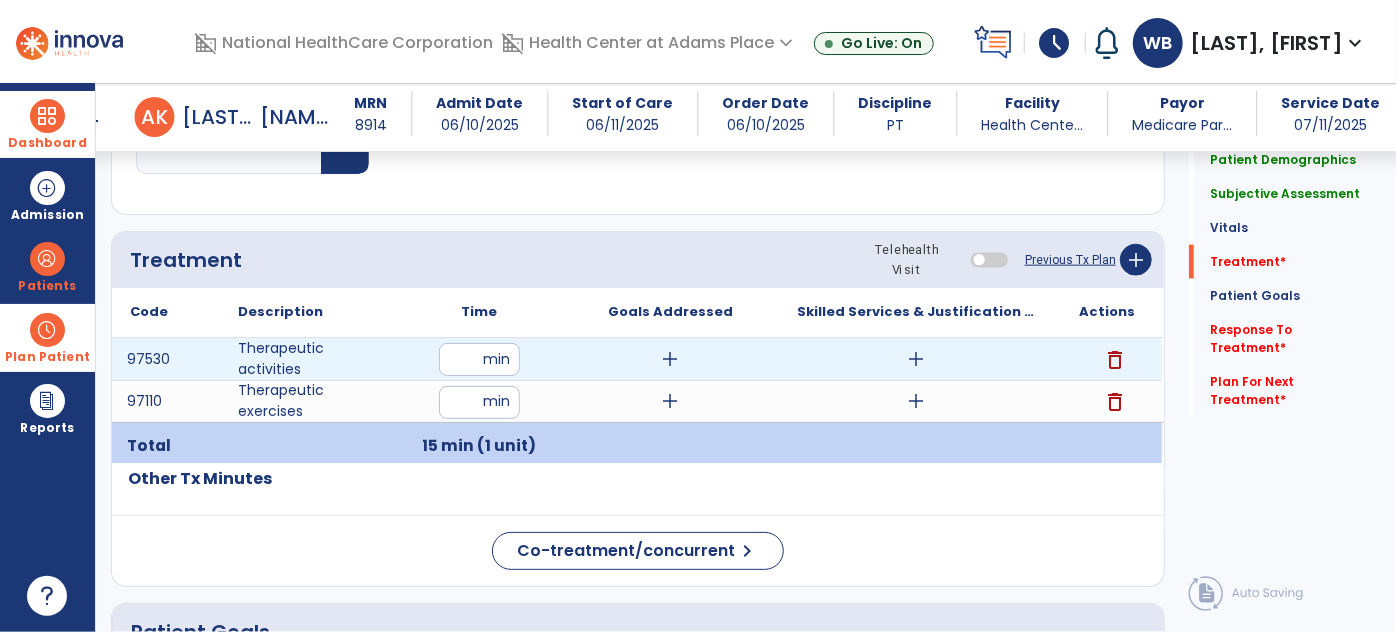 type on "*" 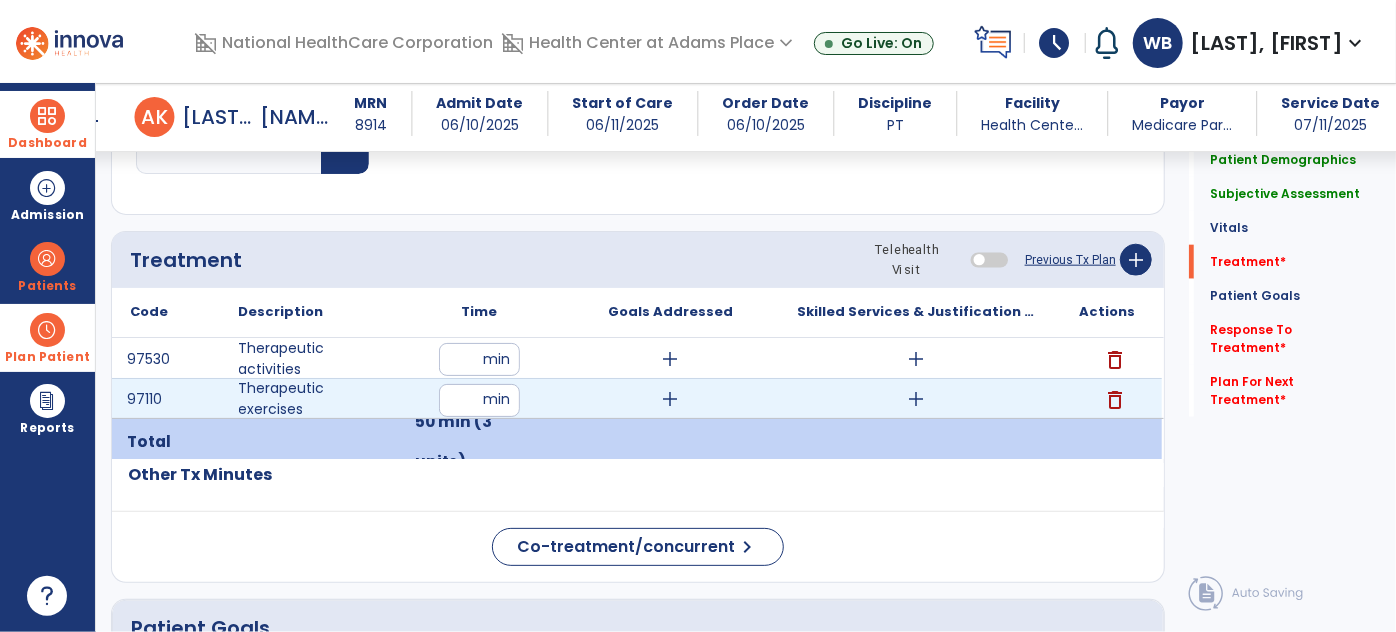 click on "add" at bounding box center (916, 399) 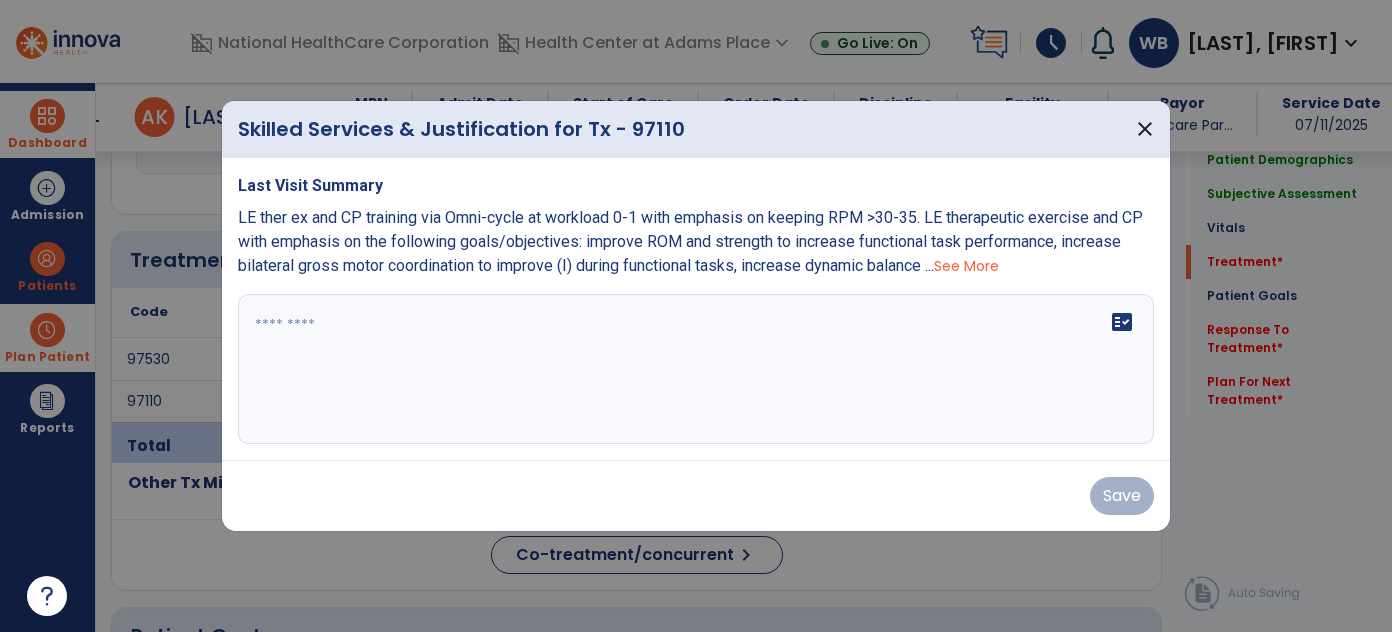 scroll, scrollTop: 1098, scrollLeft: 0, axis: vertical 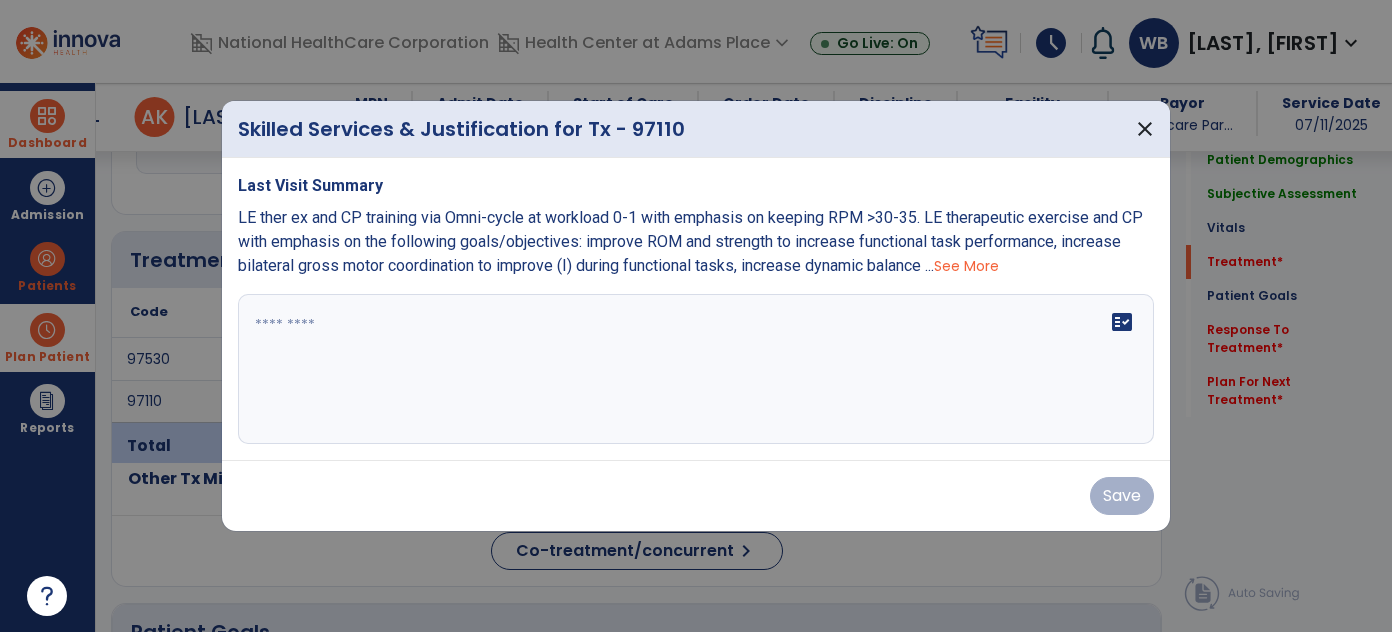 click on "See More" at bounding box center [966, 266] 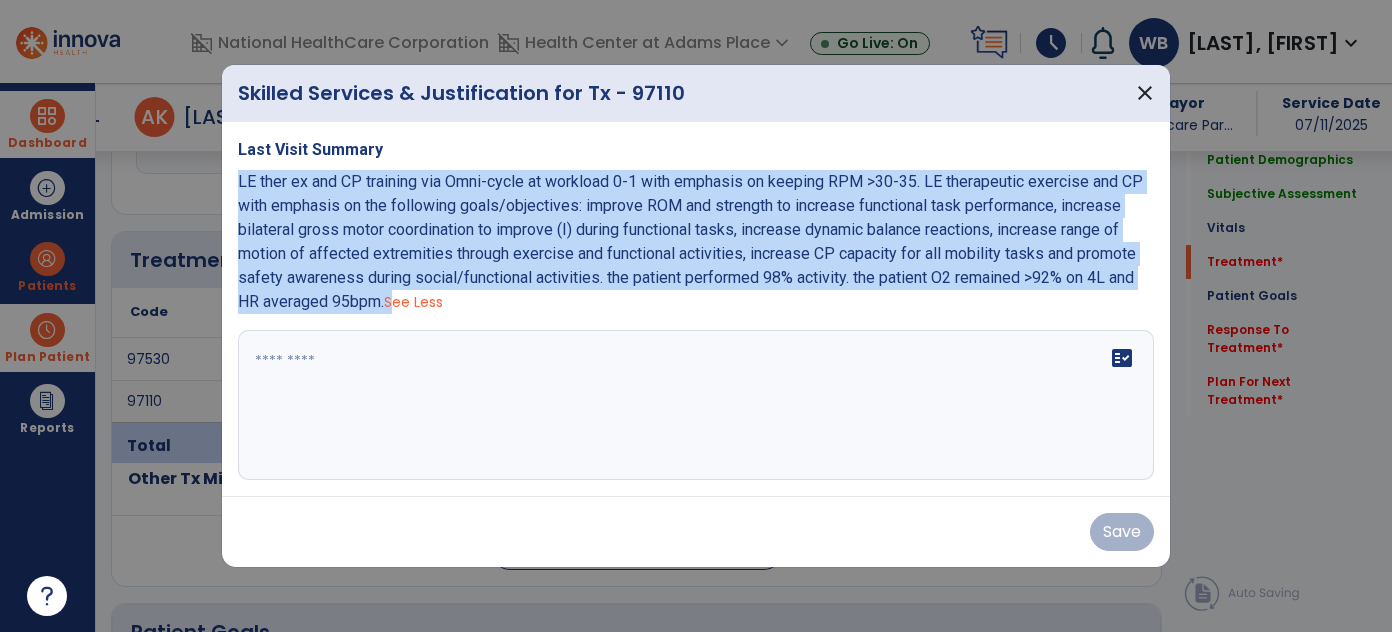 drag, startPoint x: 389, startPoint y: 299, endPoint x: 234, endPoint y: 180, distance: 195.41238 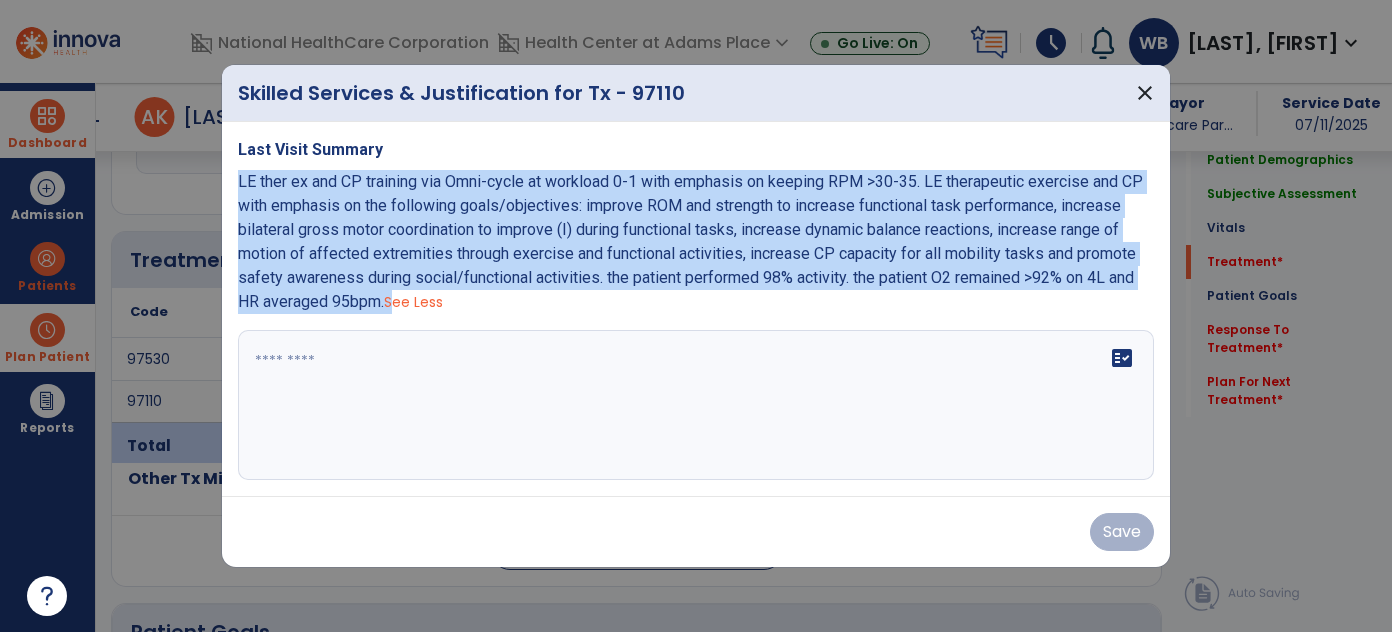 click on "Last Visit Summary LE ther ex and CP training via Omni-cycle at workload 0-1 with emphasis on keeping RPM >30-35. LE therapeutic exercise and CP with emphasis on the following goals/objectives: improve ROM and strength to increase functional task performance, increase bilateral gross motor coordination to improve (I) during functional tasks, increase dynamic balance reactions, increase range of motion of affected extremities through exercise and functional activities, increase CP capacity for all mobility tasks and promote safety awareness during social/functional activities. the patient performed 98% activity. the patient O2 remained >92% on 4L and HR averaged 95bpm.  See Less   fact_check" at bounding box center (696, 309) 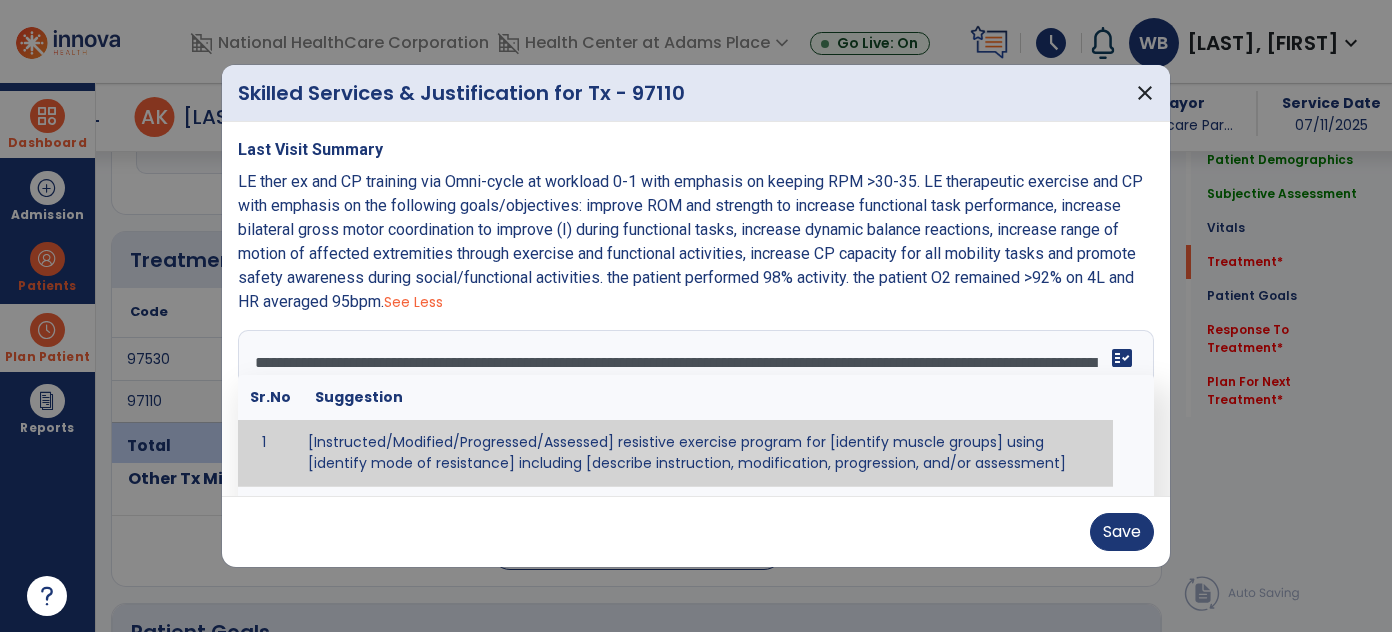 scroll, scrollTop: 39, scrollLeft: 0, axis: vertical 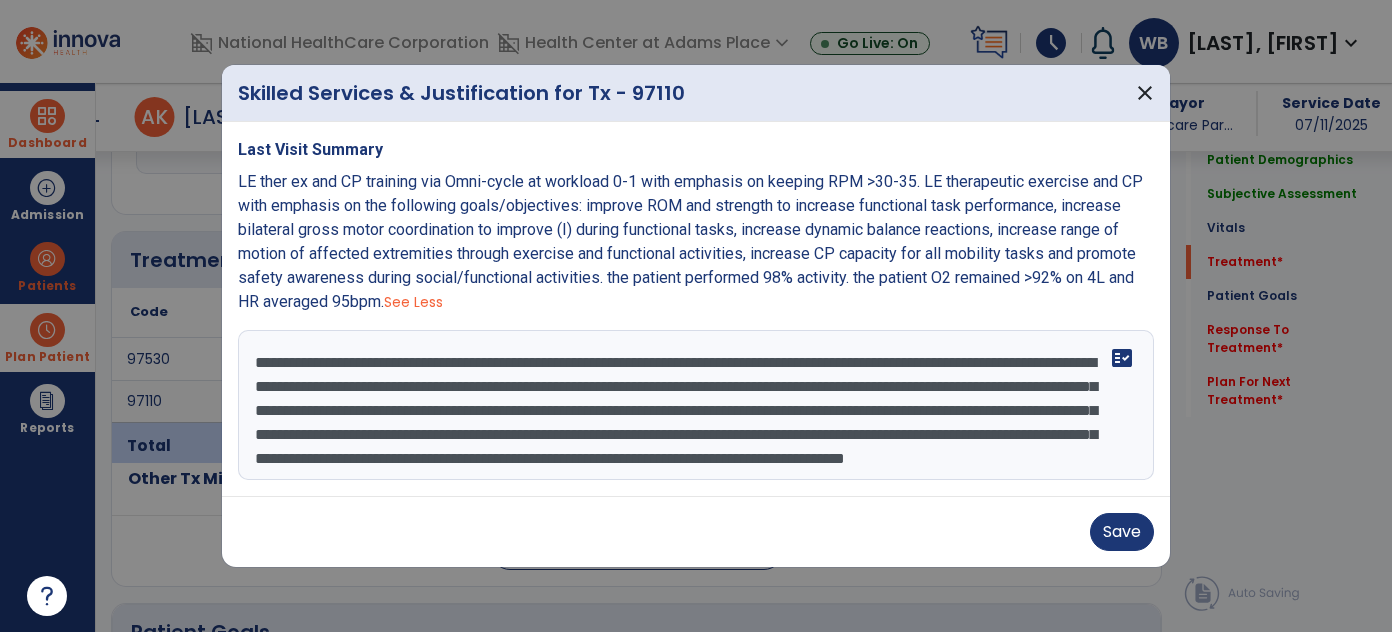 click on "**********" at bounding box center (696, 405) 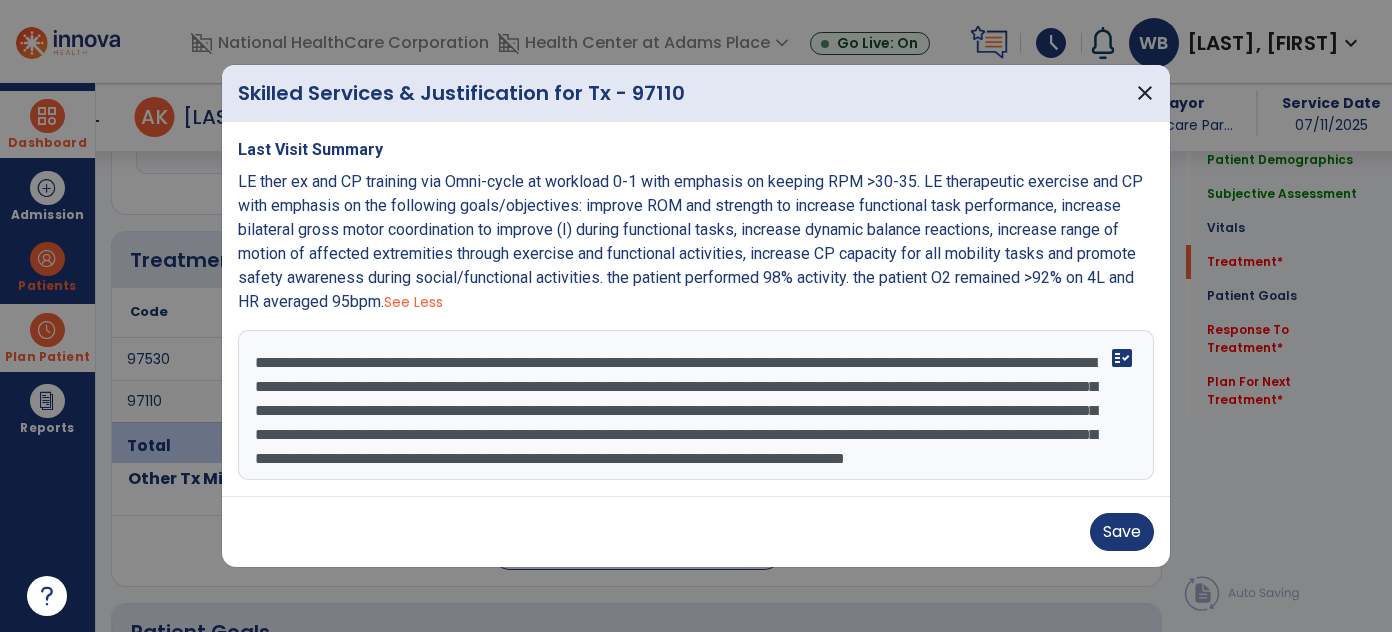 scroll, scrollTop: 0, scrollLeft: 0, axis: both 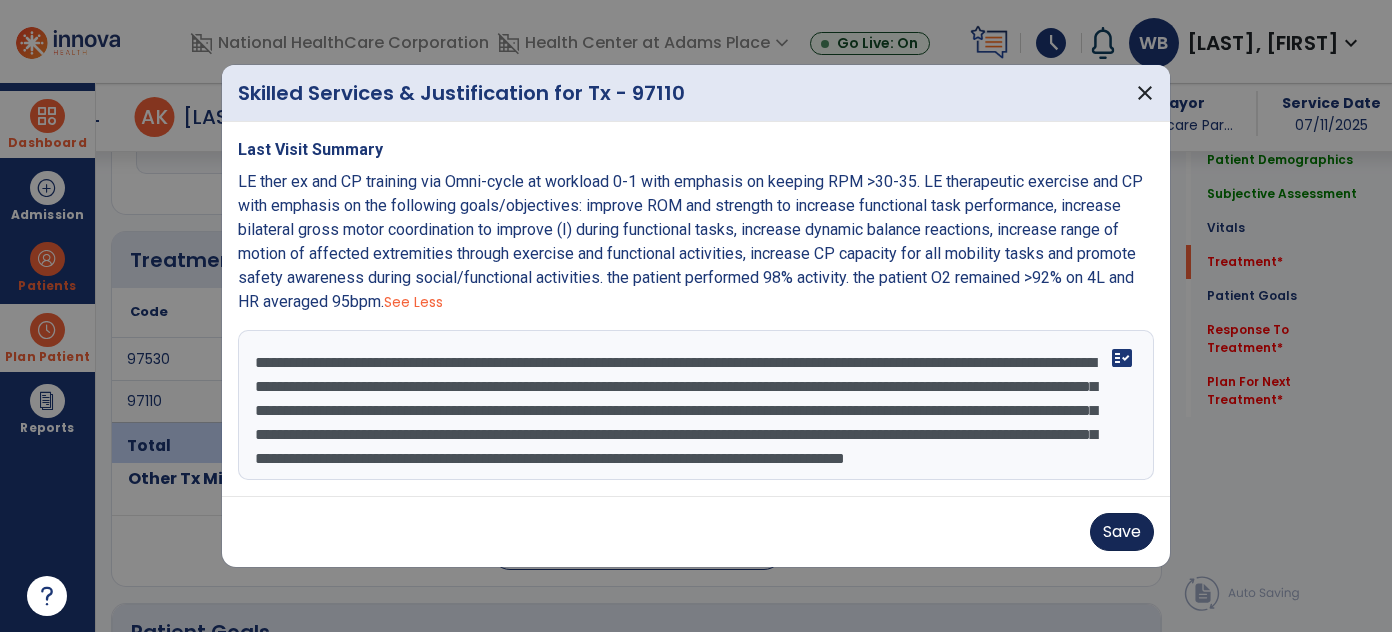 type on "**********" 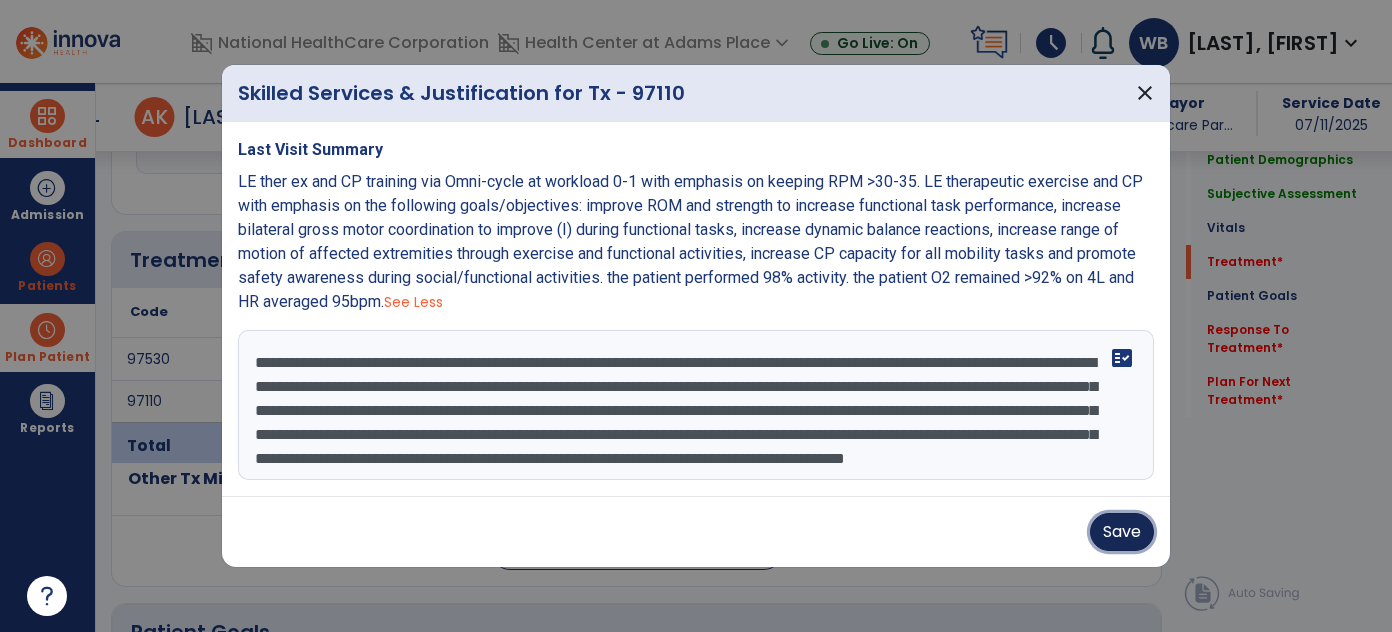 click on "Save" at bounding box center (1122, 532) 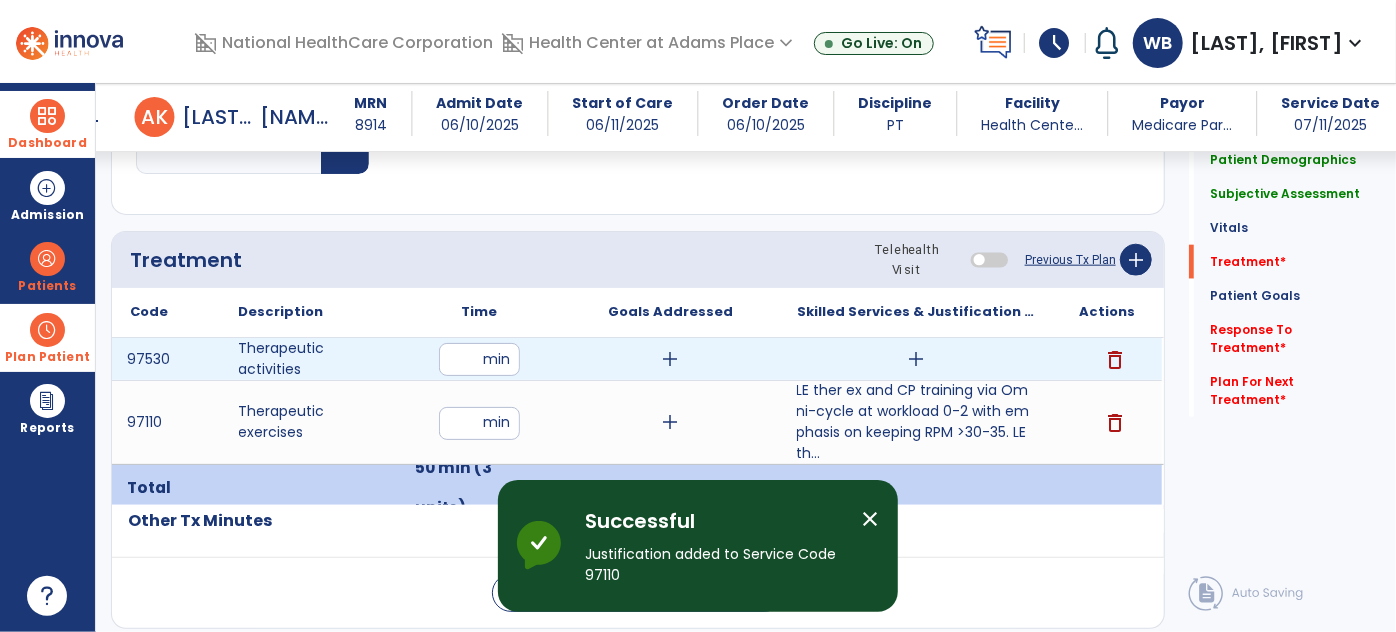 click on "add" at bounding box center (916, 359) 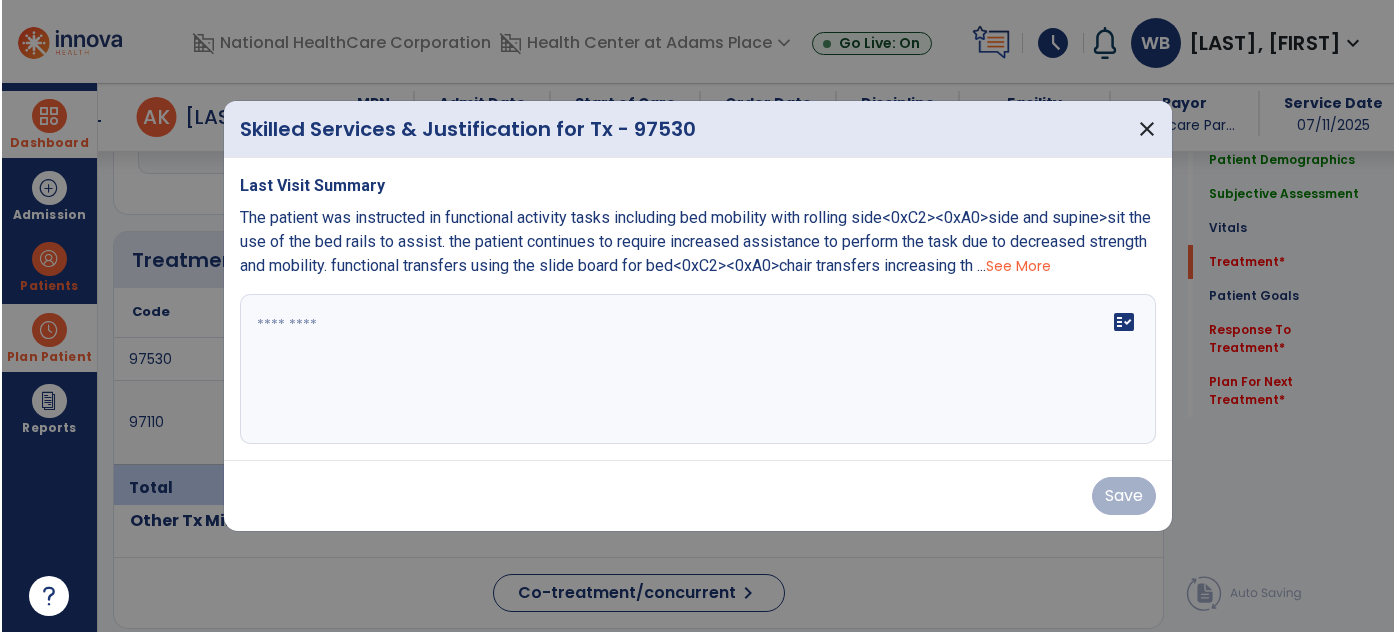 scroll, scrollTop: 1098, scrollLeft: 0, axis: vertical 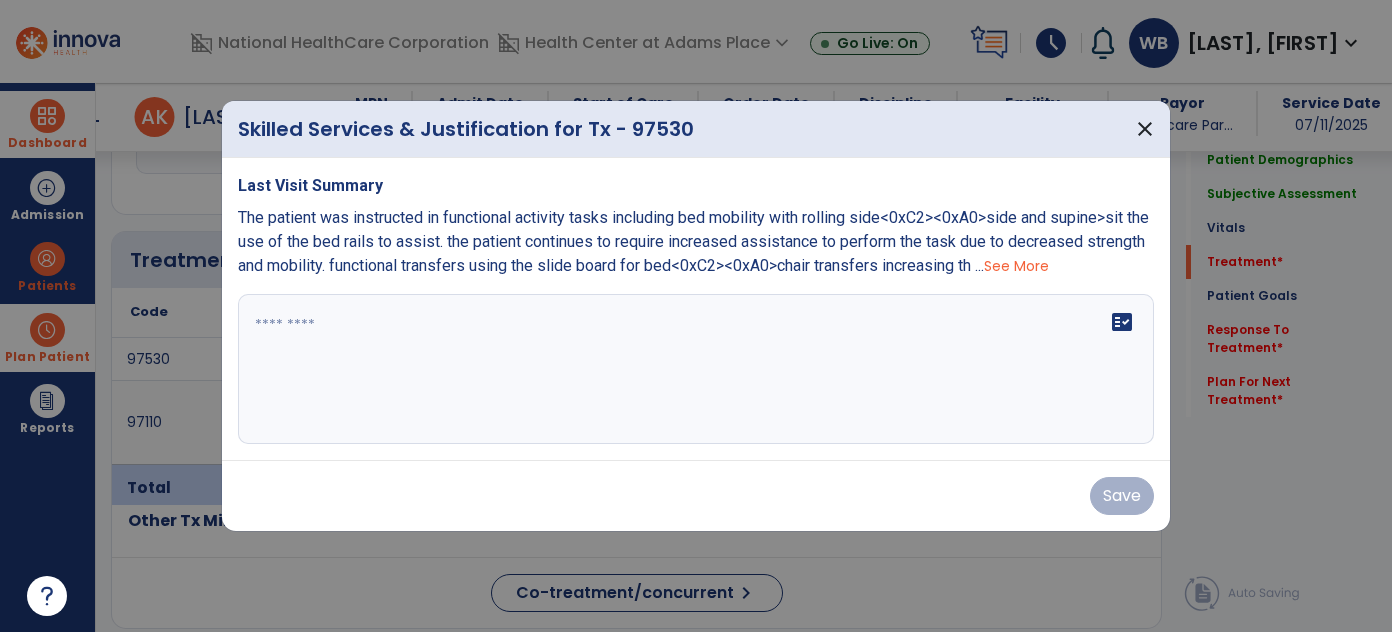 click on "See More" at bounding box center [1016, 266] 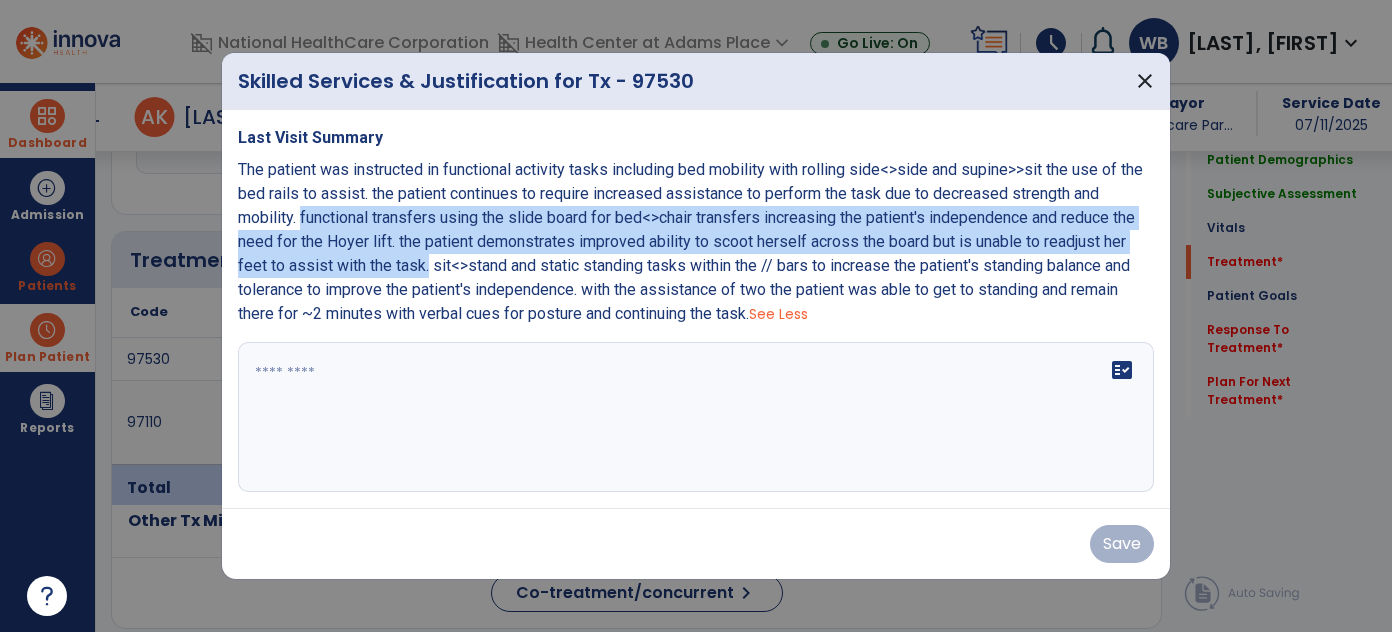 drag, startPoint x: 301, startPoint y: 215, endPoint x: 422, endPoint y: 276, distance: 135.50645 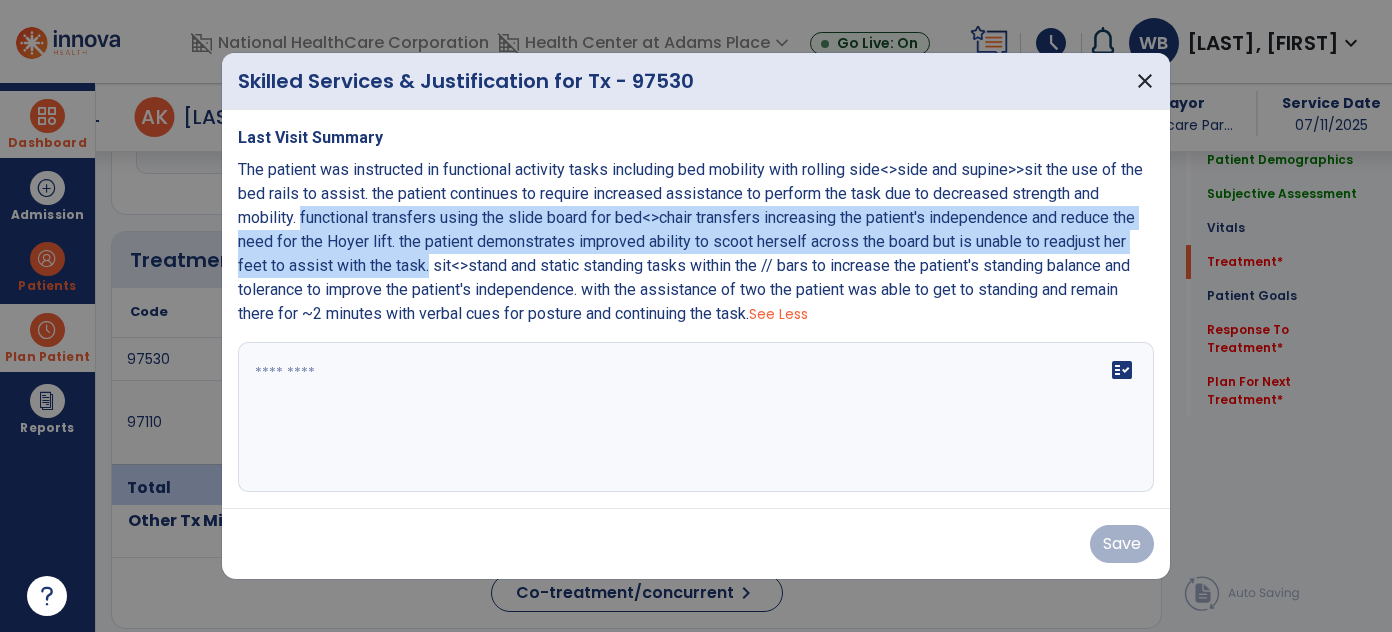 click on "The patient was instructed in functional activity tasks including bed mobility with rolling side<>side and supine>>sit the use of the bed rails to assist. the patient continues to require increased assistance to perform the task due to decreased strength and mobility. functional transfers using the slide board for bed<>chair transfers increasing the patient's independence and reduce the need for the Hoyer lift. the patient demonstrates improved ability to scoot herself across the board but is unable to readjust her feet to assist with the task. sit<>stand and static standing tasks within the // bars to increase the patient's standing balance and tolerance to improve the patient's independence. with the assistance of two the patient was able to get to standing and remain there for ~2 minutes with verbal cues for posture and continuing the task." at bounding box center [690, 241] 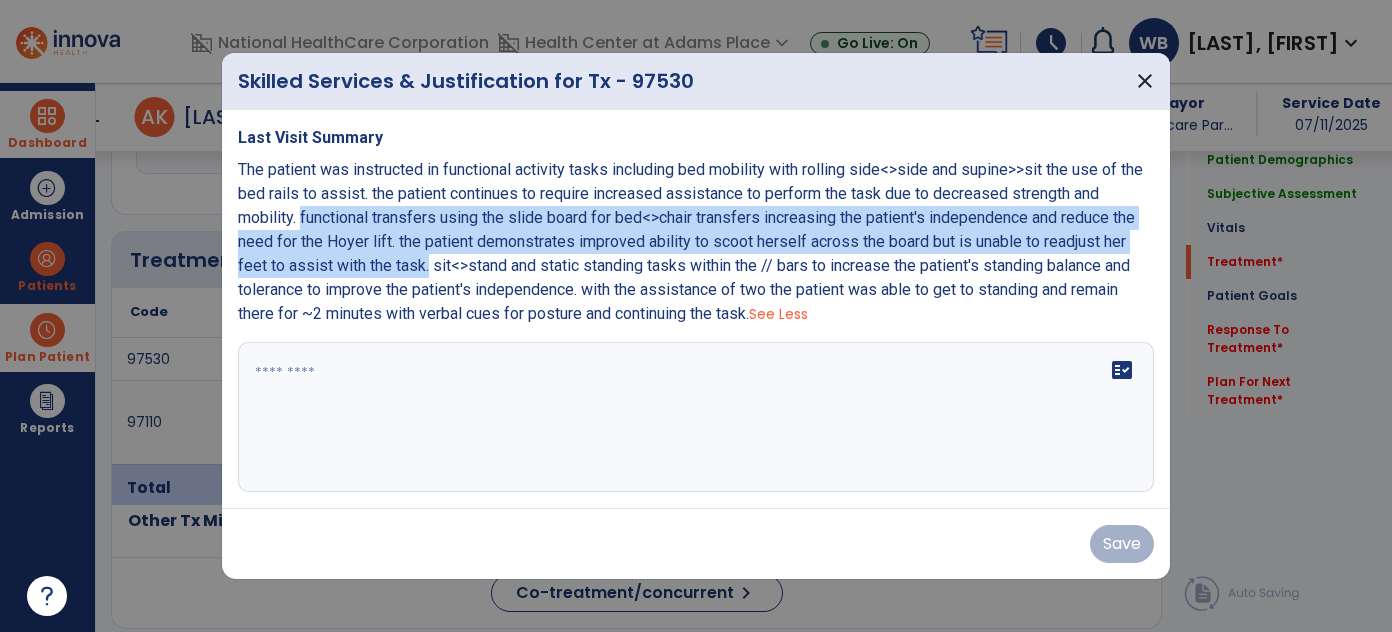 copy on "functional transfers using the slide board for bed<>chair transfers increasing the patient's independence and reduce the need for the Hoyer lift. the patient demonstrates improved ability to scoot herself across the board but is unable to readjust her feet to assist with the task." 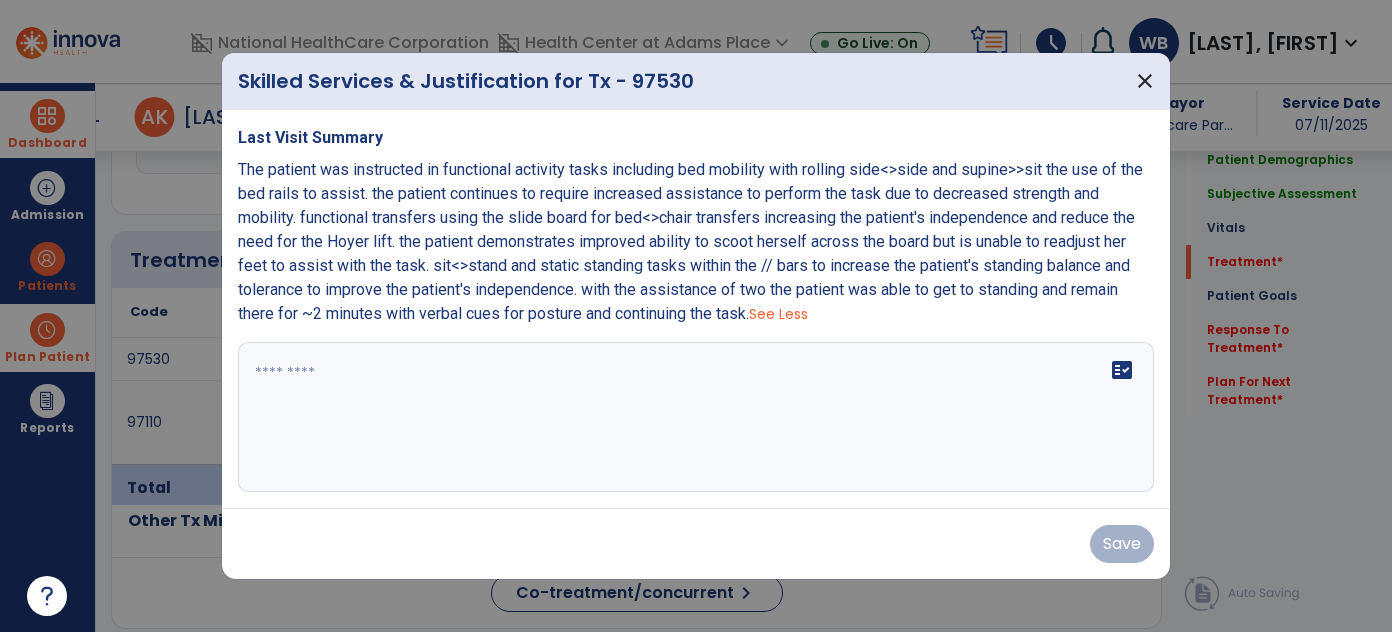 paste on "**********" 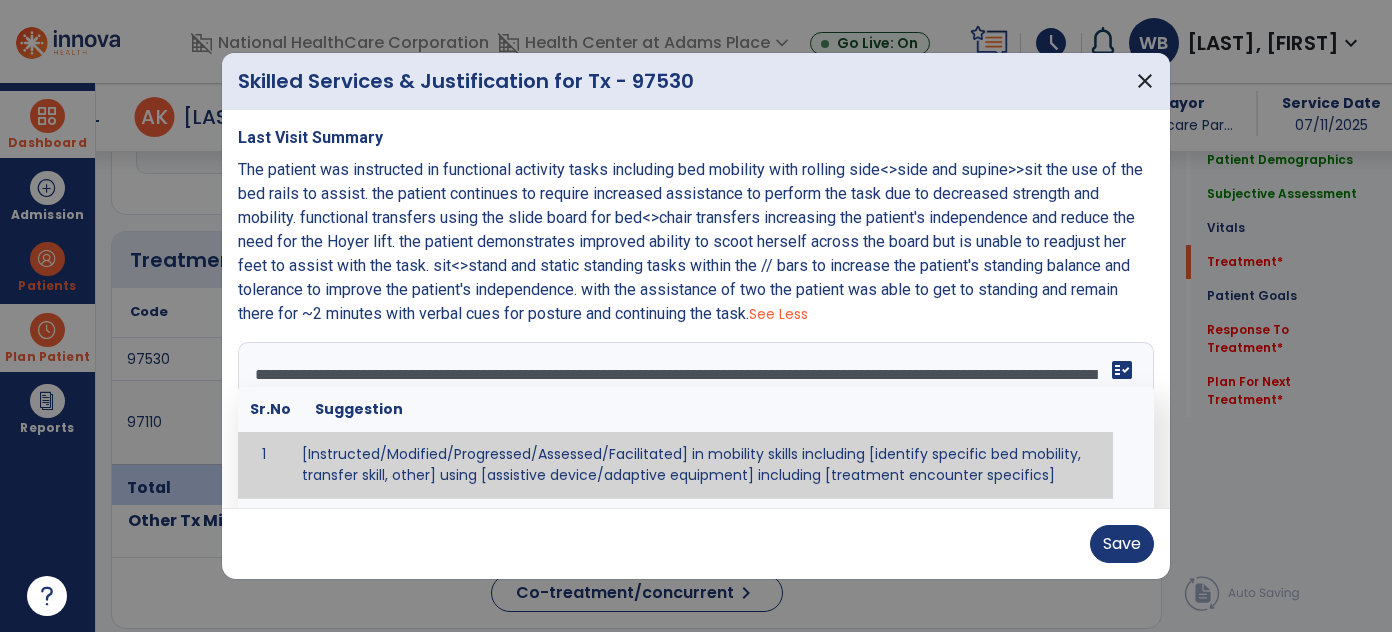 click on "**********" at bounding box center (694, 417) 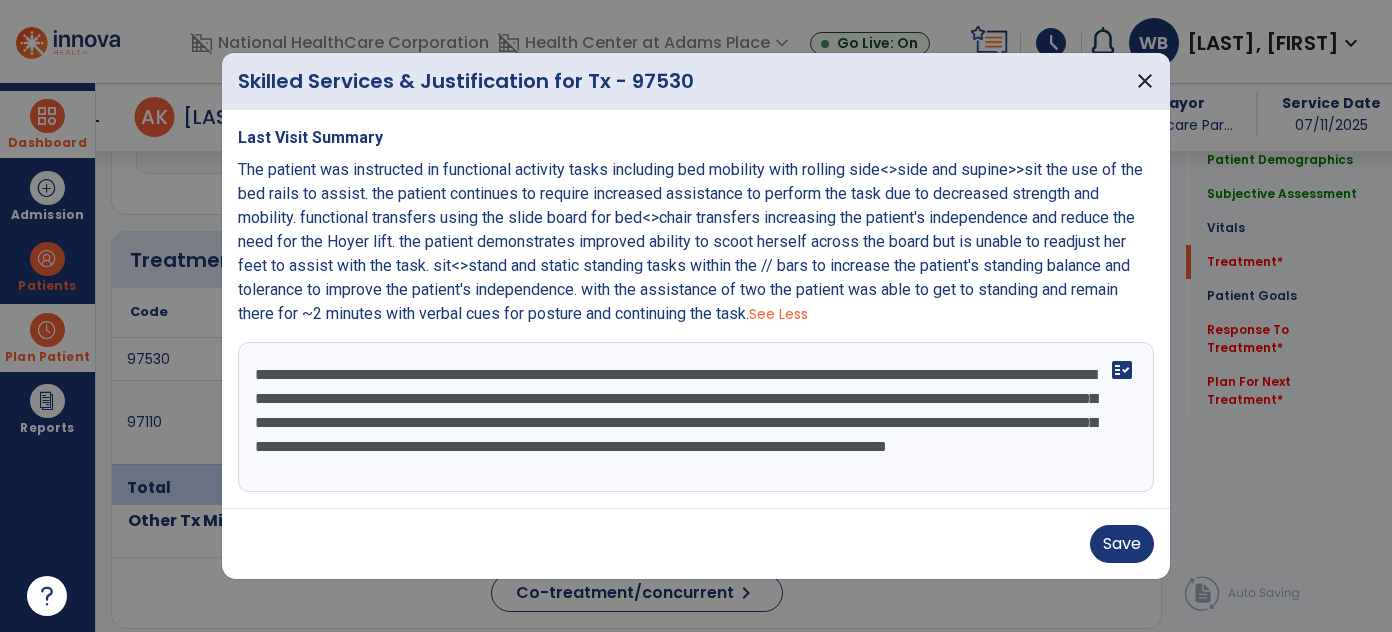 type on "**********" 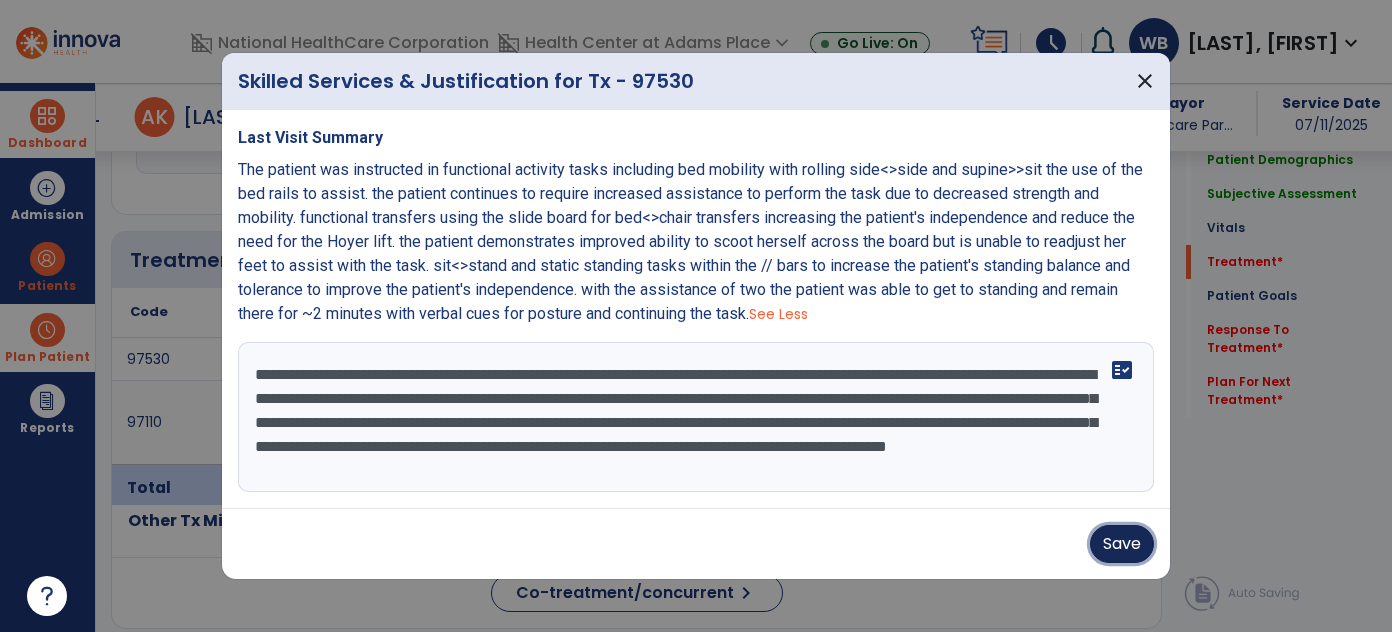 click on "Save" at bounding box center (1122, 544) 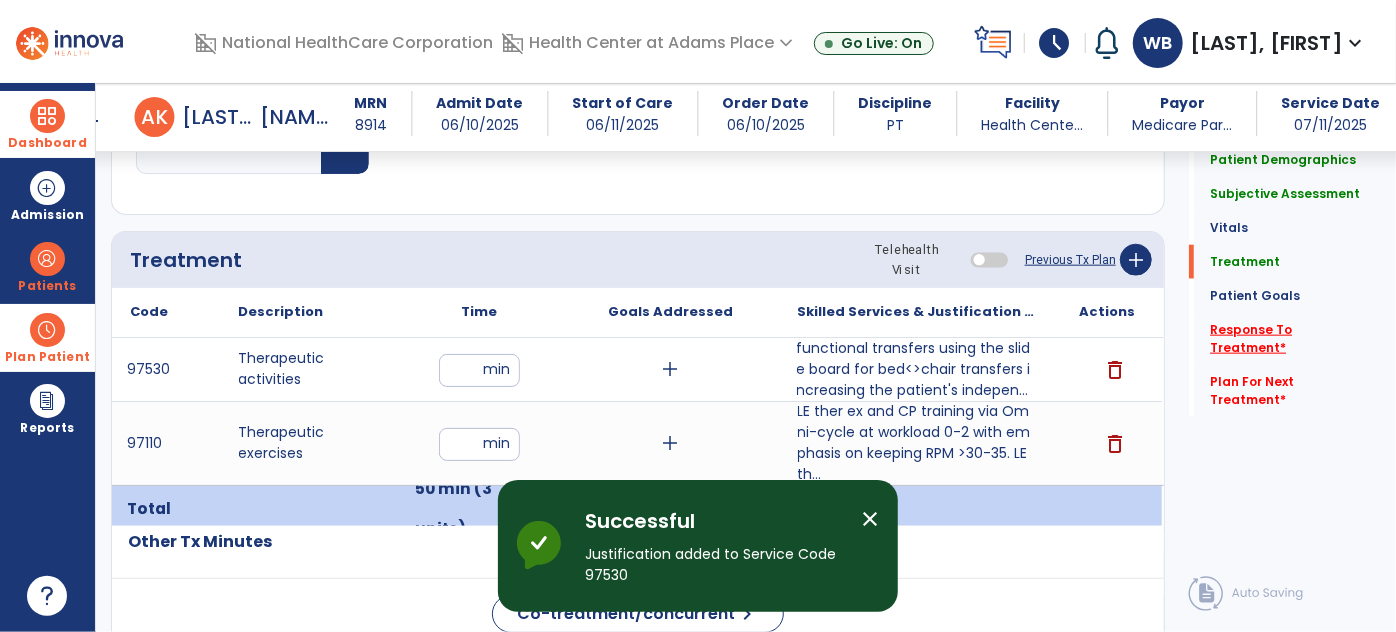 click on "Response To Treatment   *" 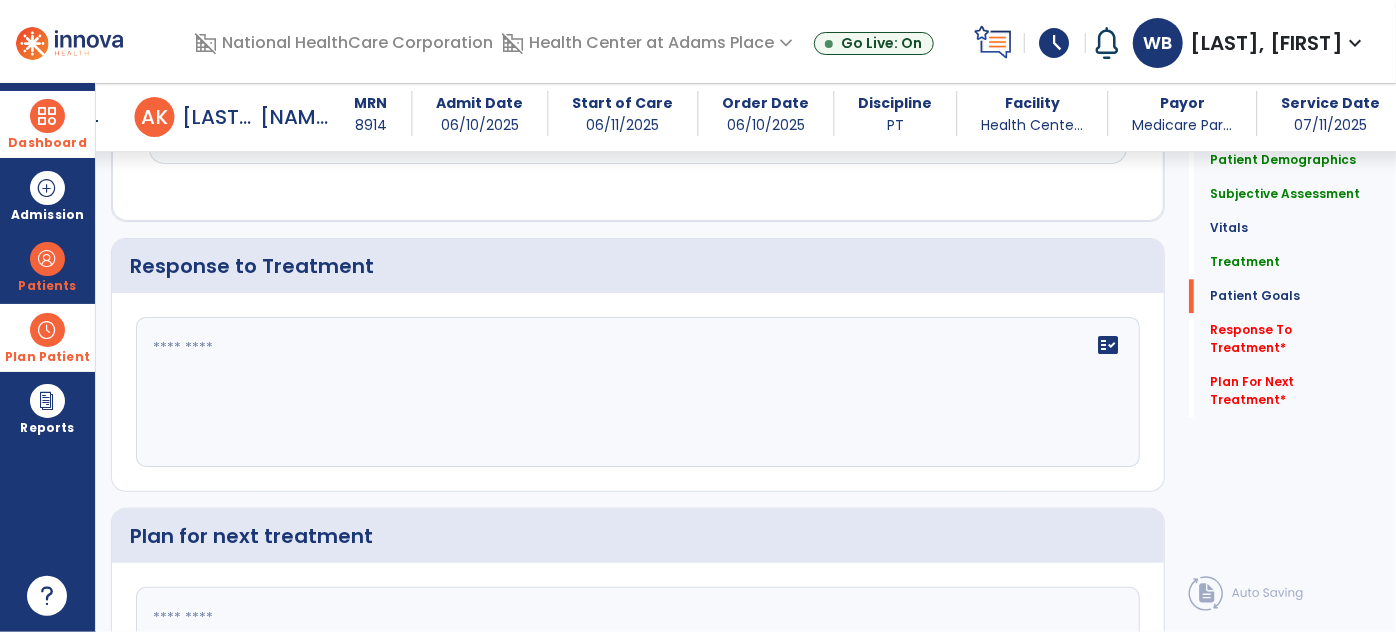 scroll, scrollTop: 2544, scrollLeft: 0, axis: vertical 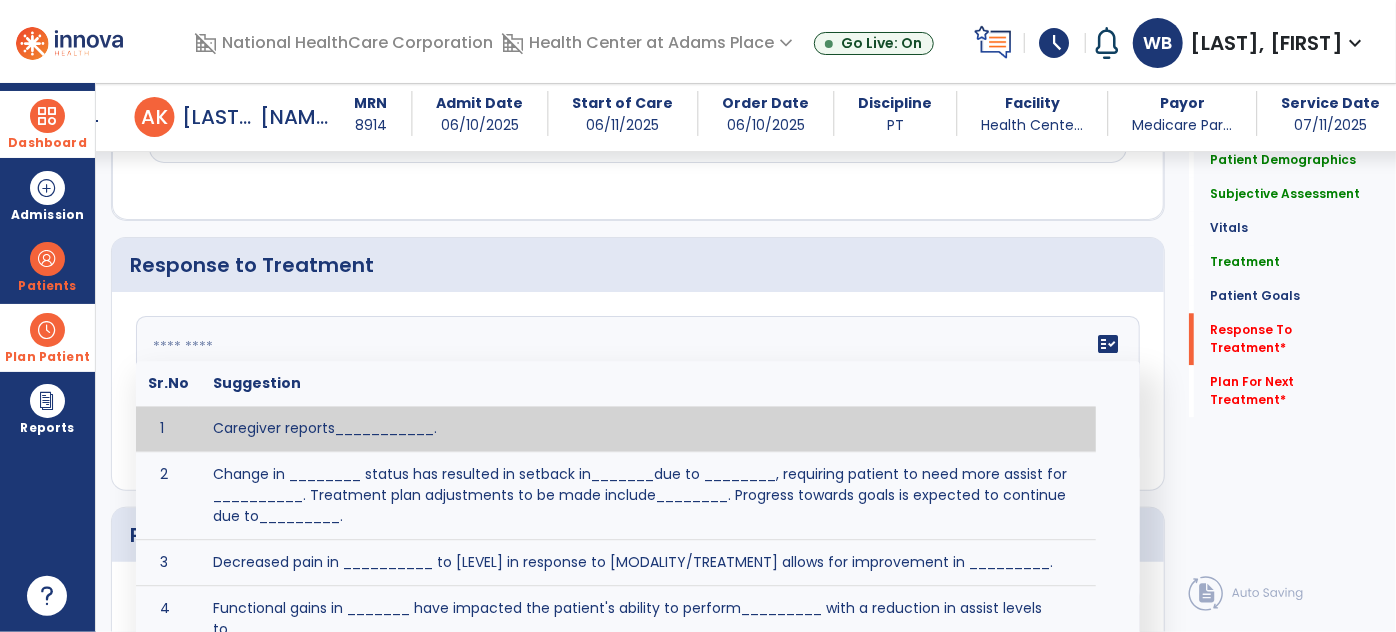 click 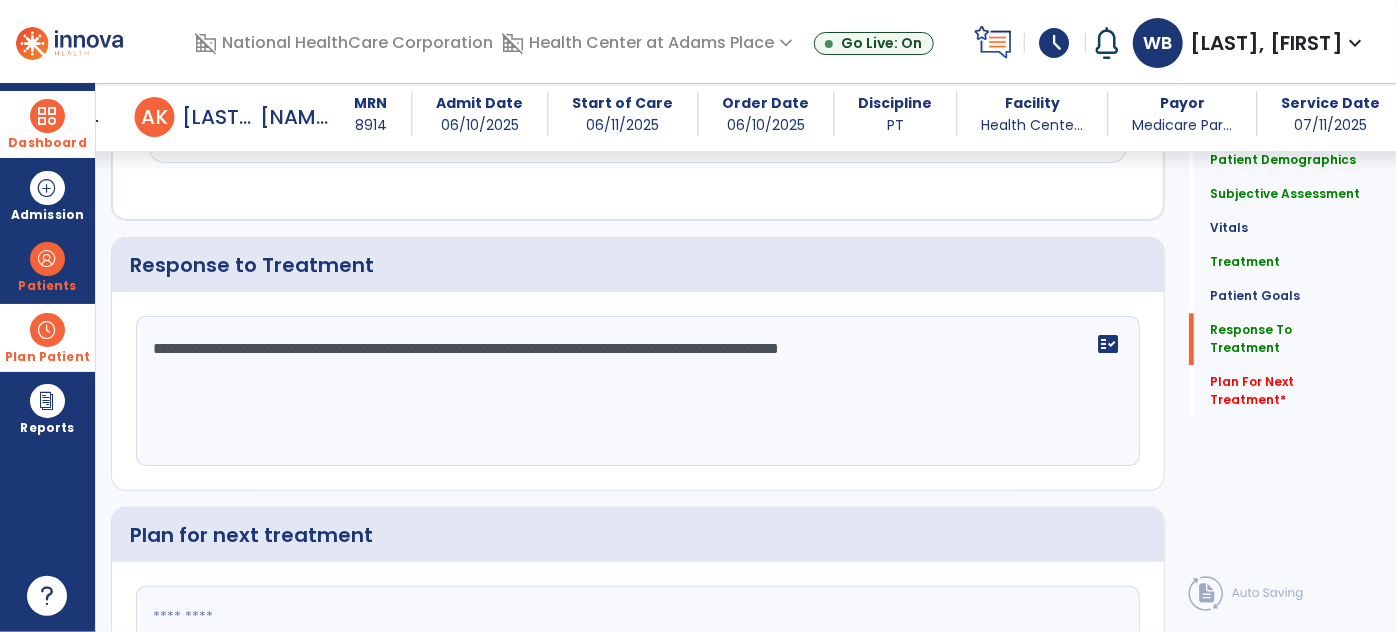 scroll, scrollTop: 2544, scrollLeft: 0, axis: vertical 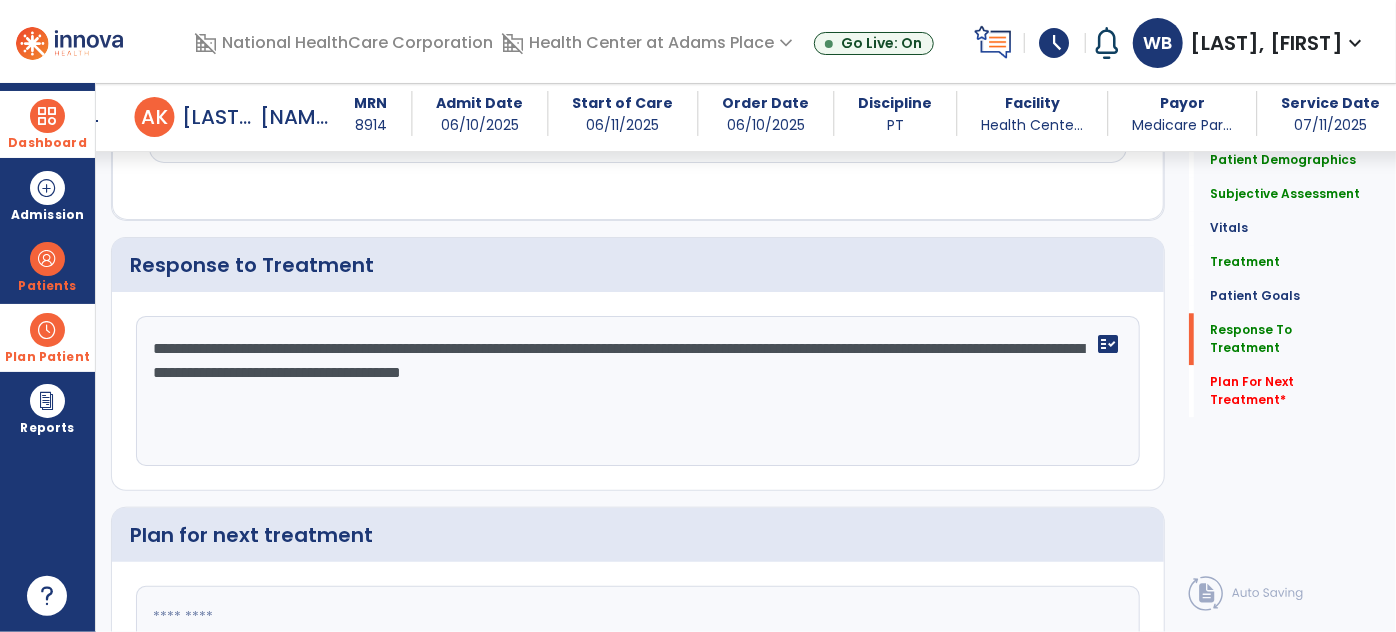 type on "**********" 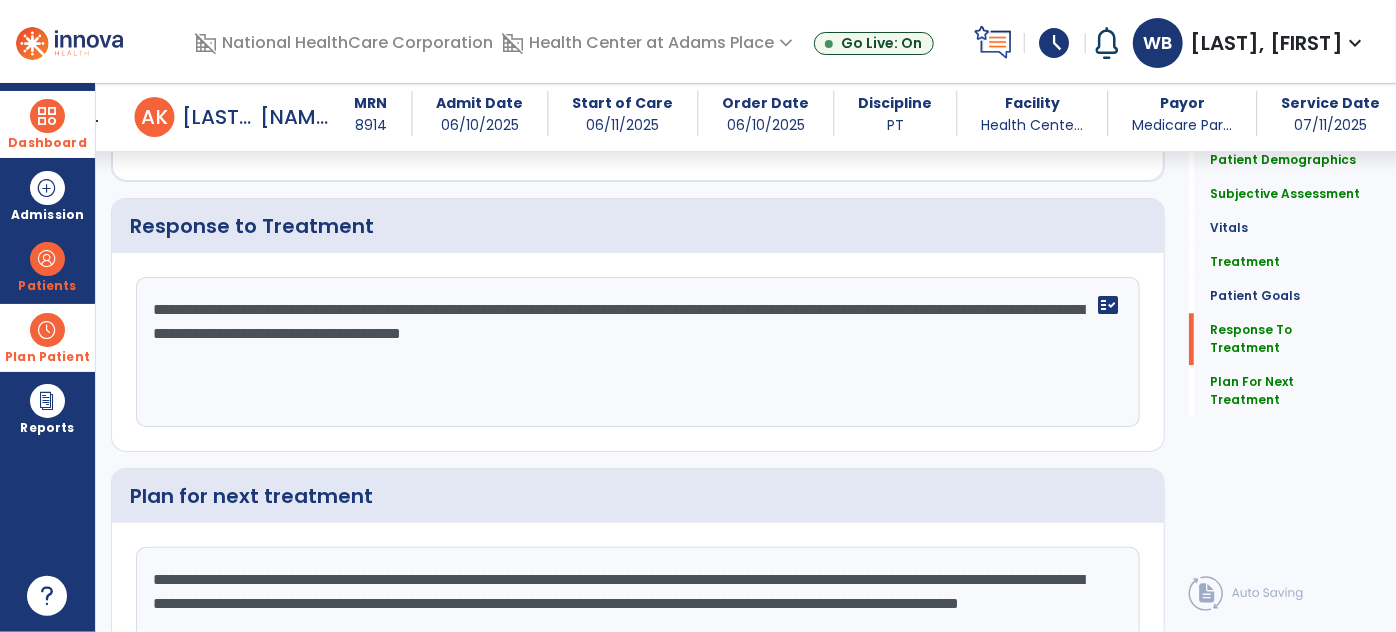 scroll, scrollTop: 2583, scrollLeft: 0, axis: vertical 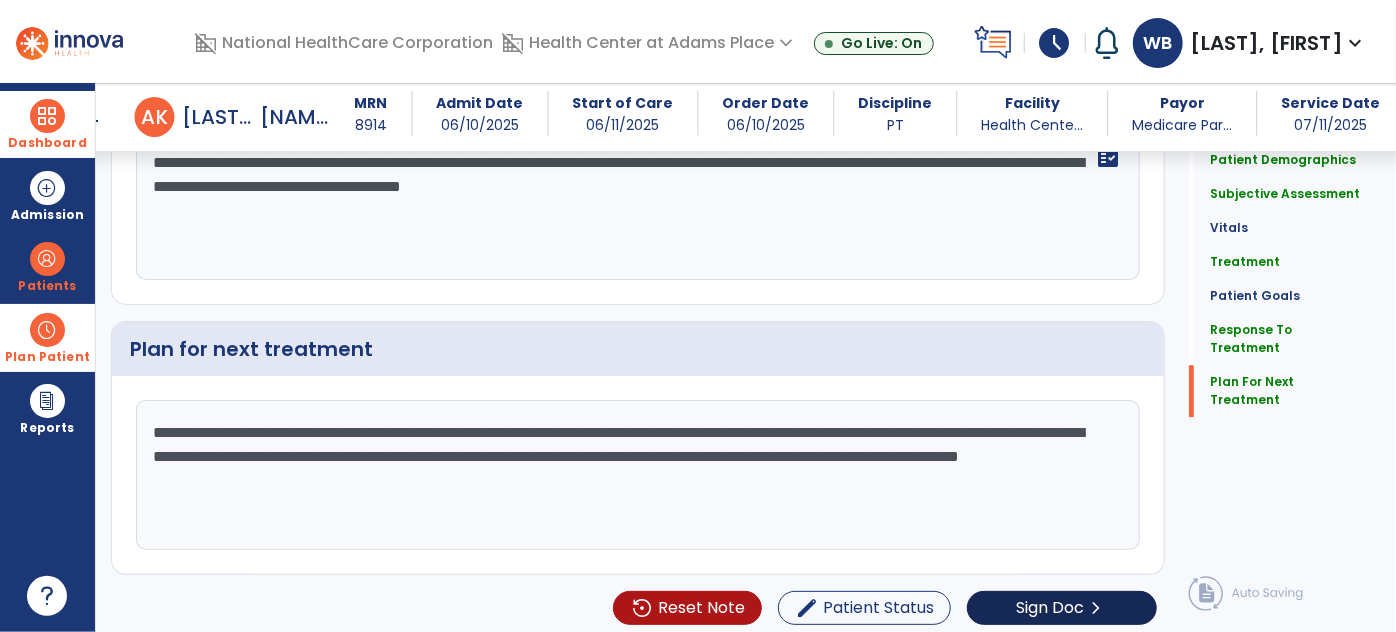 type on "**********" 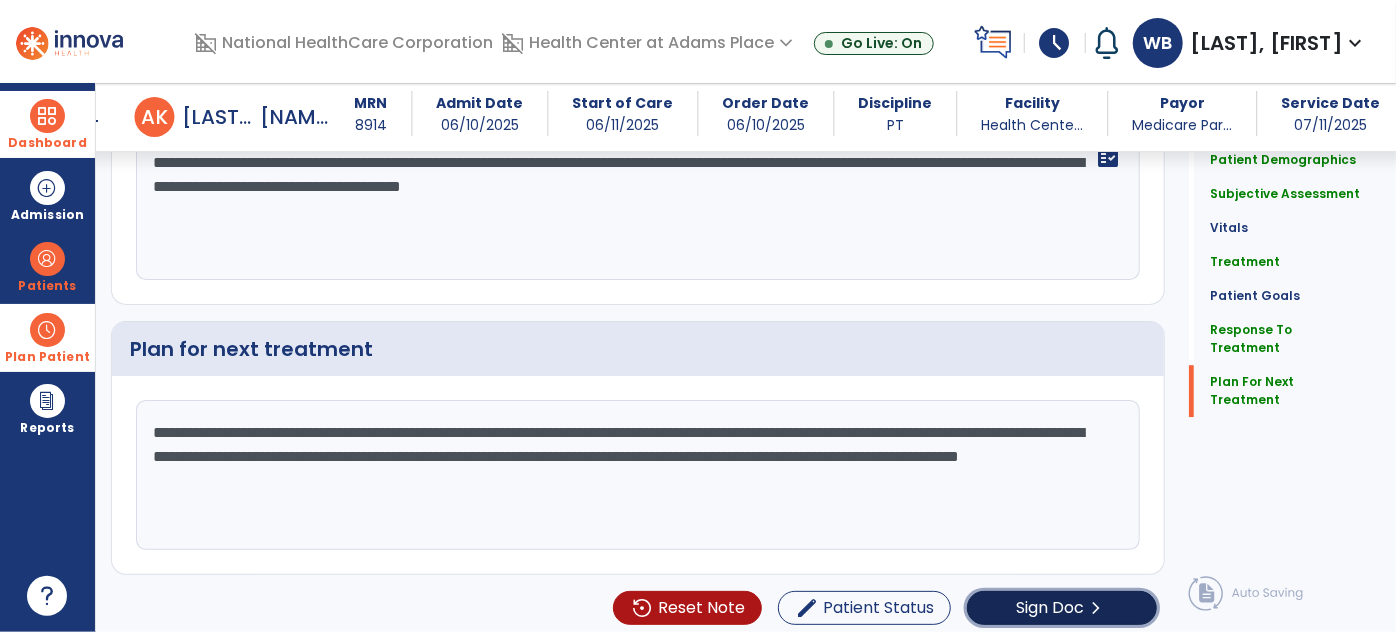 click on "chevron_right" 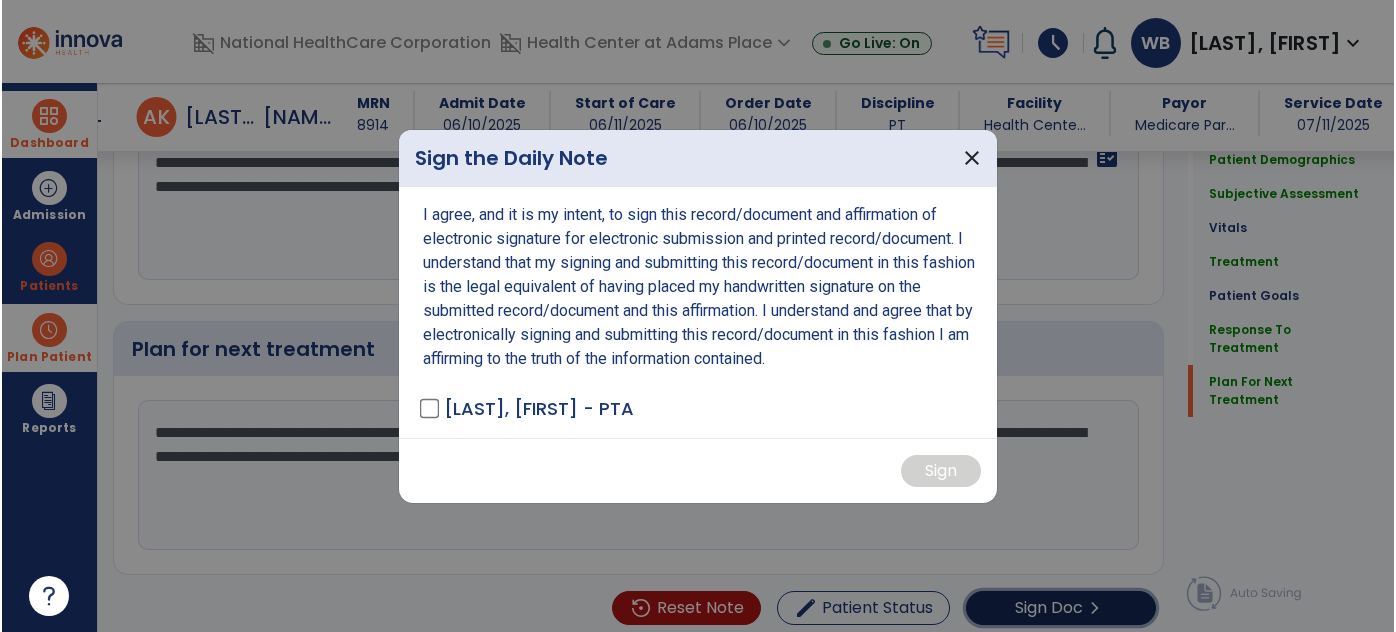 scroll, scrollTop: 2730, scrollLeft: 0, axis: vertical 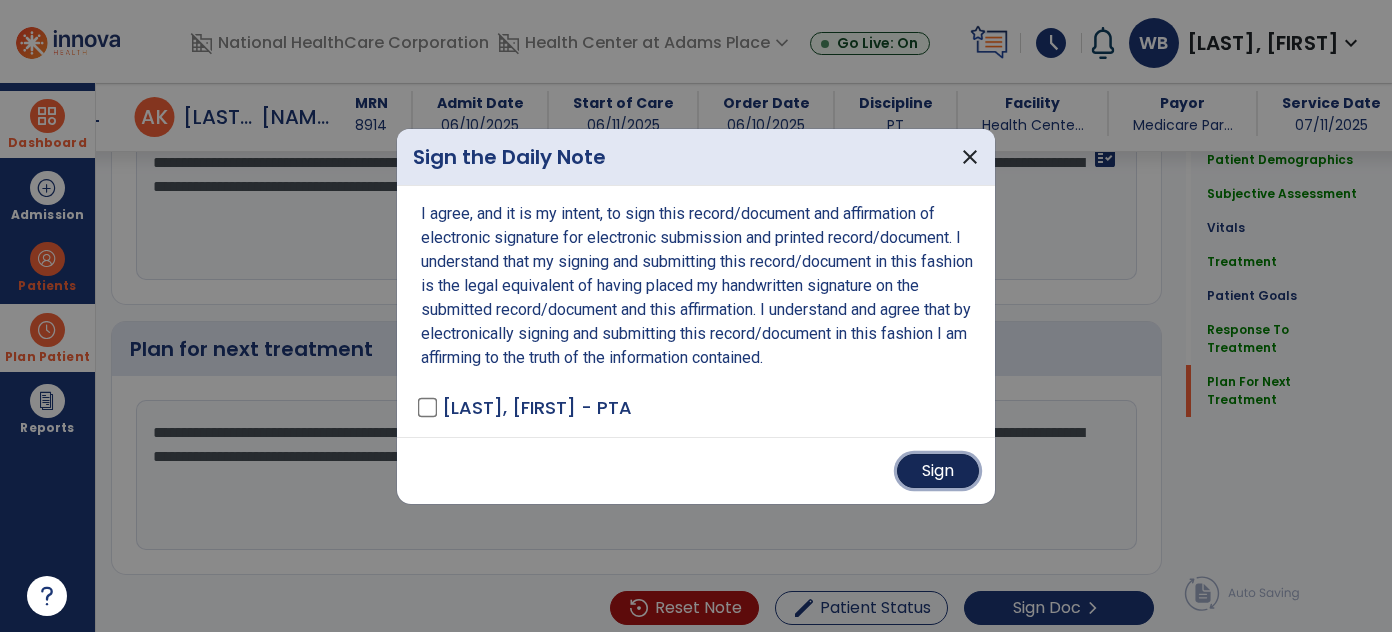 click on "Sign" at bounding box center (938, 471) 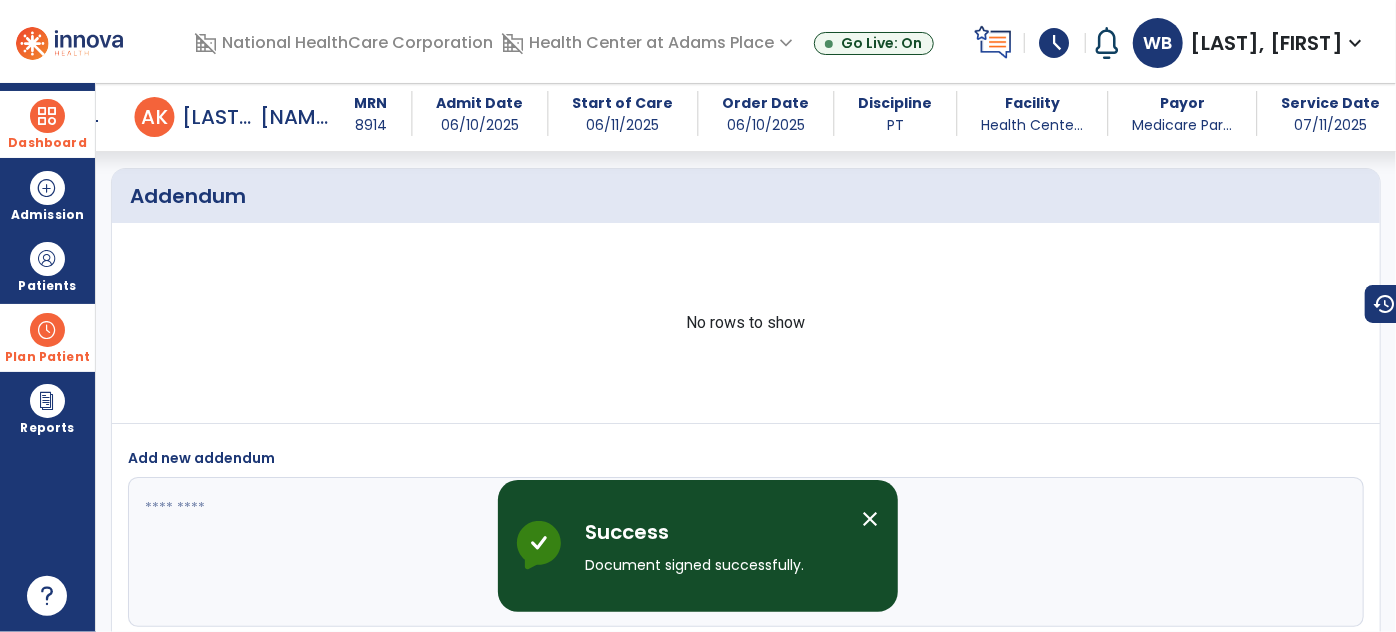 scroll, scrollTop: 4519, scrollLeft: 0, axis: vertical 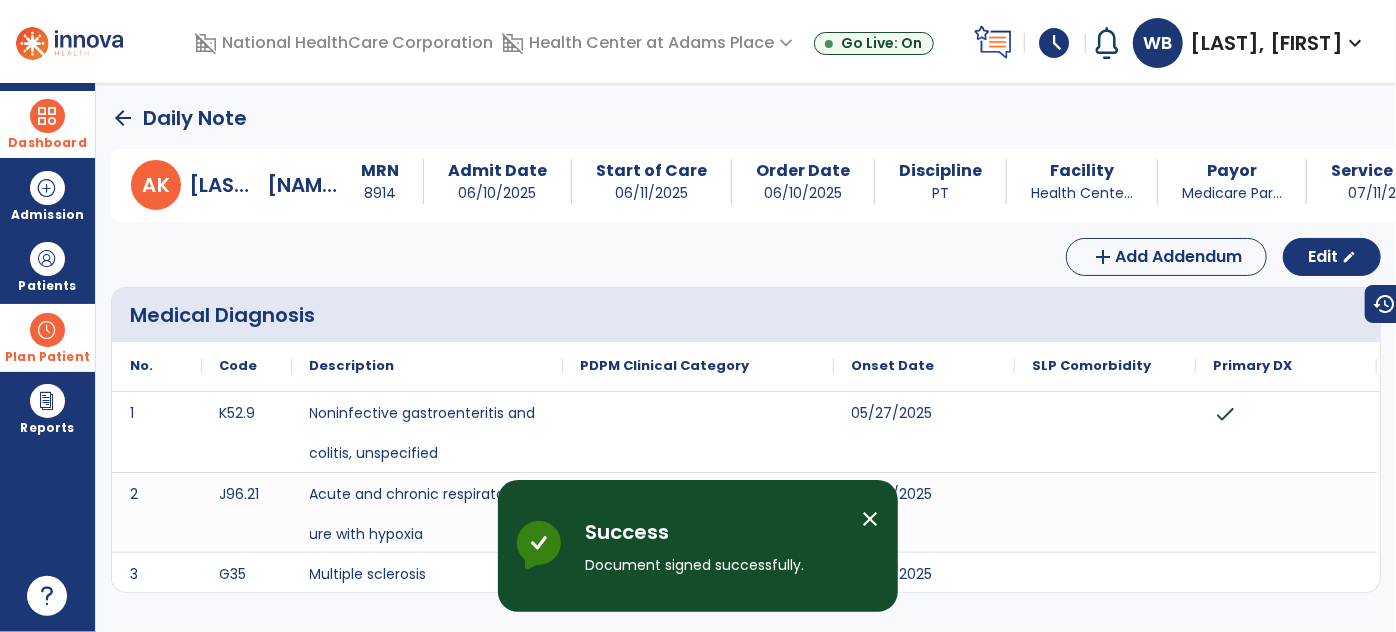click on "arrow_back" 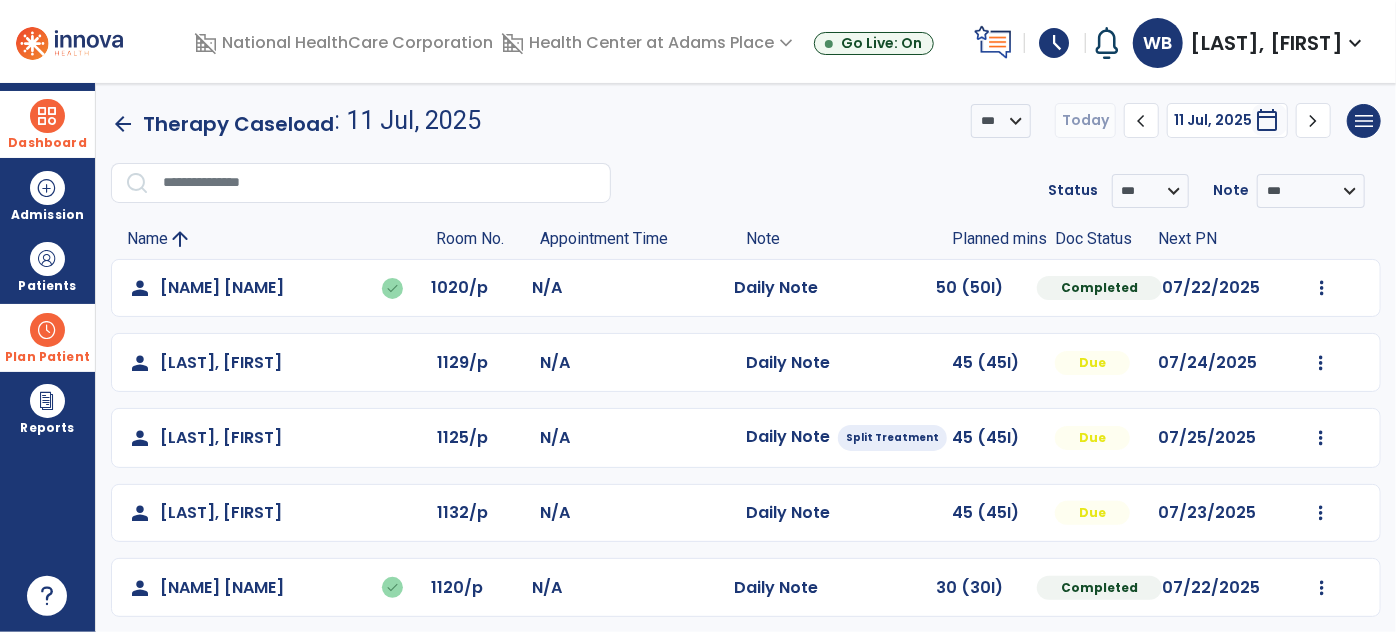 scroll, scrollTop: 456, scrollLeft: 0, axis: vertical 